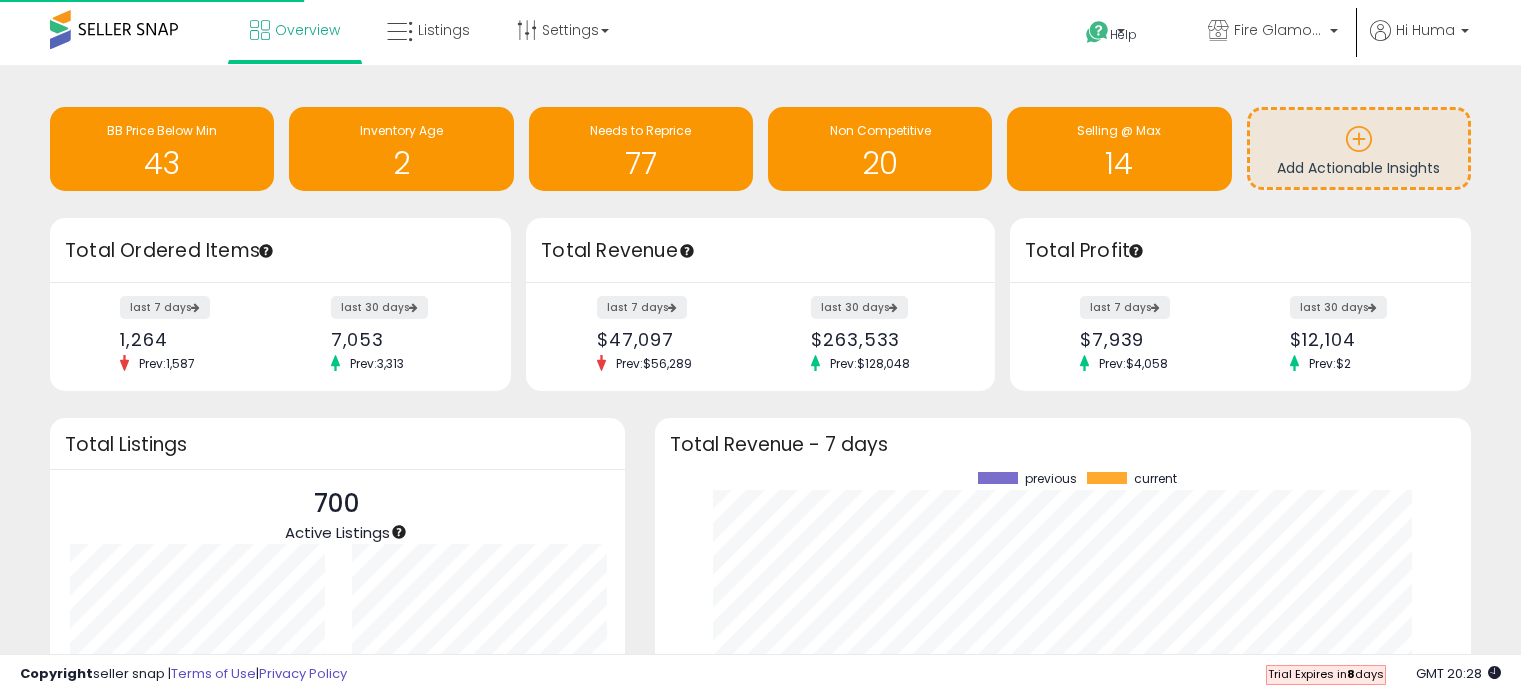 scroll, scrollTop: 0, scrollLeft: 0, axis: both 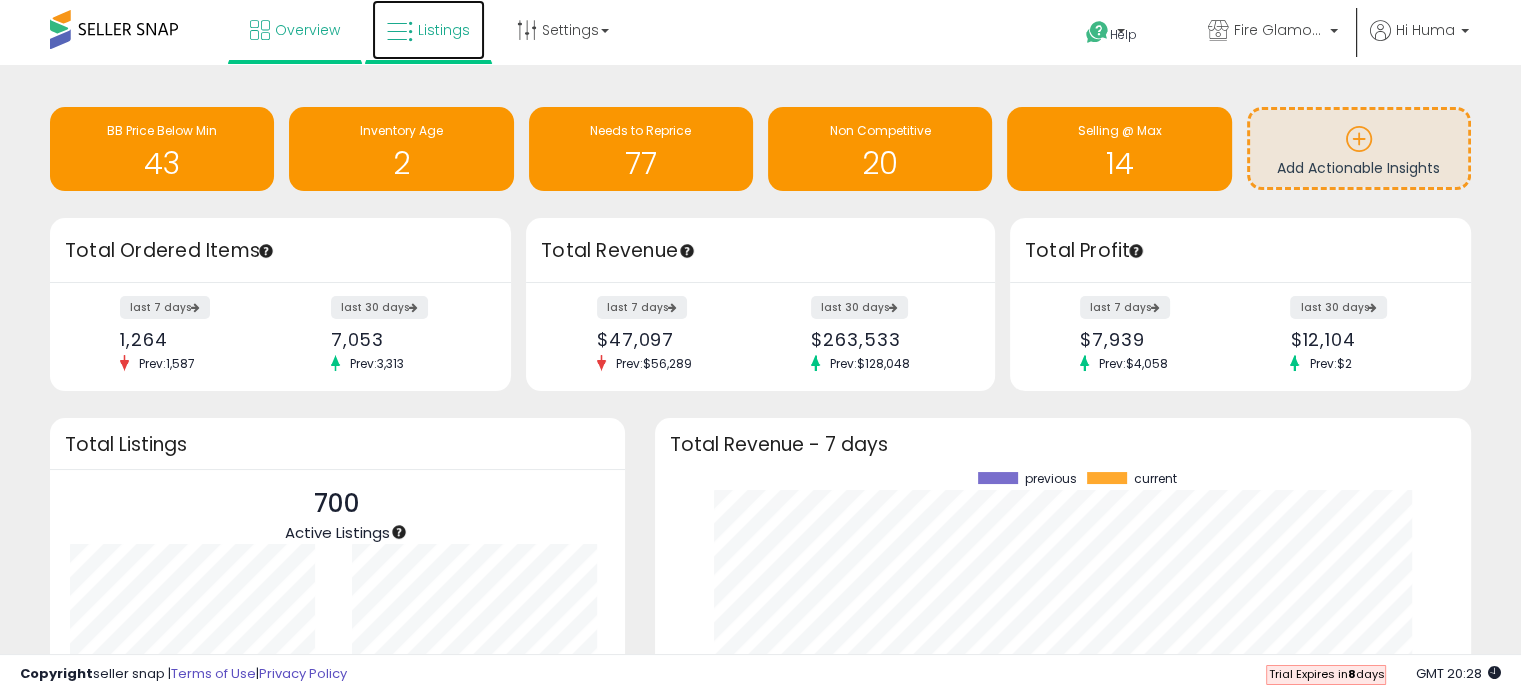 click on "Listings" at bounding box center [444, 30] 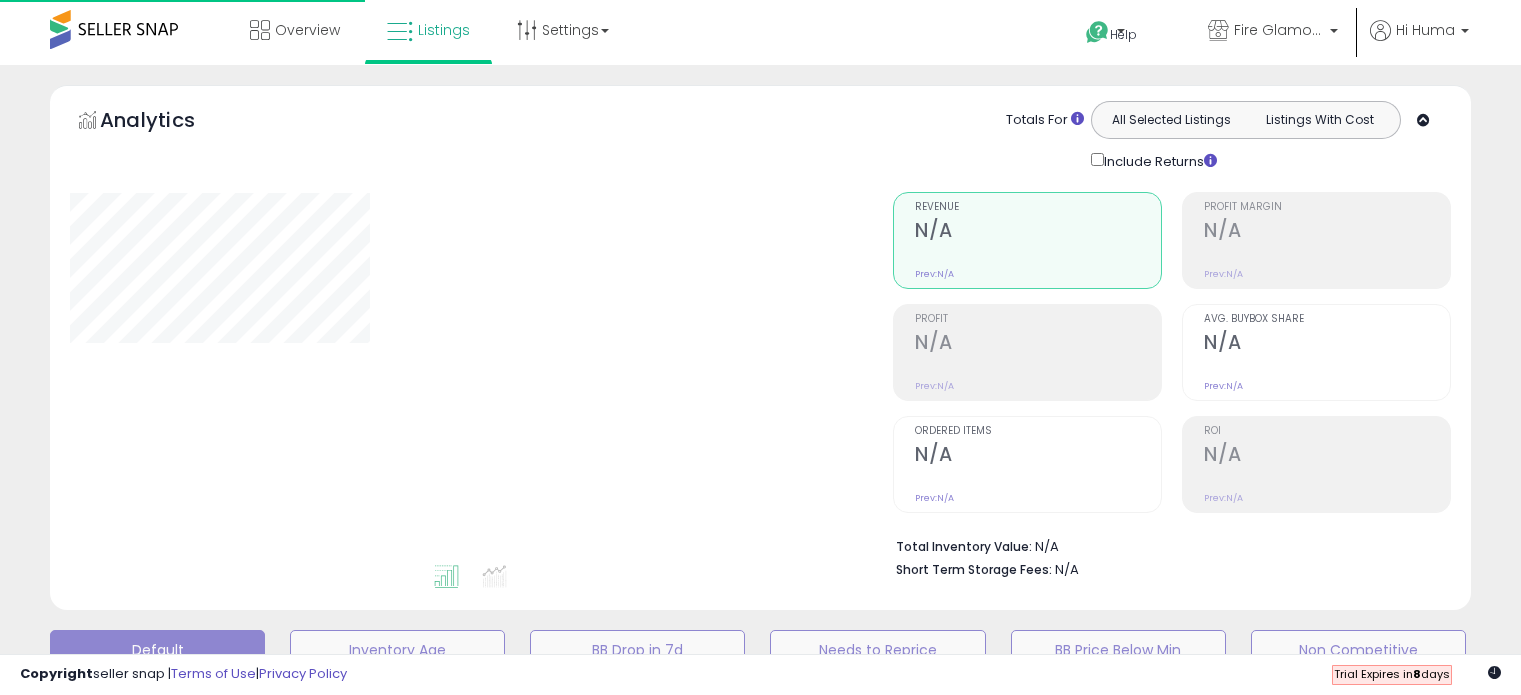 scroll, scrollTop: 0, scrollLeft: 0, axis: both 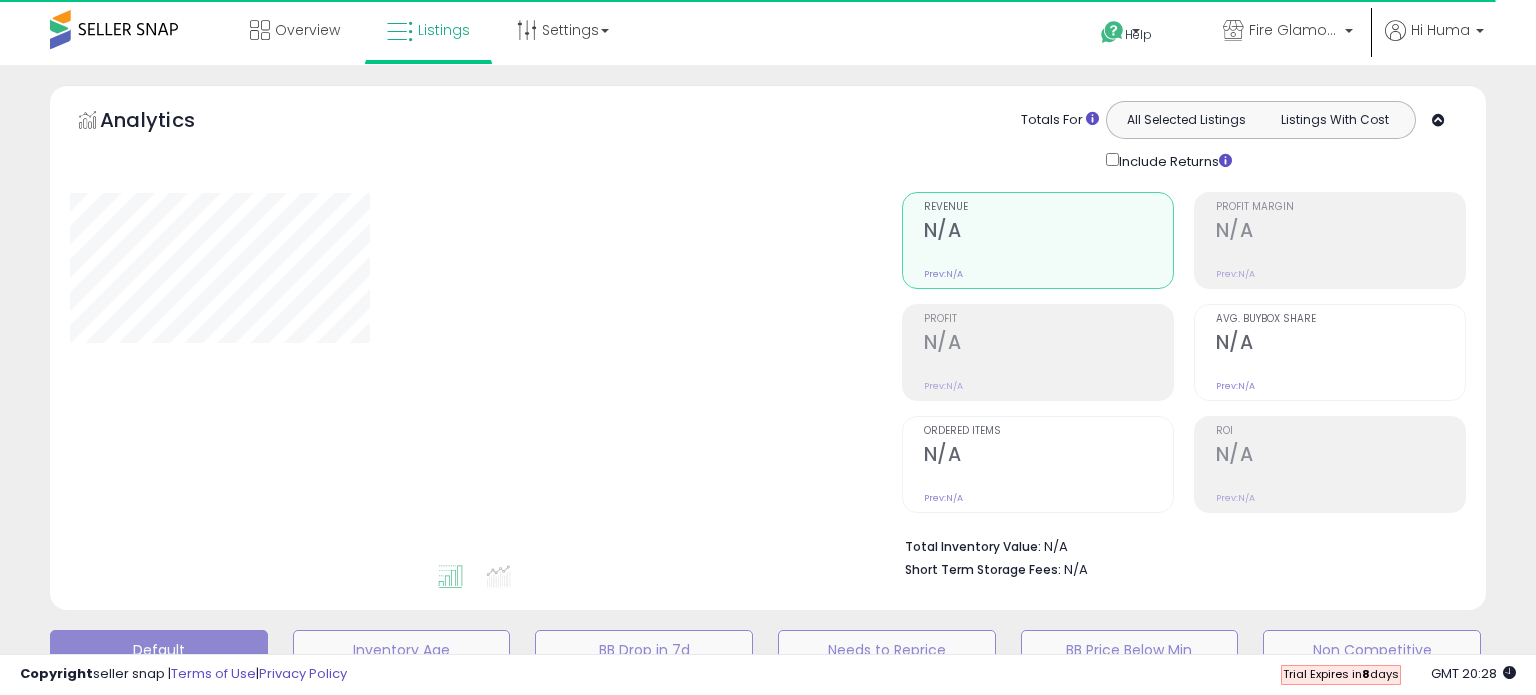 click on "**********" at bounding box center [768, 630] 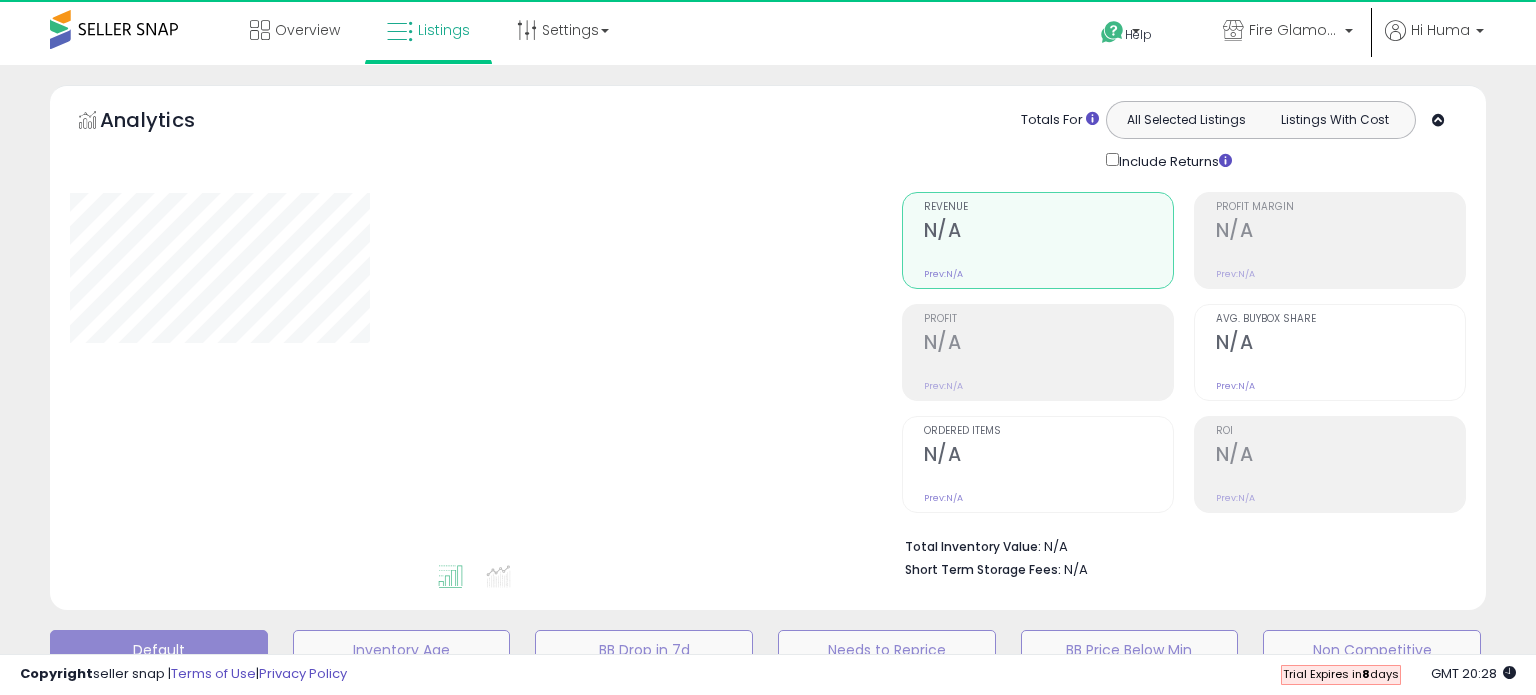 click on "**********" at bounding box center (768, 630) 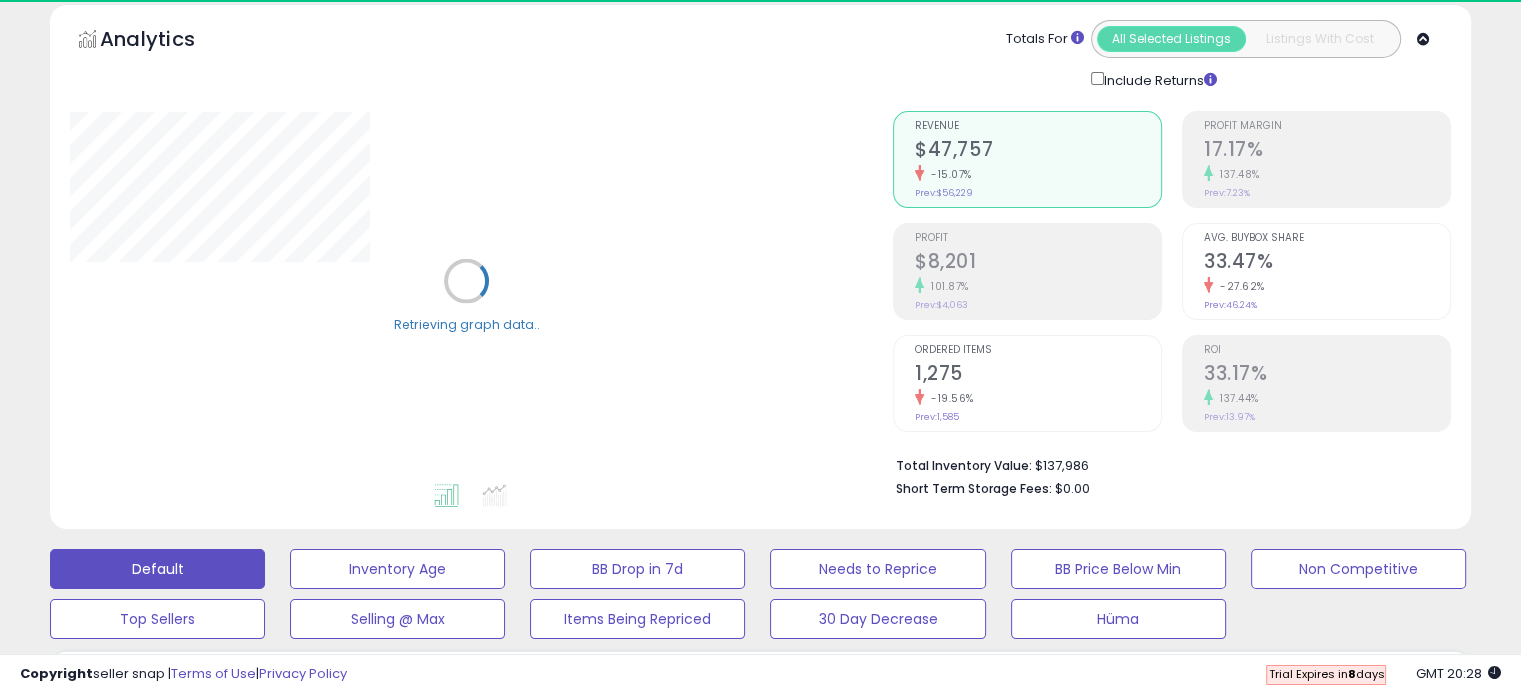 scroll, scrollTop: 600, scrollLeft: 0, axis: vertical 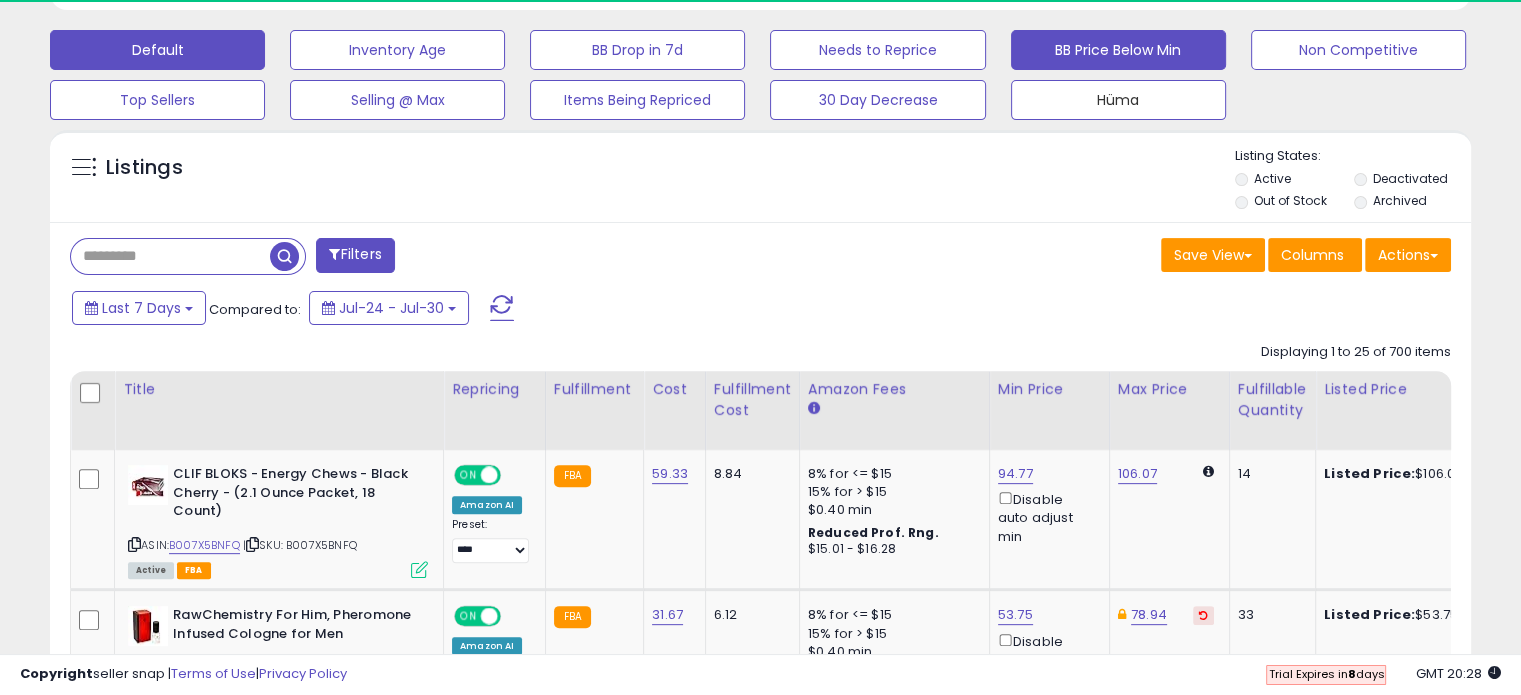 click on "Hüma" at bounding box center (397, 50) 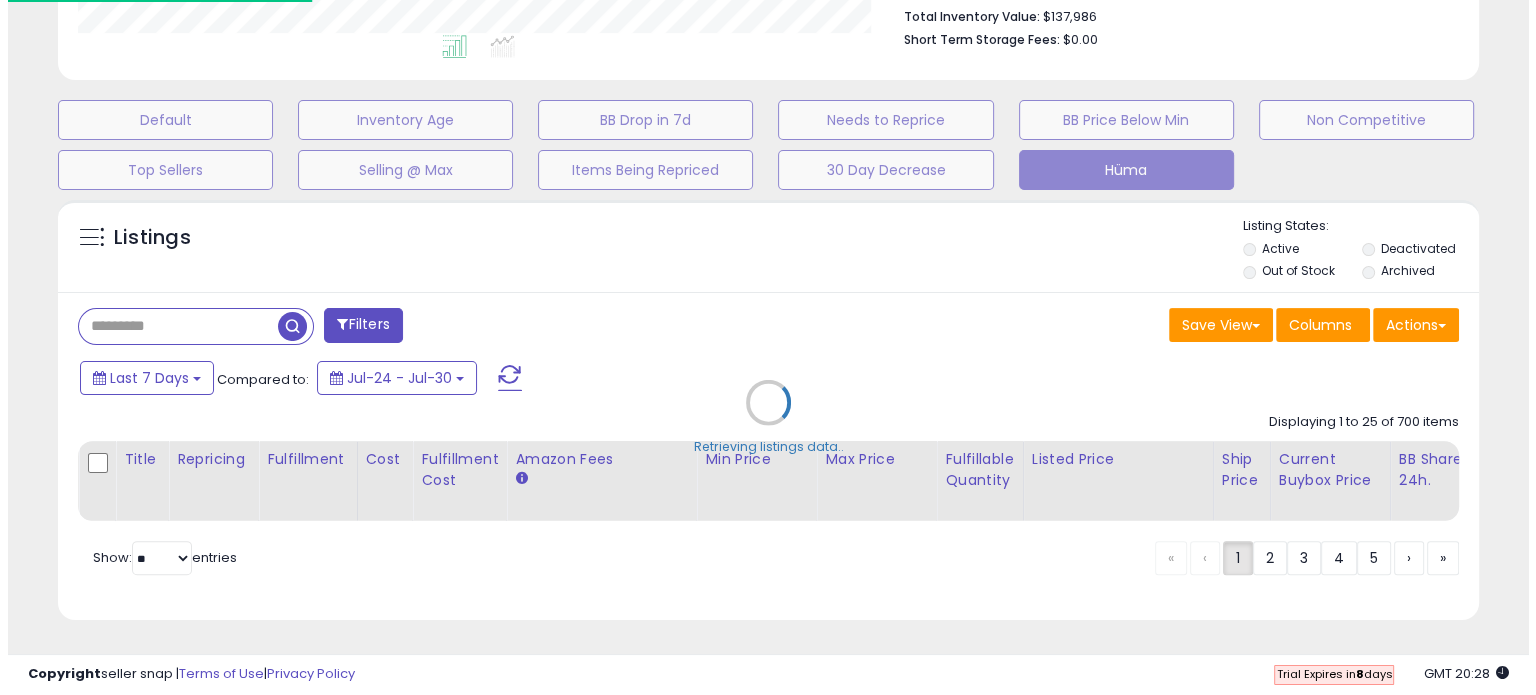 scroll, scrollTop: 544, scrollLeft: 0, axis: vertical 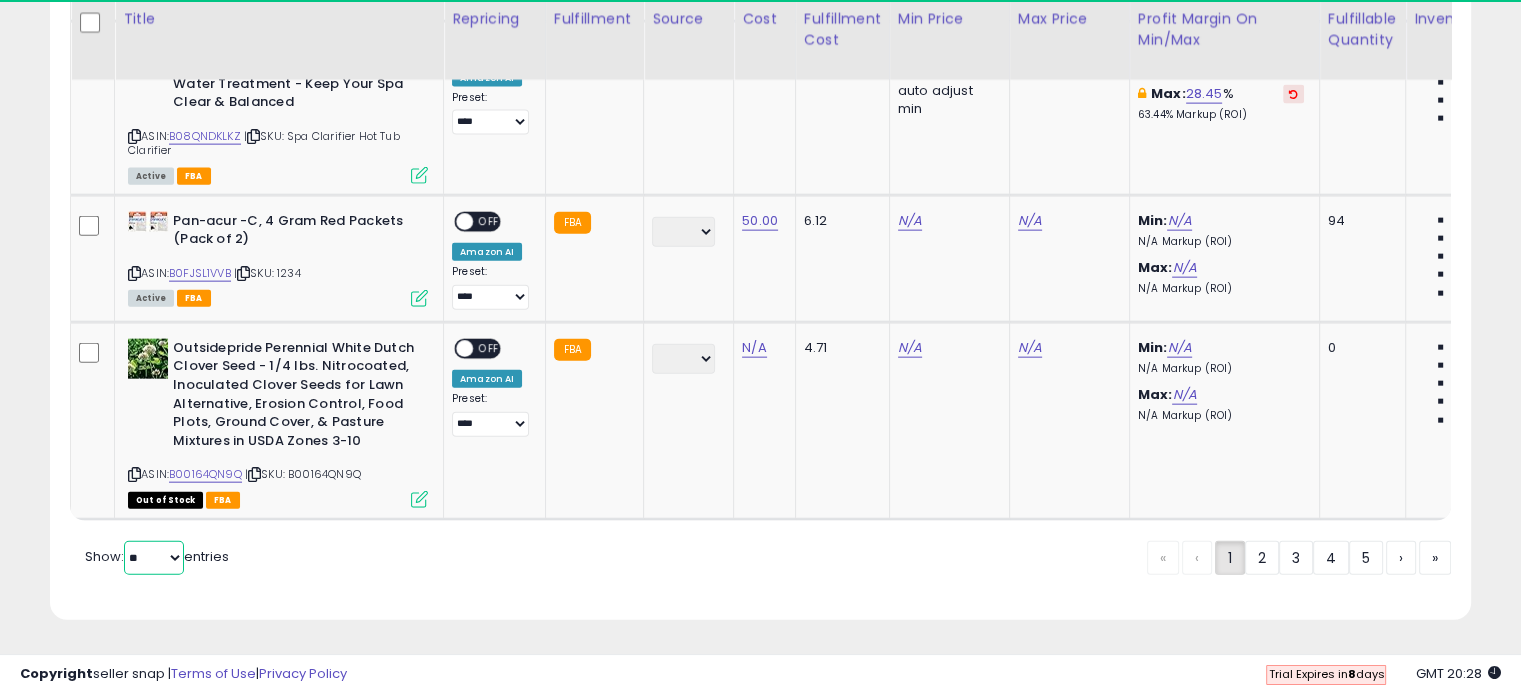 click on "**
**" at bounding box center [154, 558] 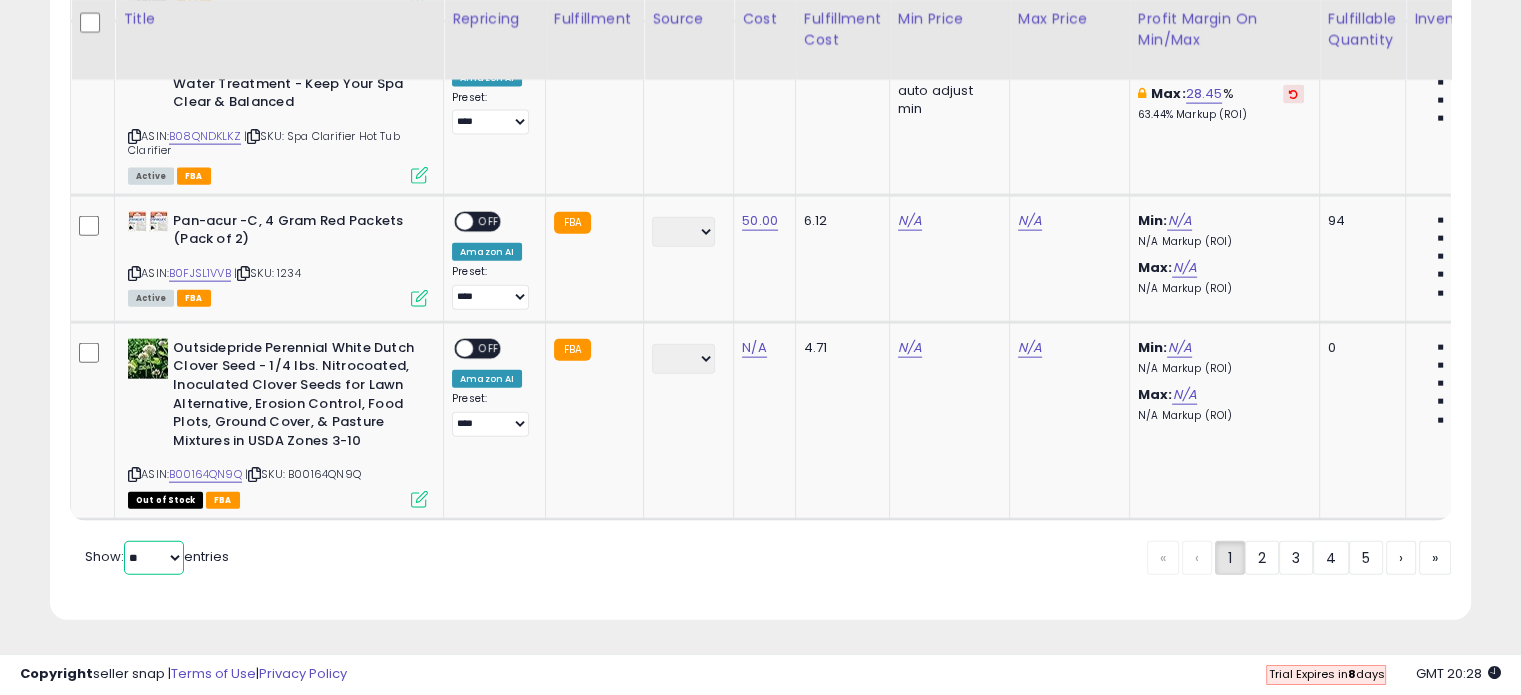 click on "**
**" at bounding box center [154, 558] 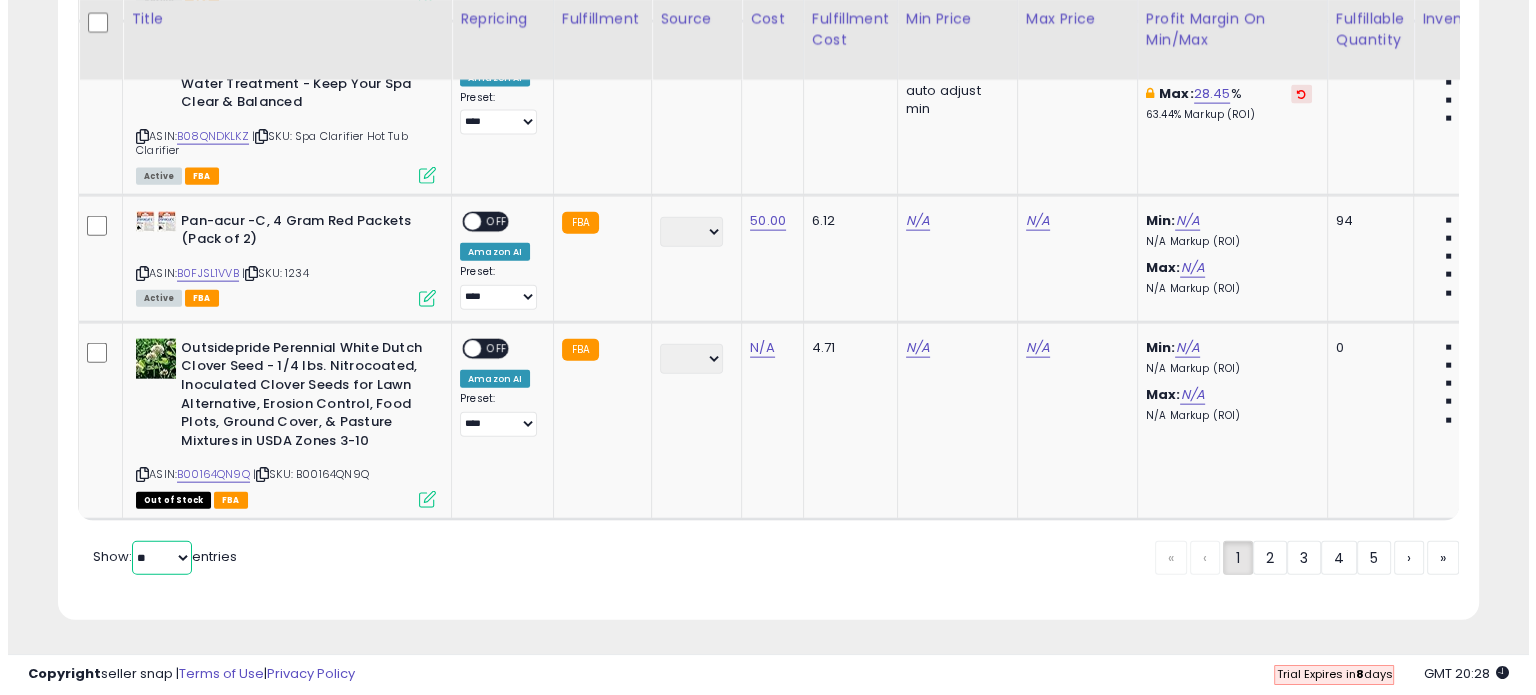 scroll, scrollTop: 544, scrollLeft: 0, axis: vertical 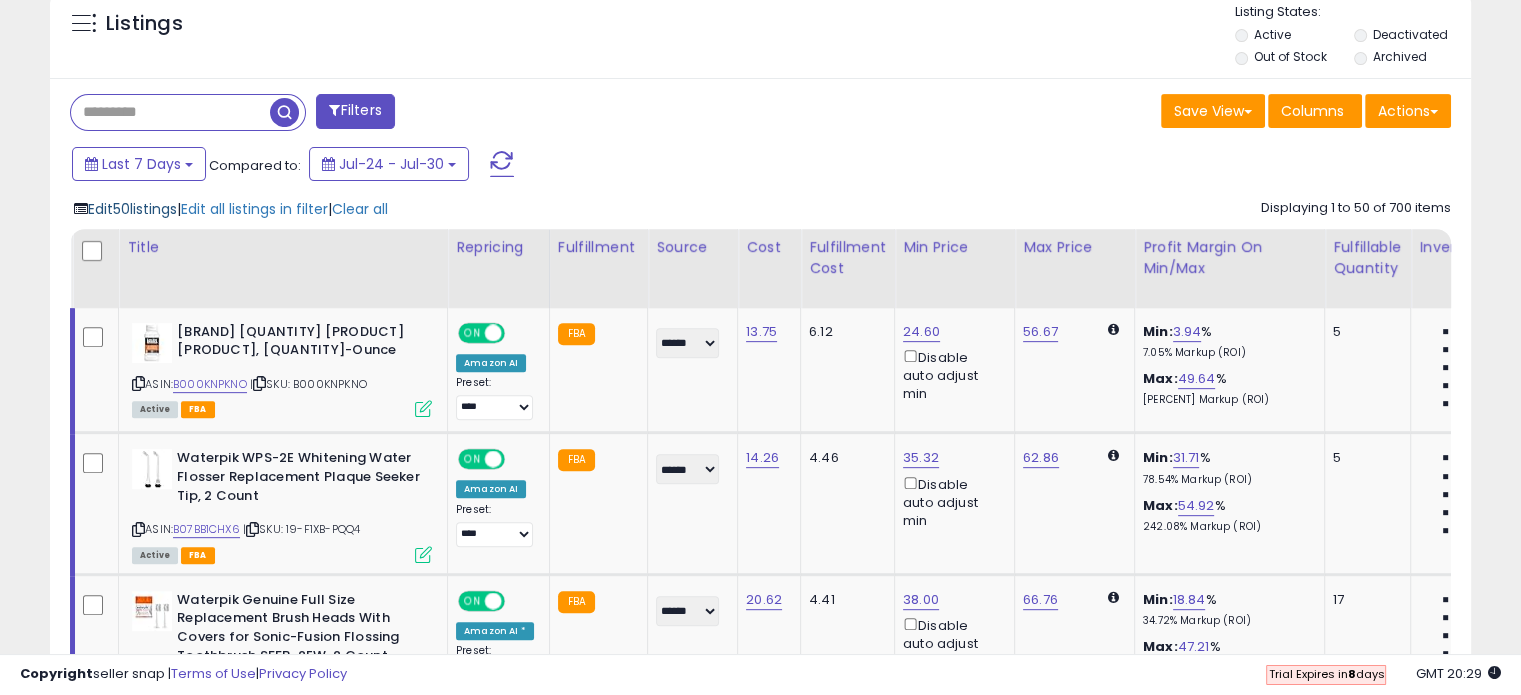 click on "Edit  50  listings" at bounding box center (132, 209) 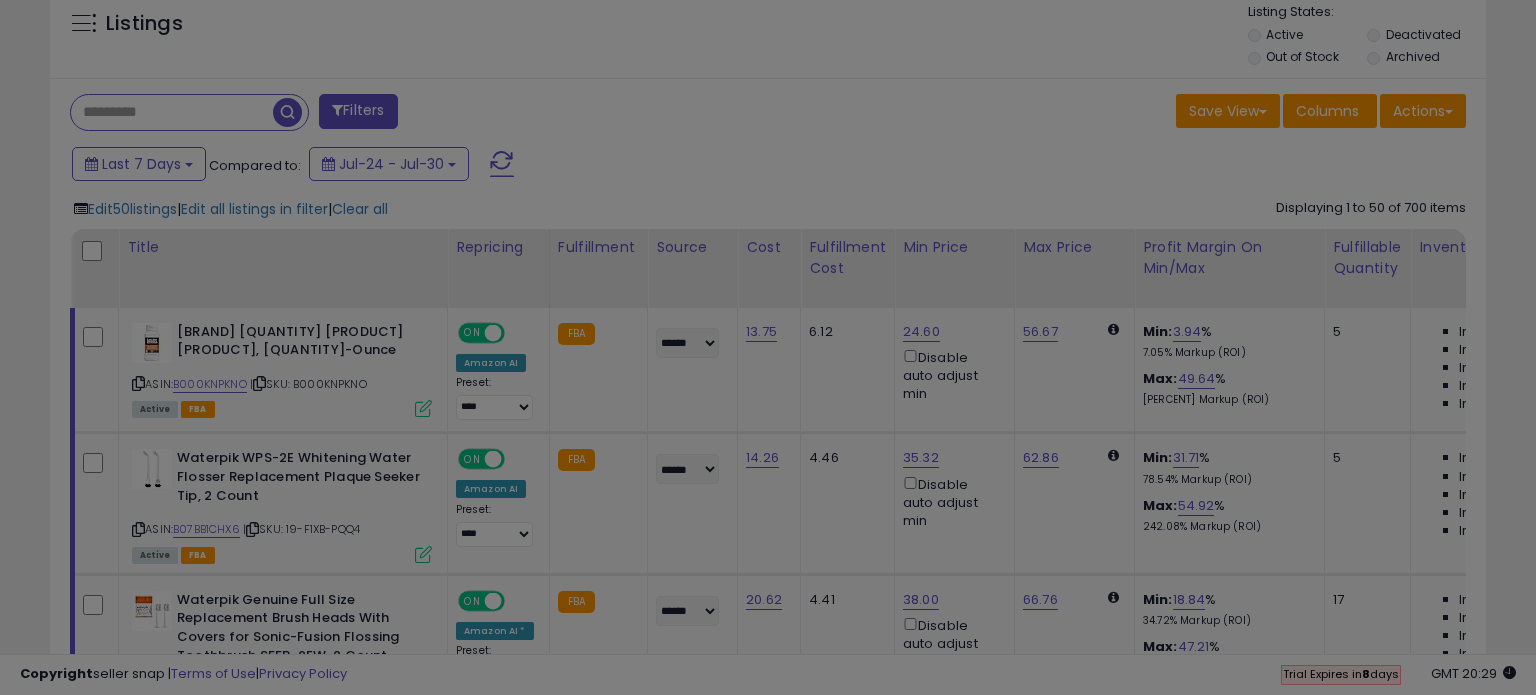 scroll, scrollTop: 999589, scrollLeft: 999168, axis: both 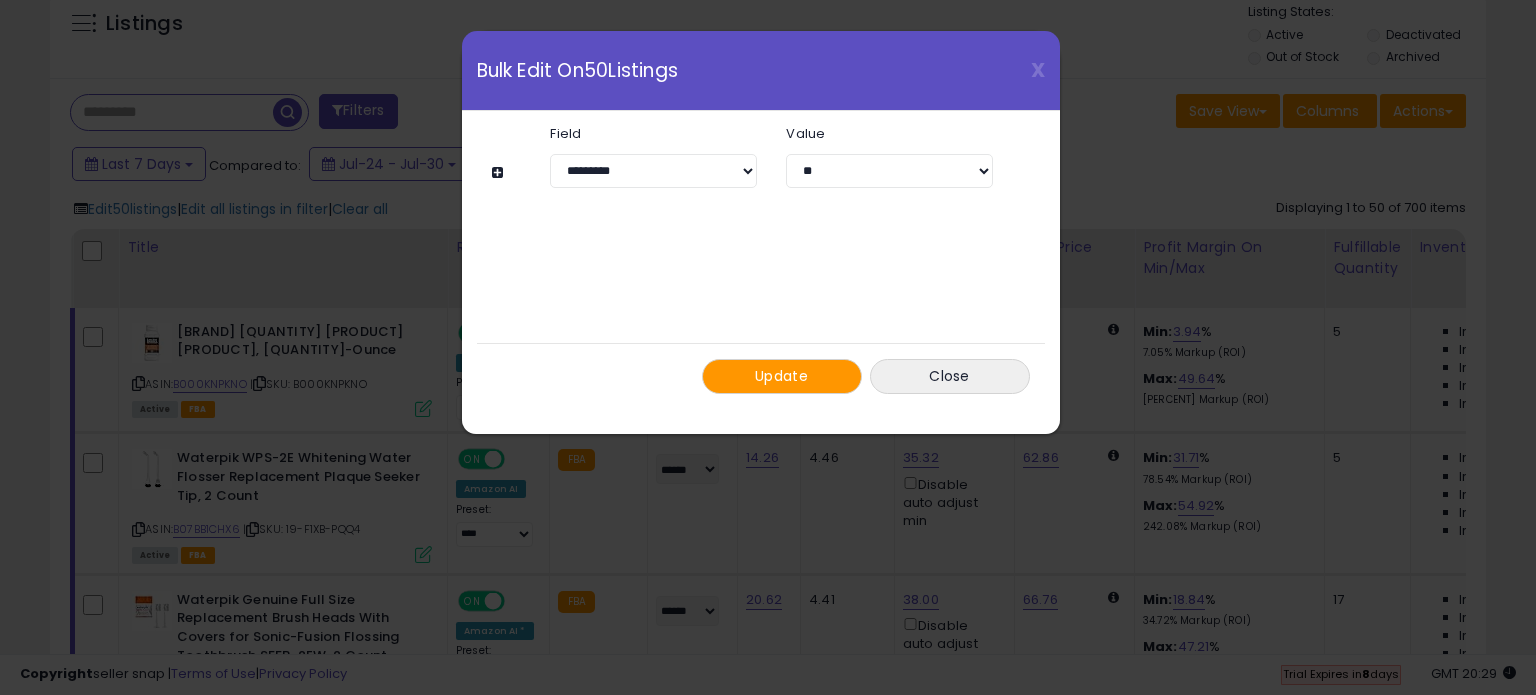 click on "**********" at bounding box center [751, 157] 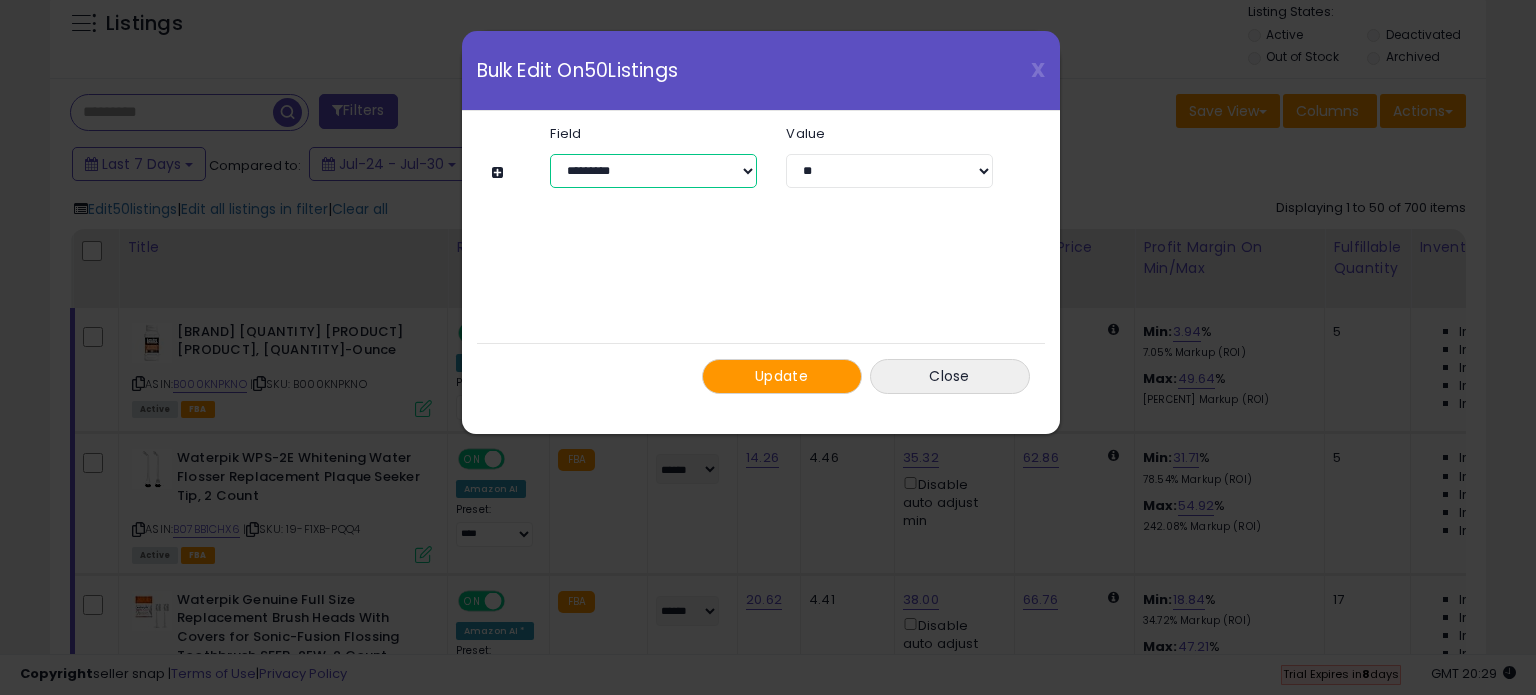 click on "**********" at bounding box center [653, 171] 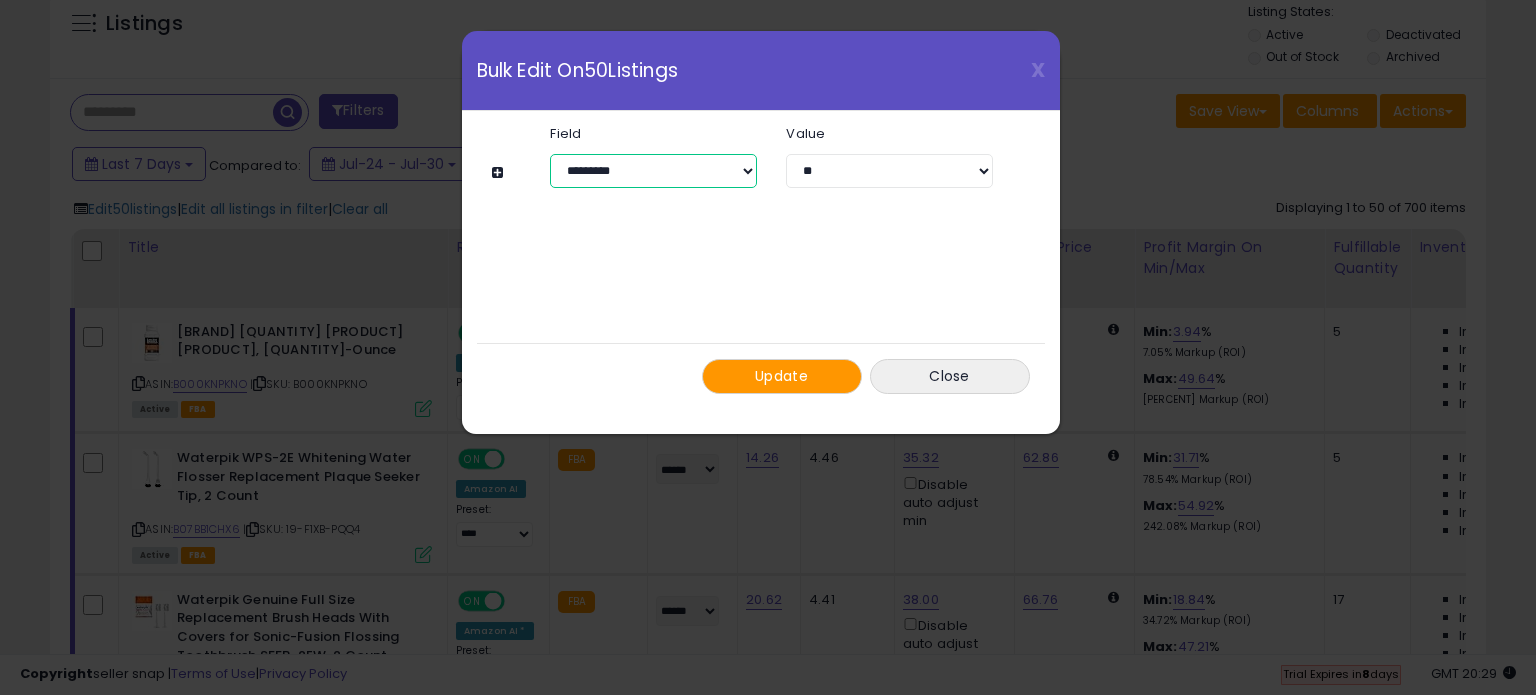 select on "**********" 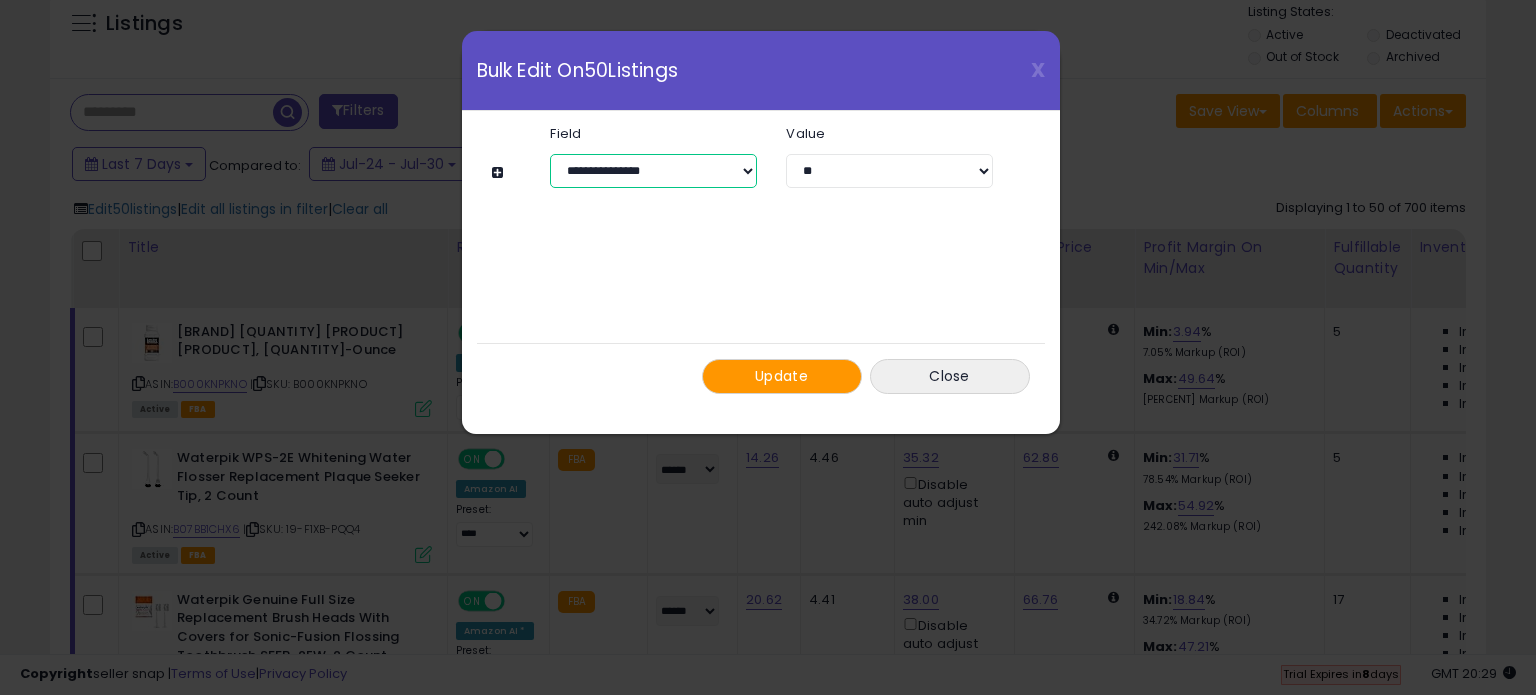 click on "**********" at bounding box center (653, 171) 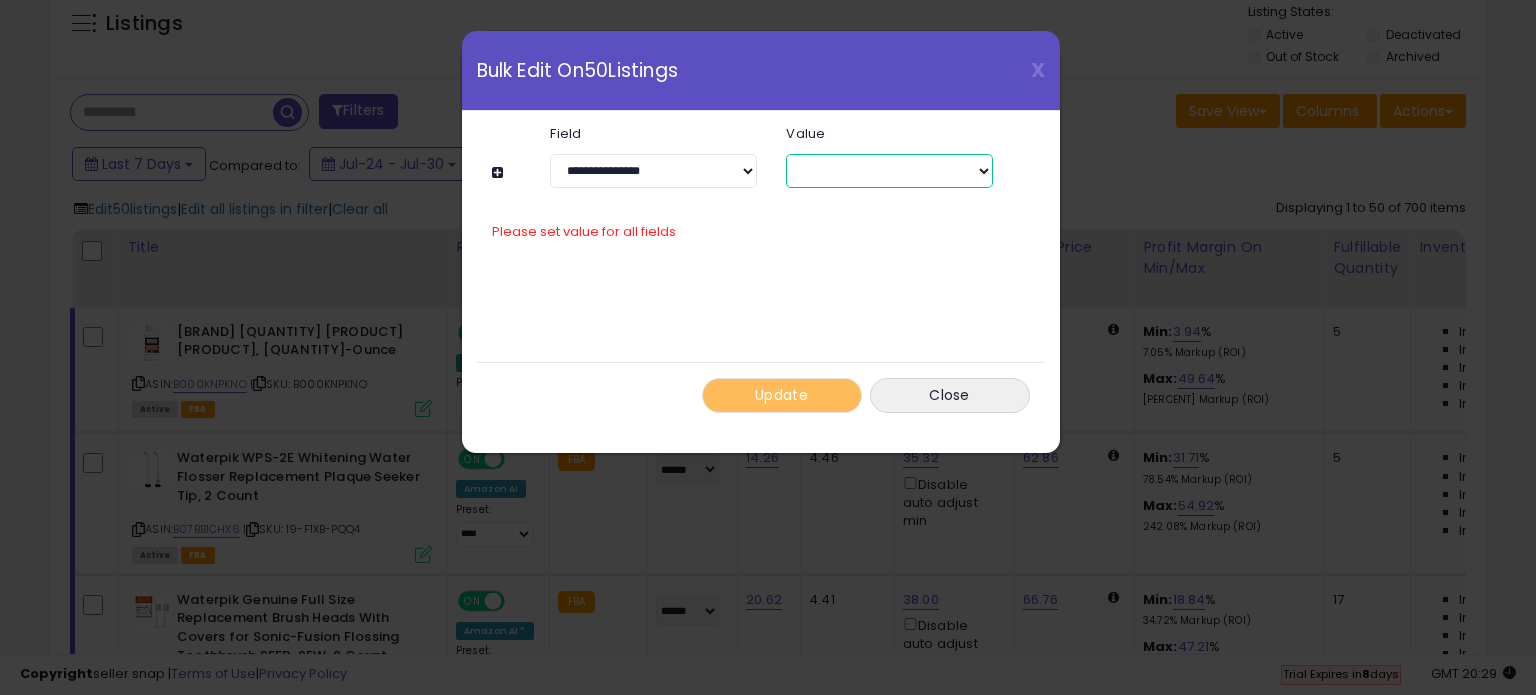 click on "******
*******" at bounding box center (889, 171) 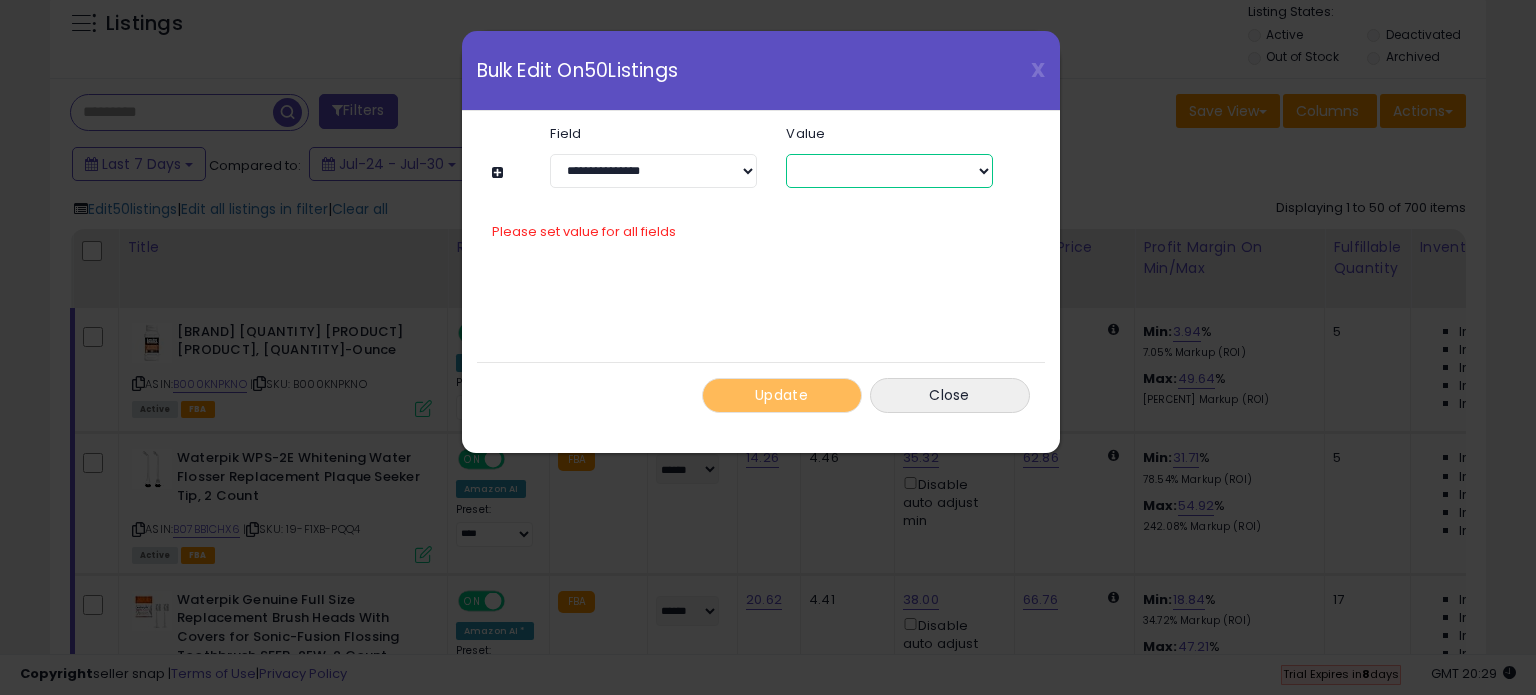 select on "*****" 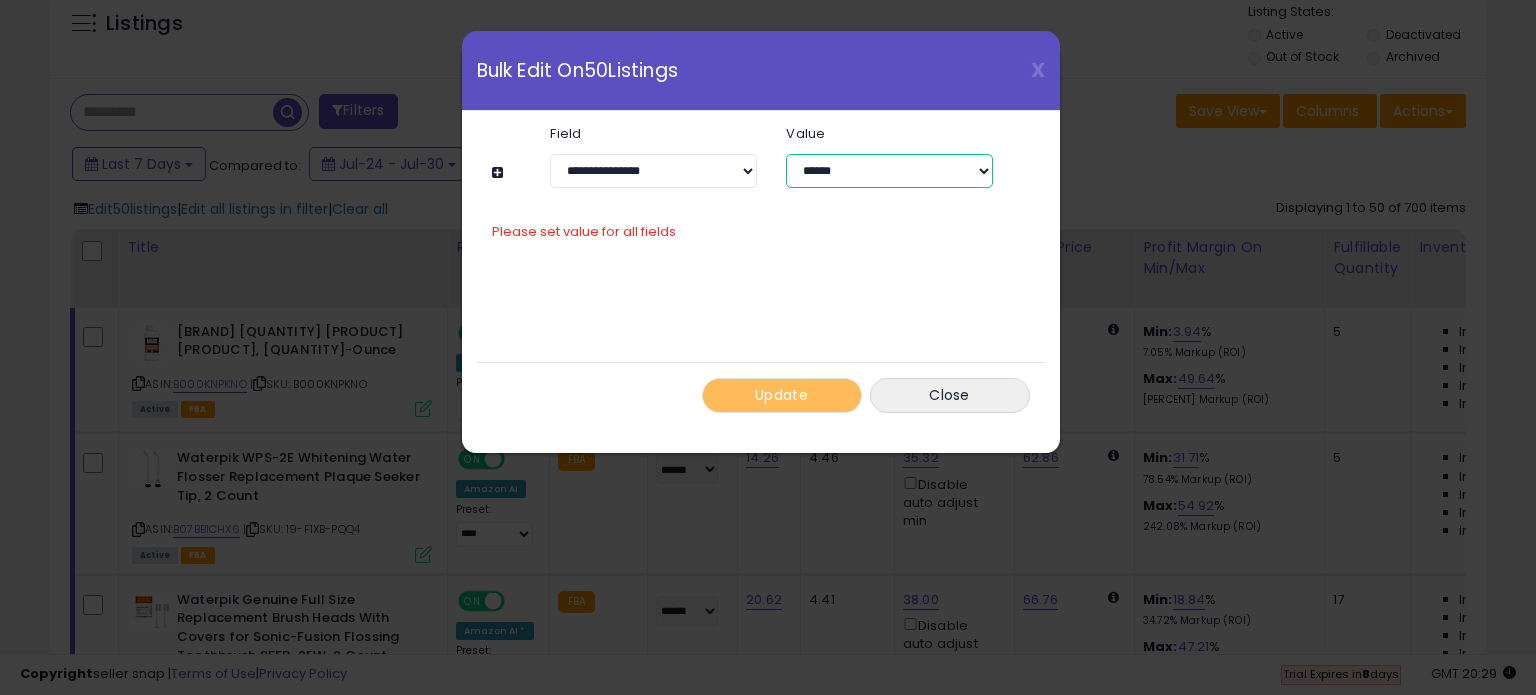 click on "******
*******" at bounding box center [889, 171] 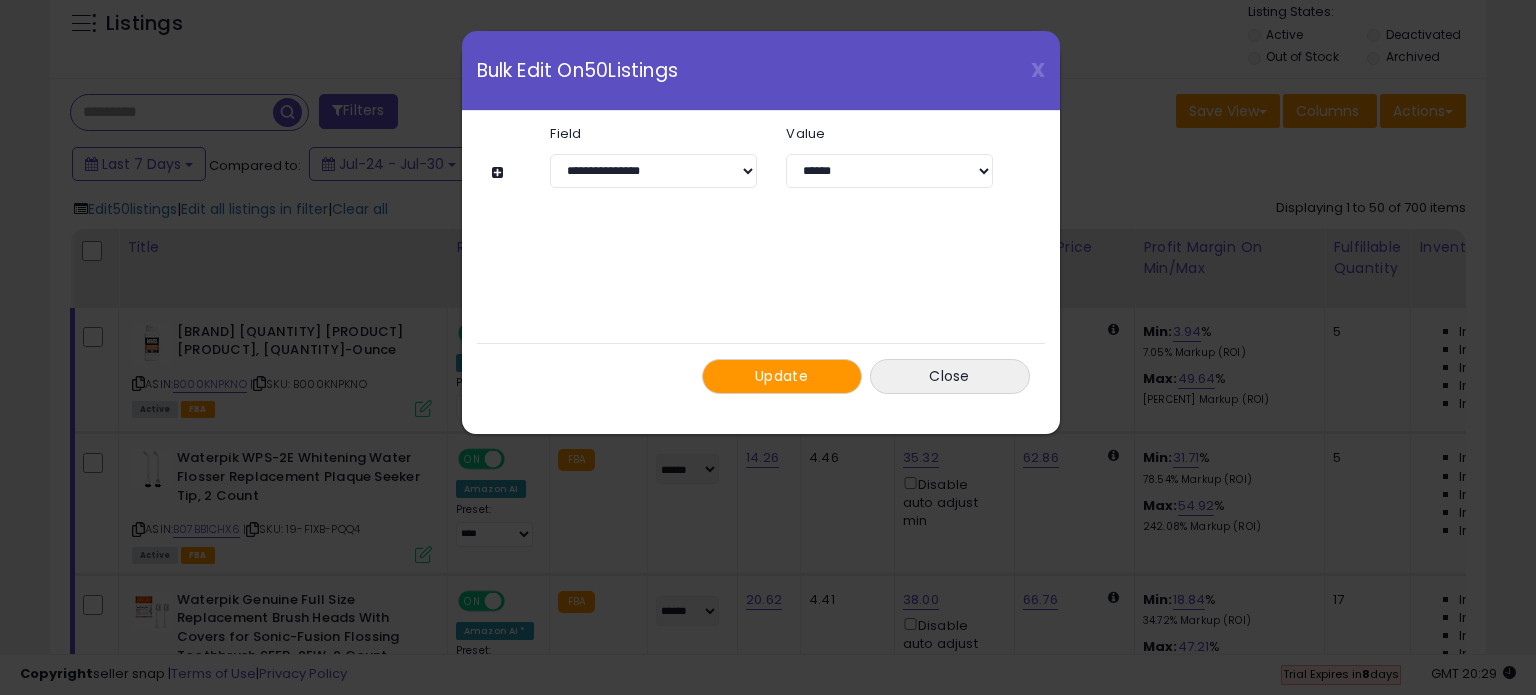 click on "Update" at bounding box center (781, 376) 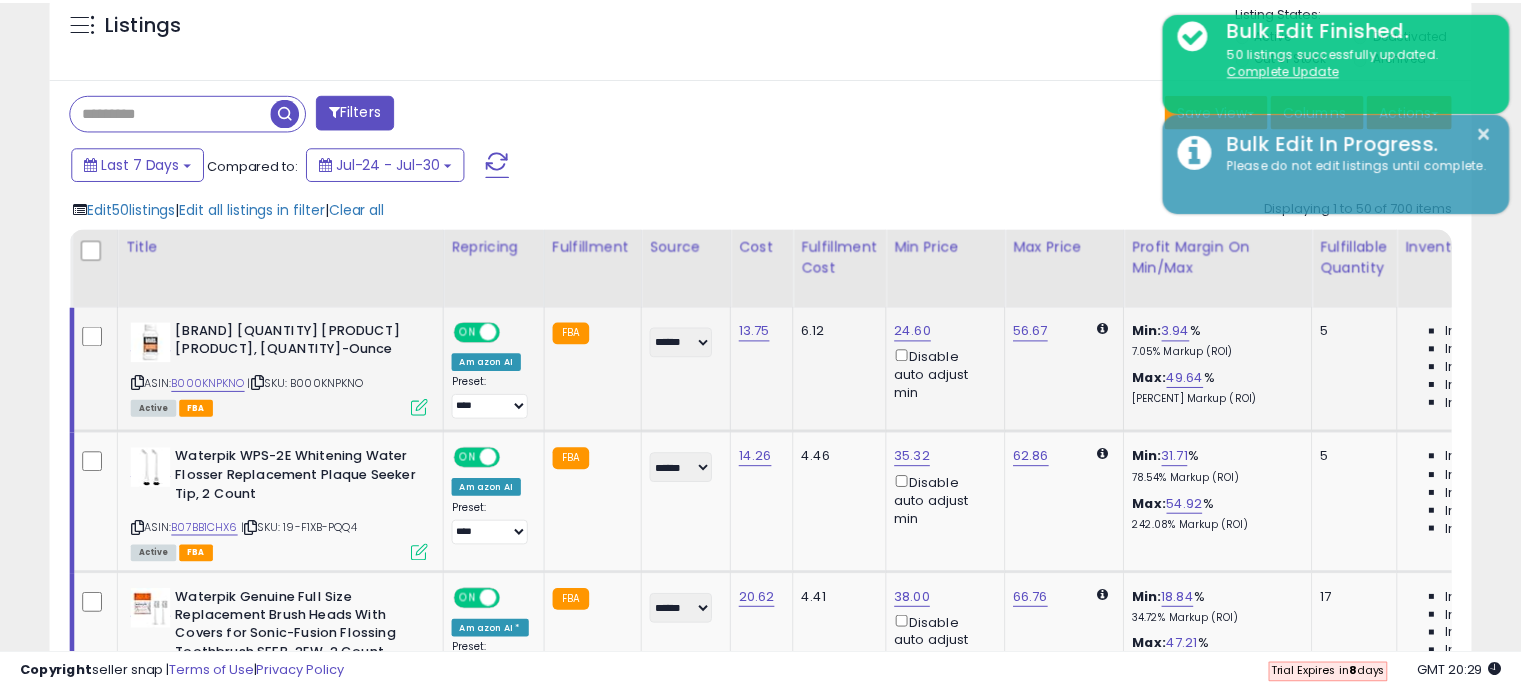 scroll, scrollTop: 409, scrollLeft: 822, axis: both 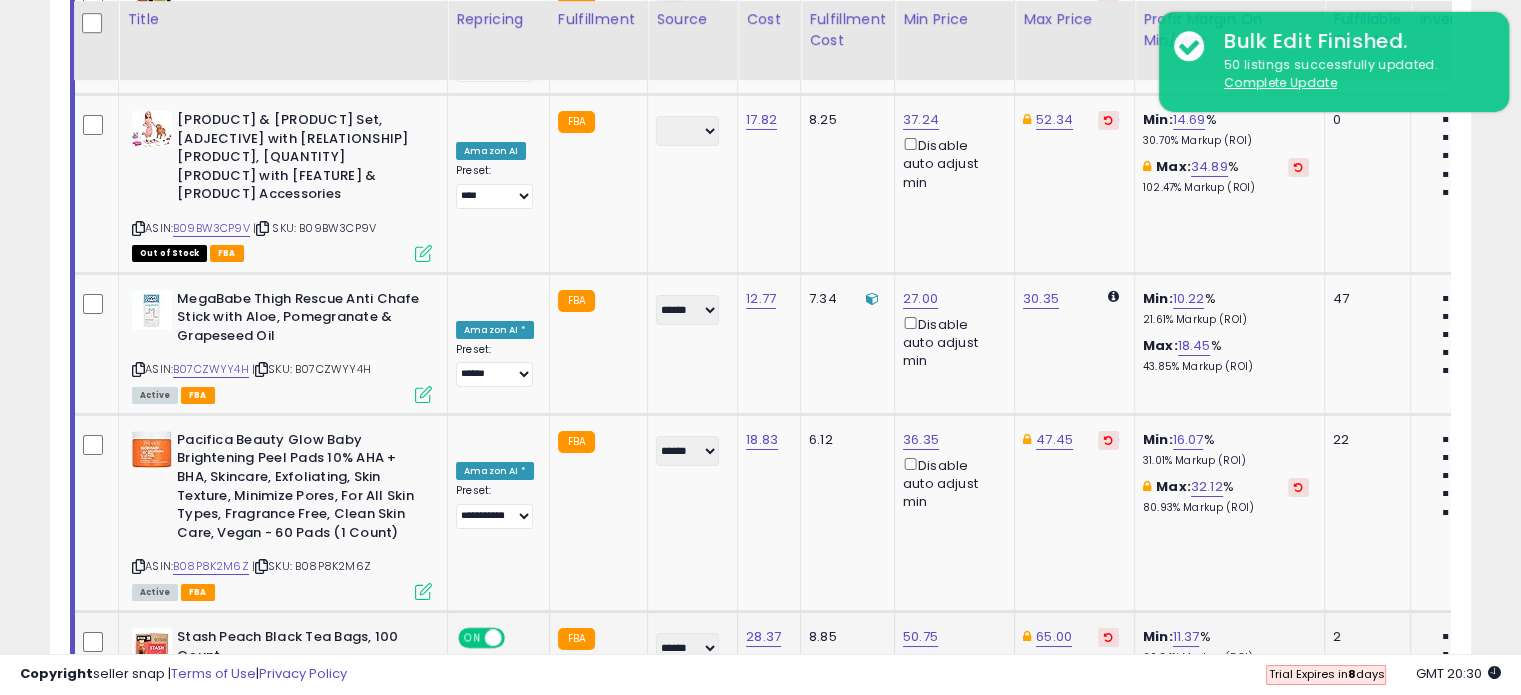 click at bounding box center (1108, 637) 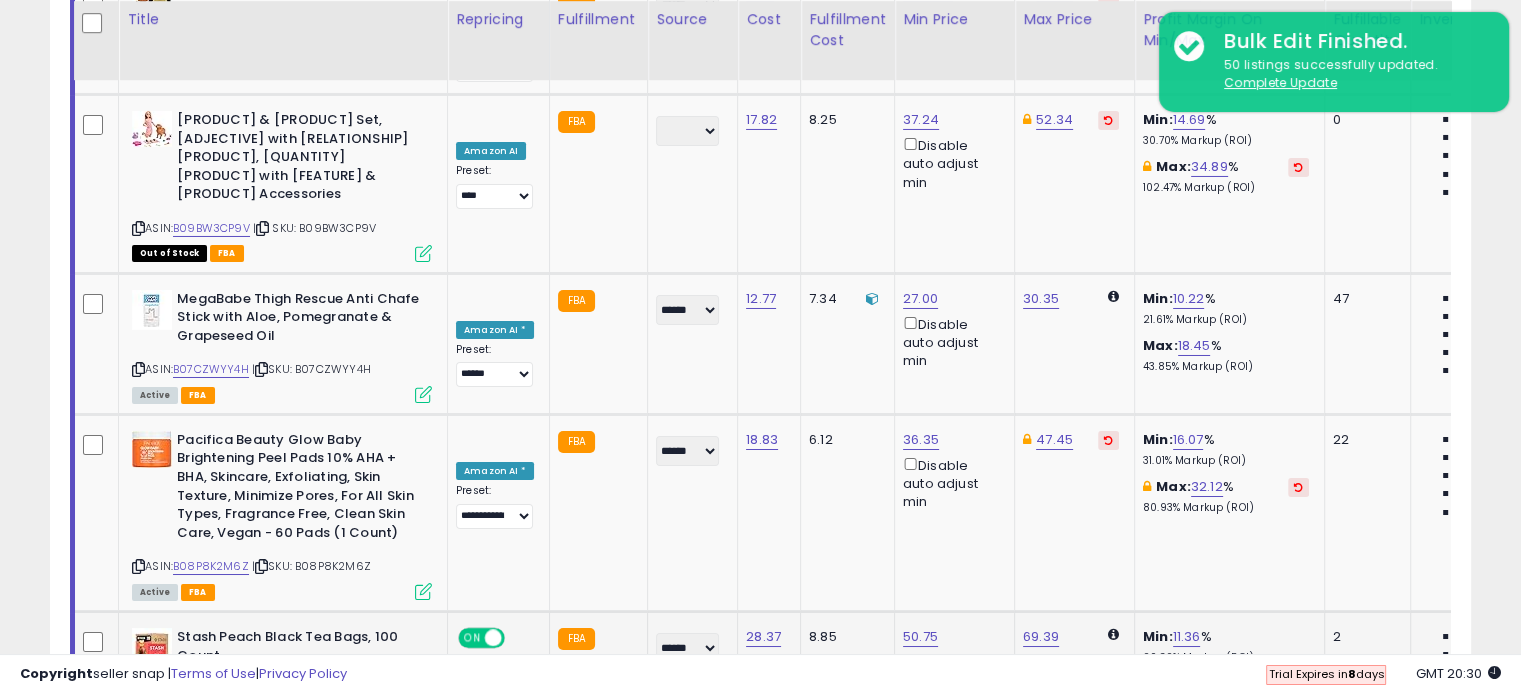 click at bounding box center [1108, 942] 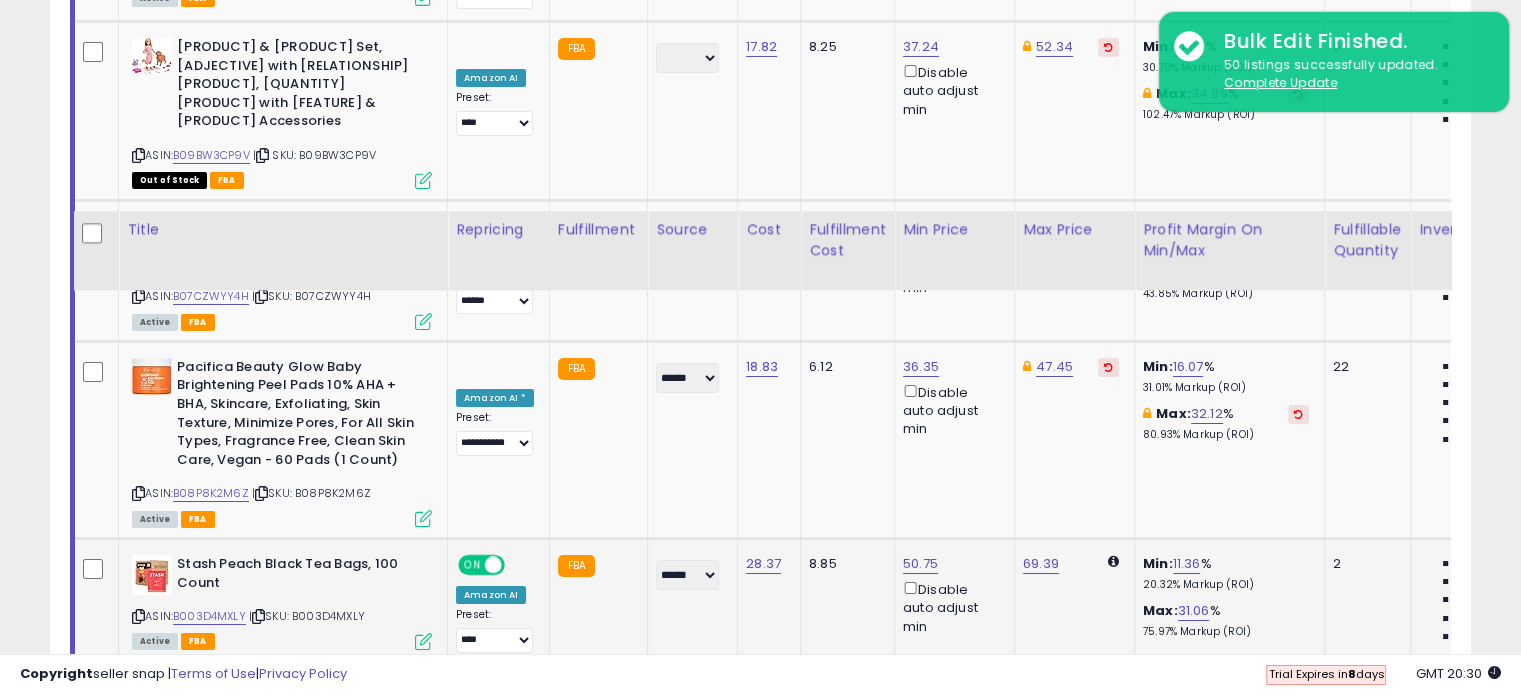 scroll, scrollTop: 7544, scrollLeft: 0, axis: vertical 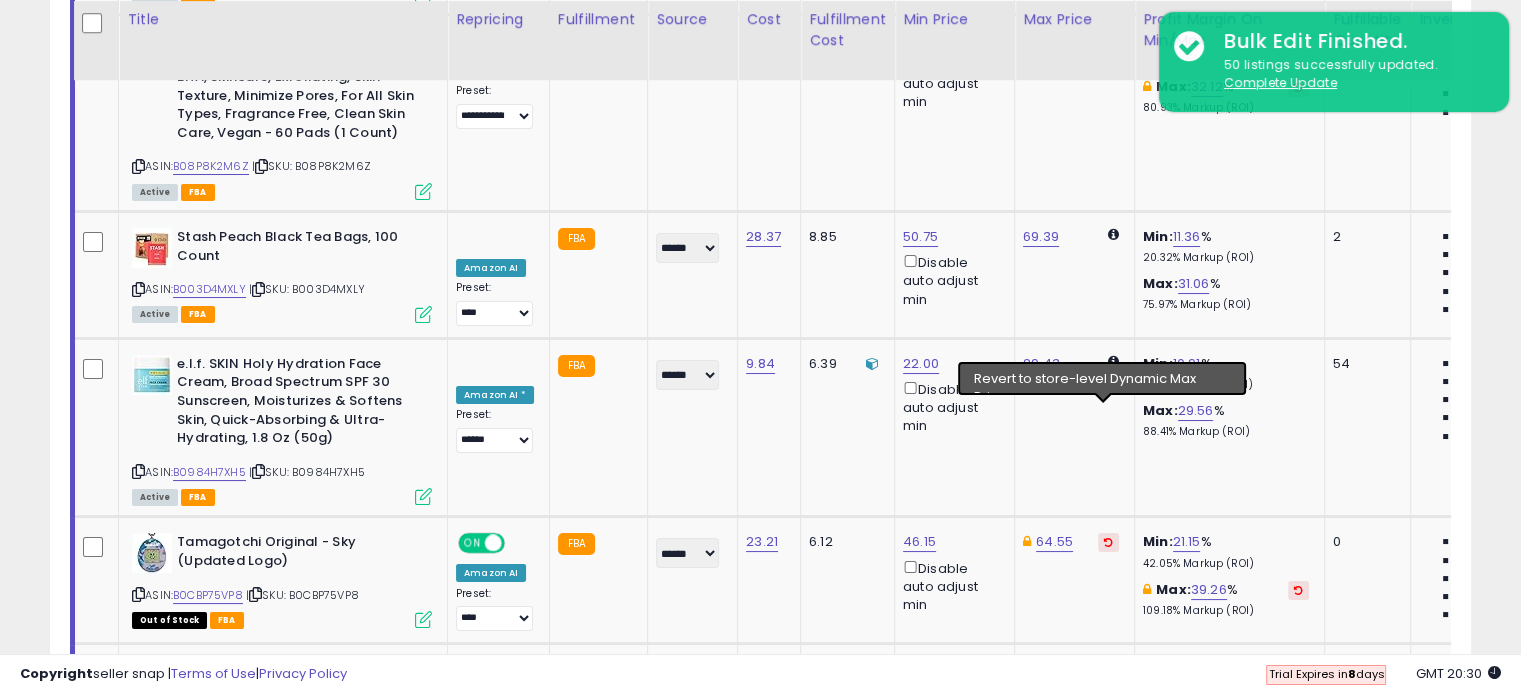 click at bounding box center (1108, 805) 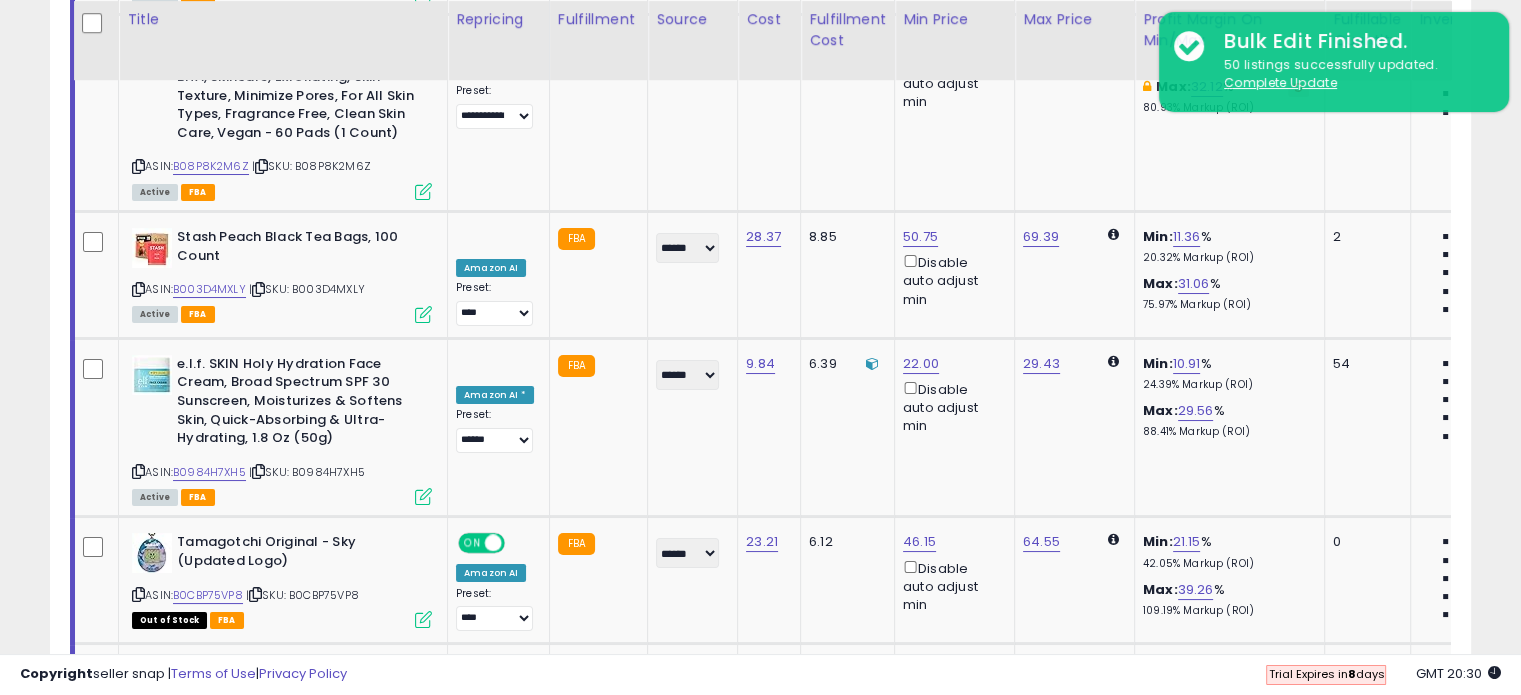 click at bounding box center (1108, 984) 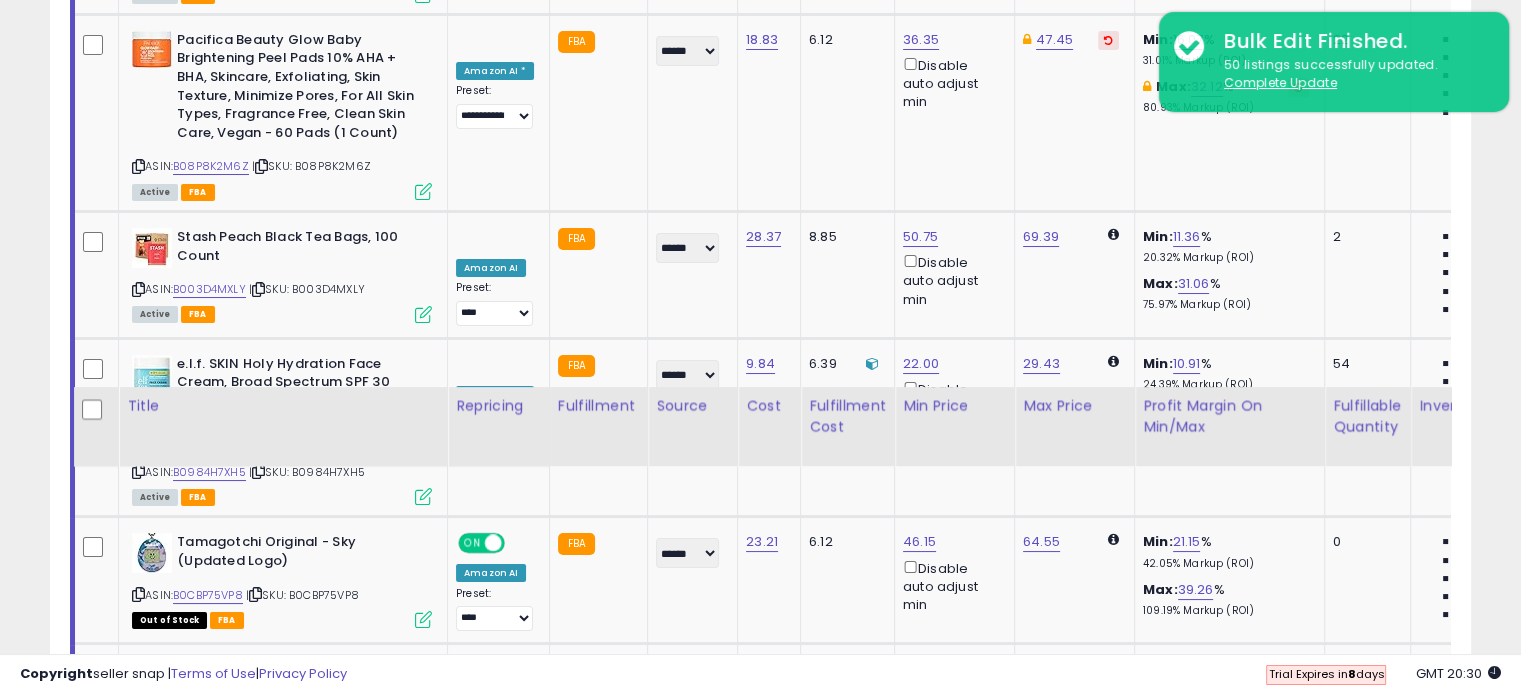 scroll, scrollTop: 8144, scrollLeft: 0, axis: vertical 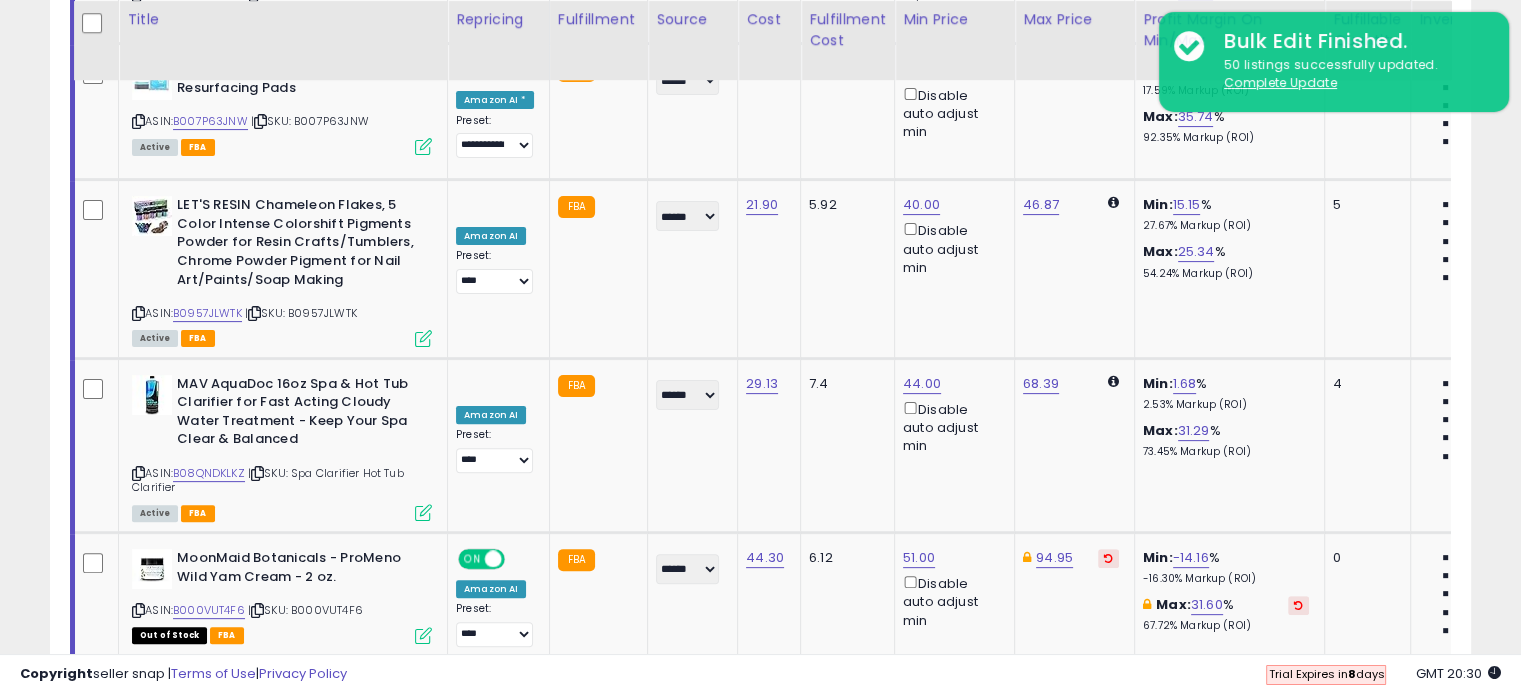 click at bounding box center [1108, 812] 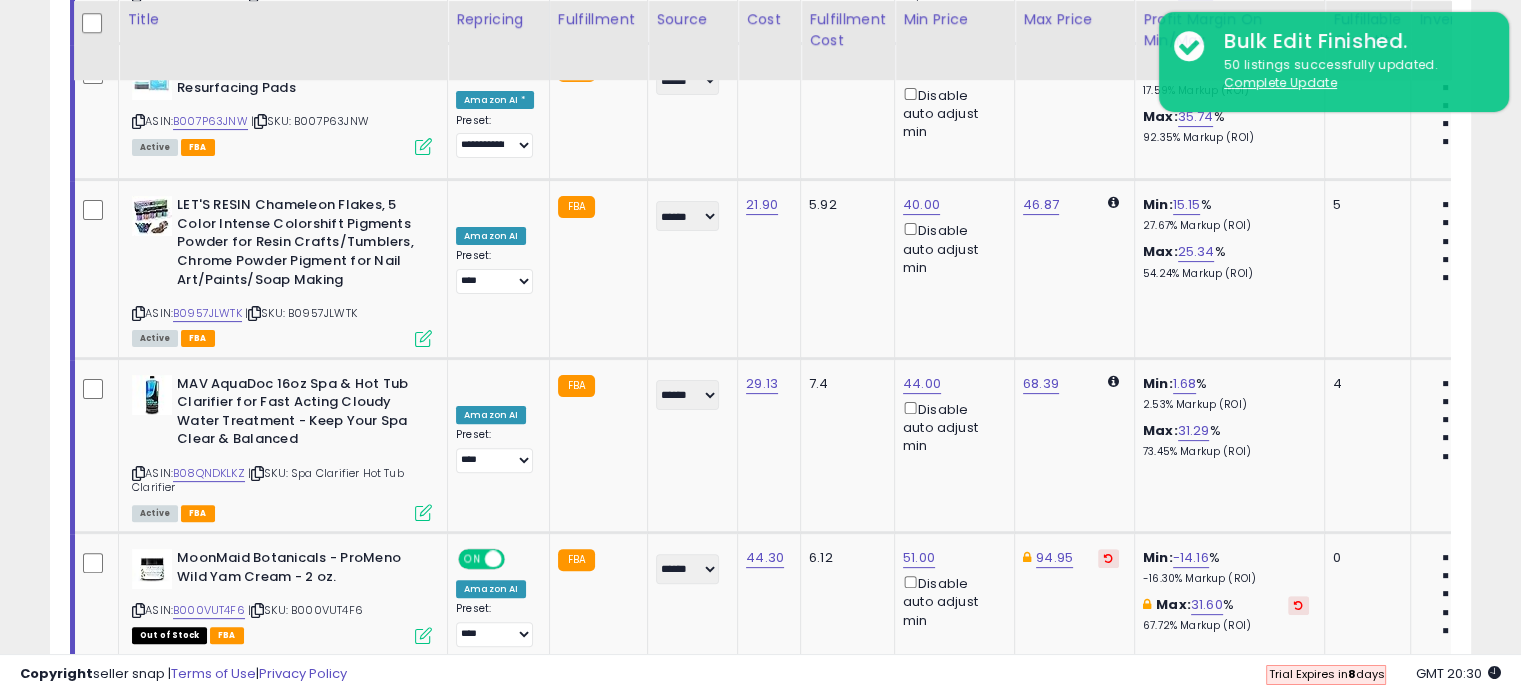 click on "123.45" 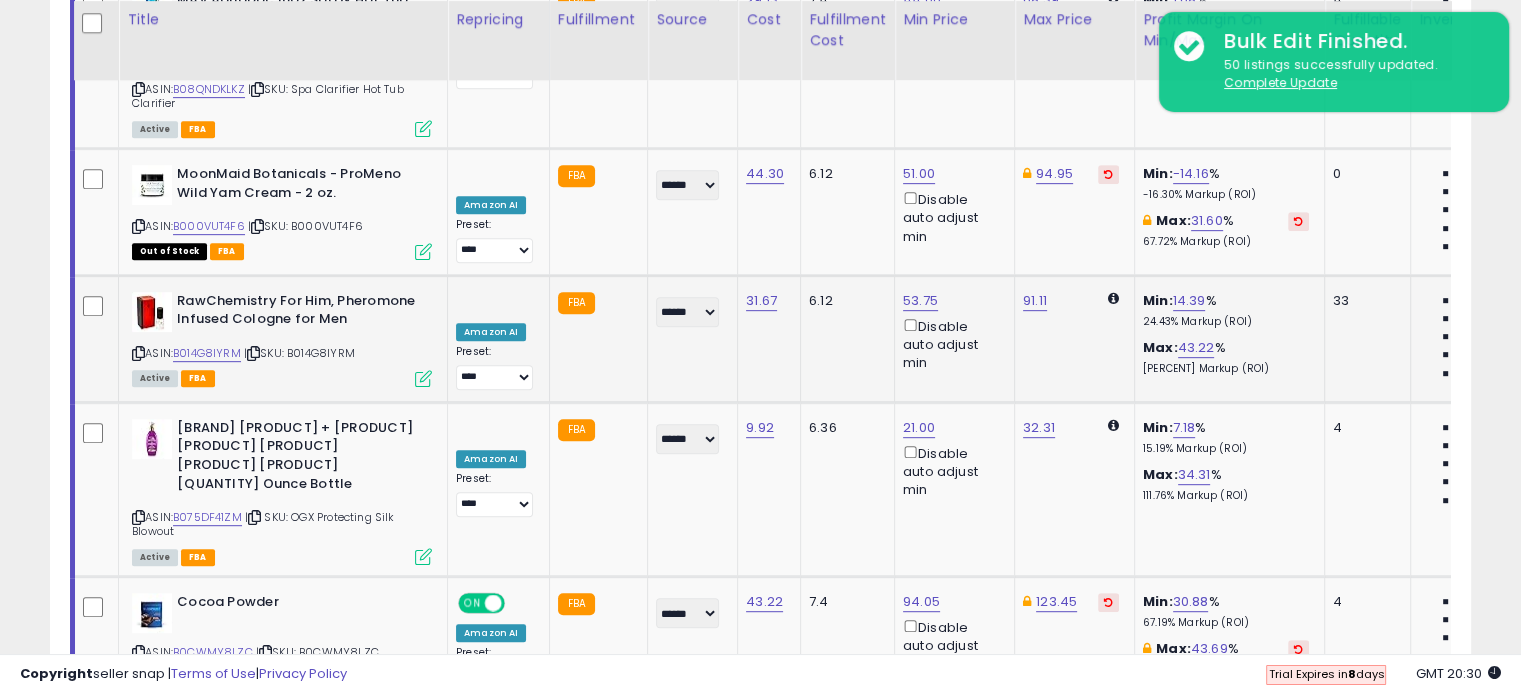 click at bounding box center (1108, 729) 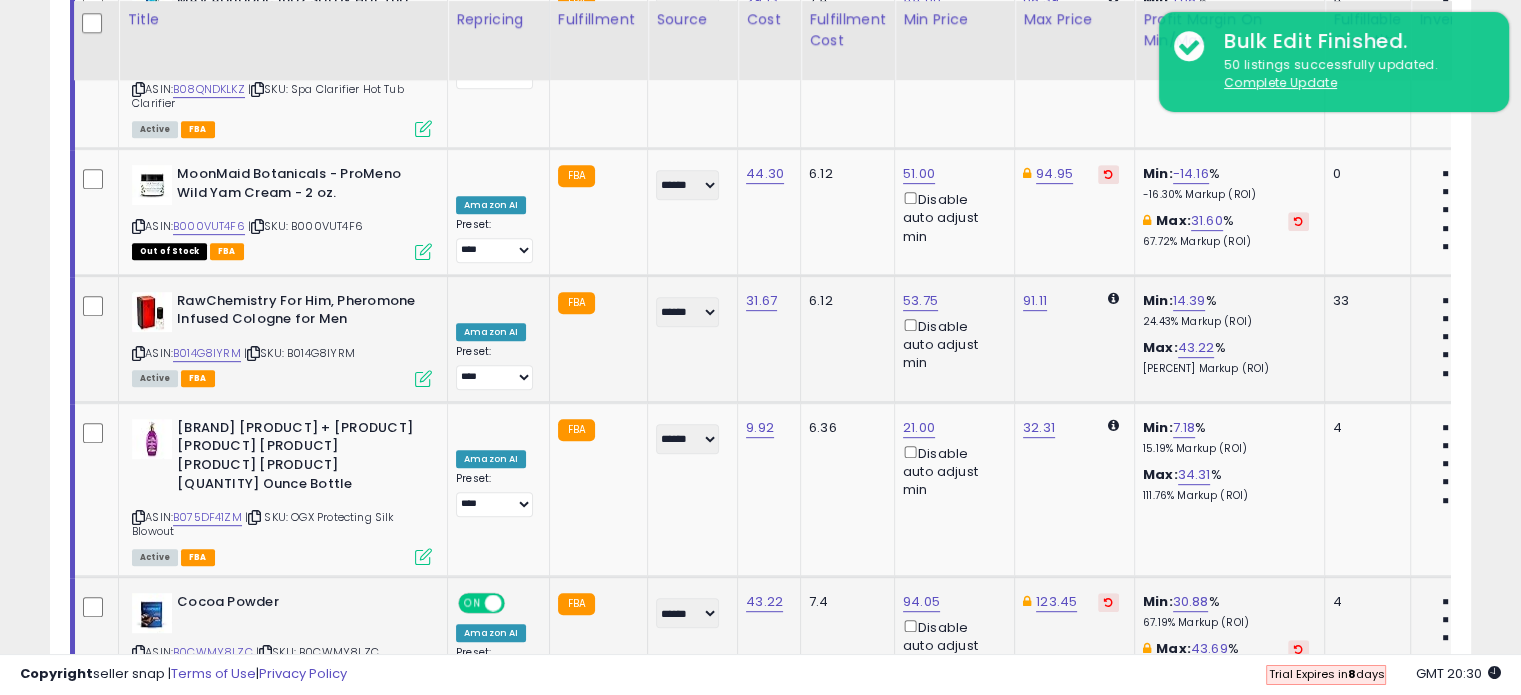 click at bounding box center [1108, 602] 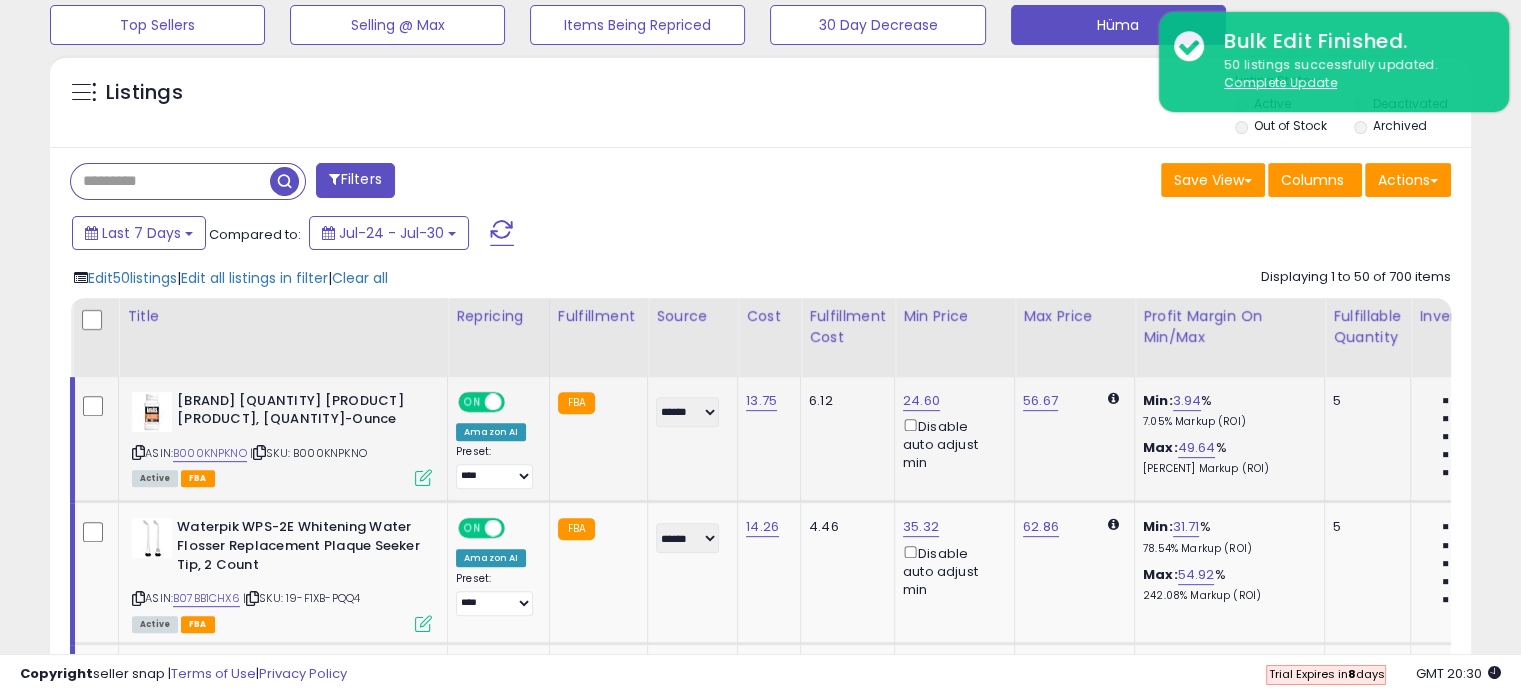scroll, scrollTop: 700, scrollLeft: 0, axis: vertical 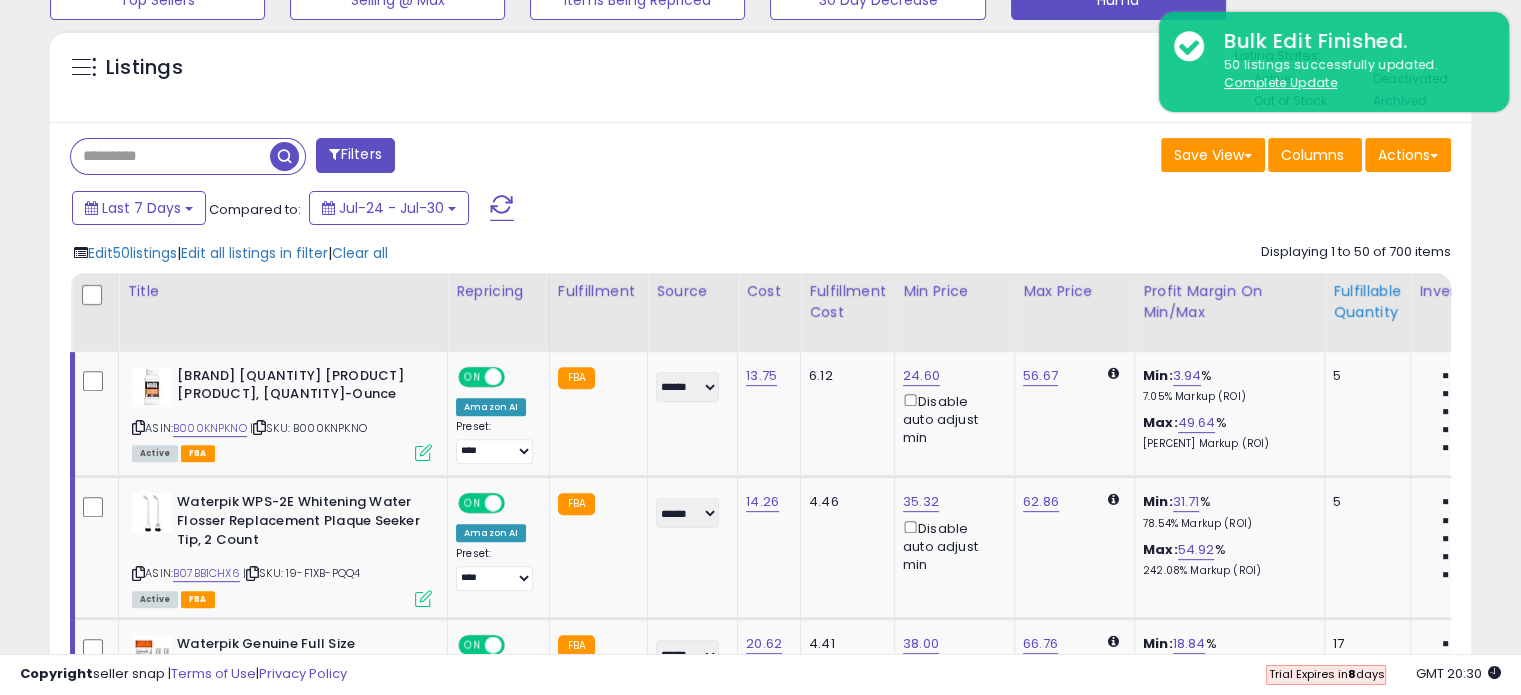 click on "Fulfillable Quantity" at bounding box center (1367, 302) 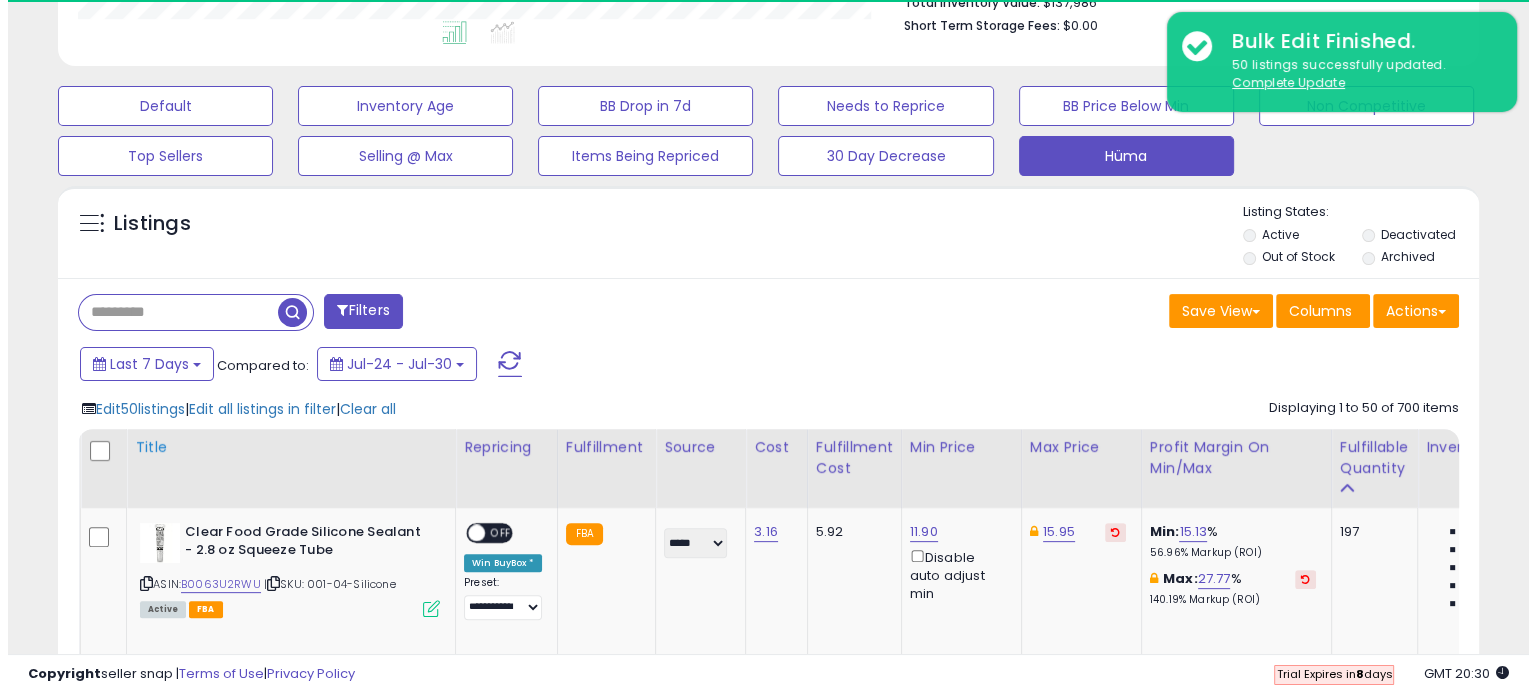 scroll, scrollTop: 700, scrollLeft: 0, axis: vertical 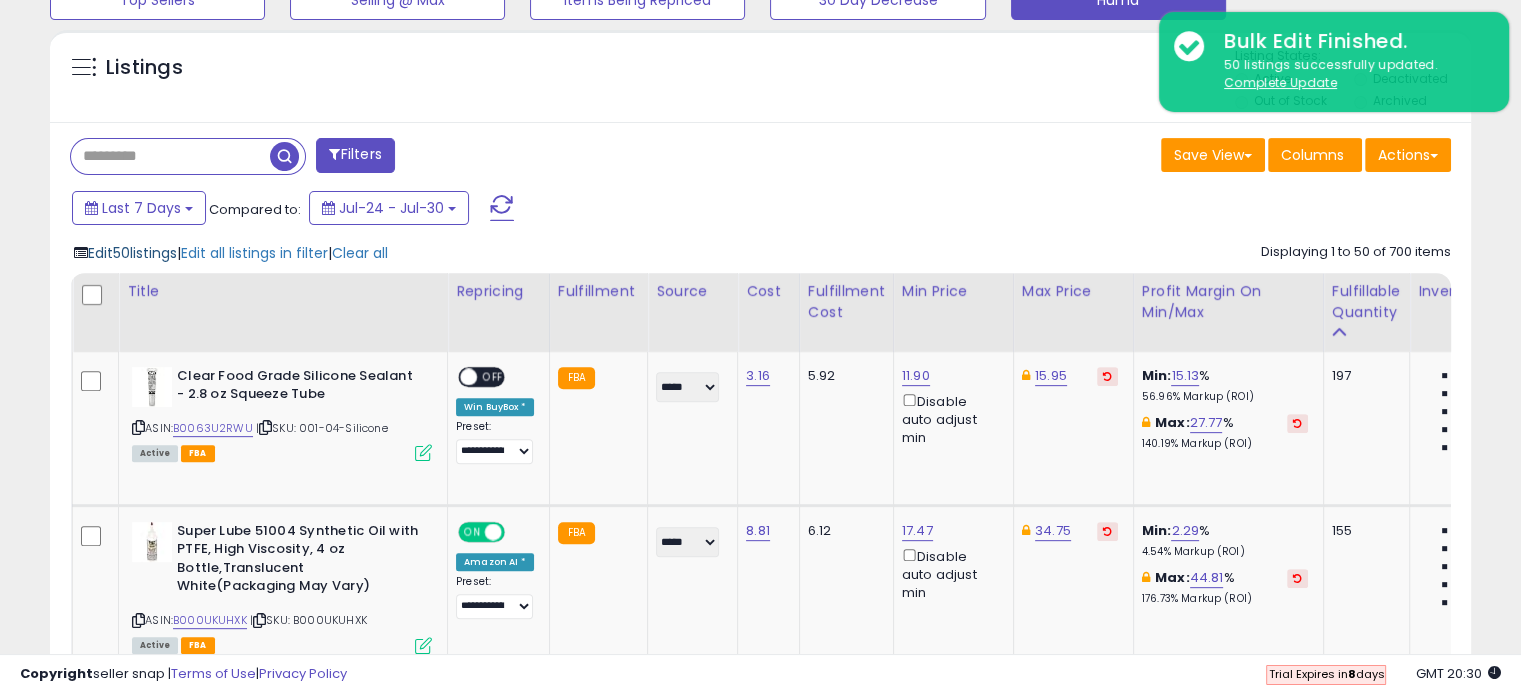 click on "Edit  50  listings" at bounding box center (132, 253) 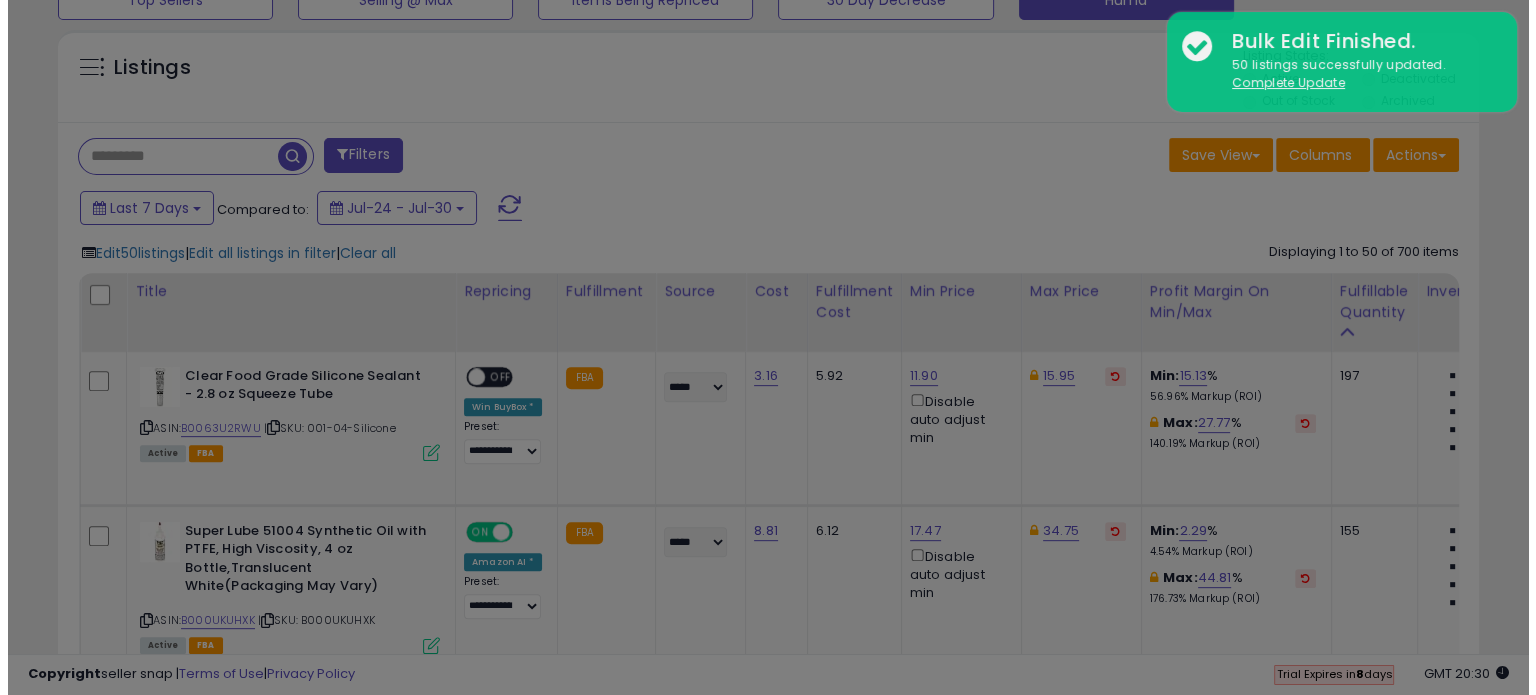 scroll, scrollTop: 999589, scrollLeft: 999168, axis: both 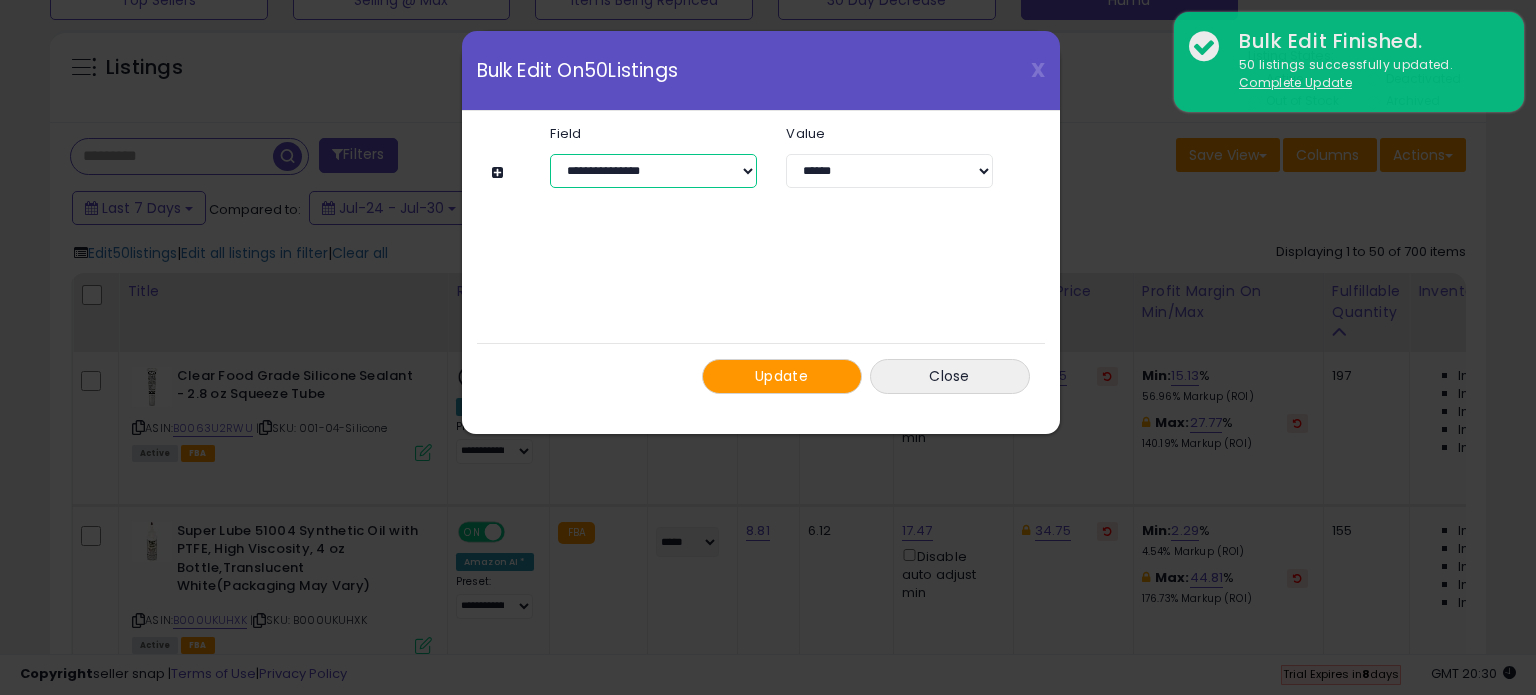 click on "**********" at bounding box center (653, 171) 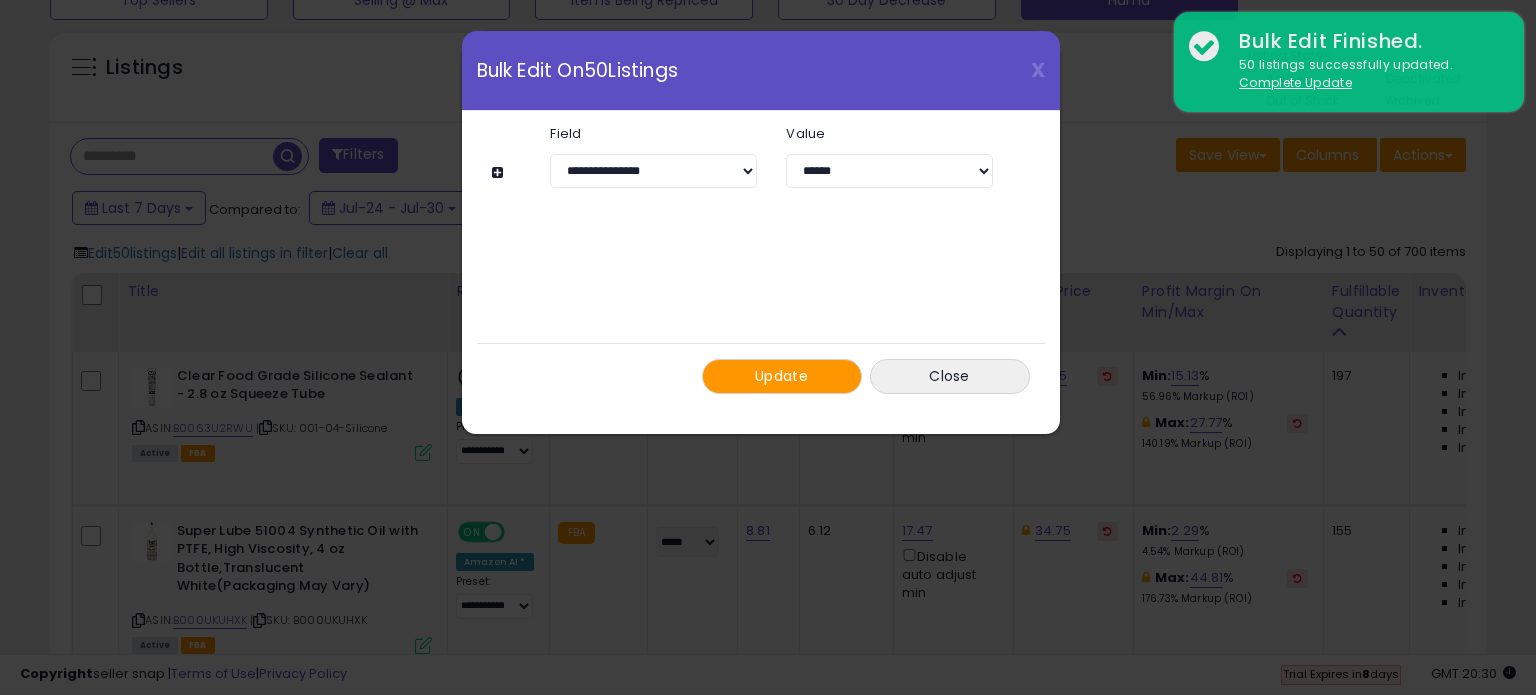 click on "**********" at bounding box center [761, 260] 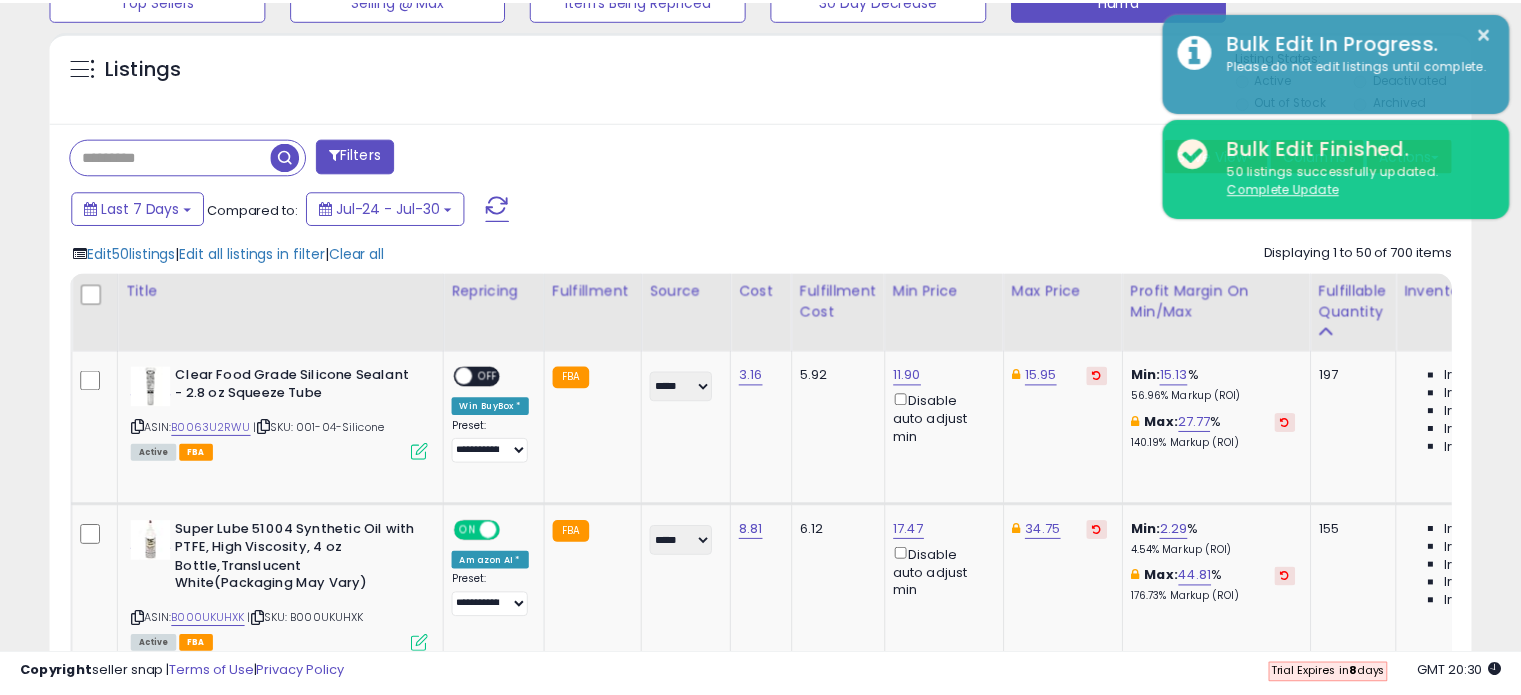 scroll, scrollTop: 409, scrollLeft: 822, axis: both 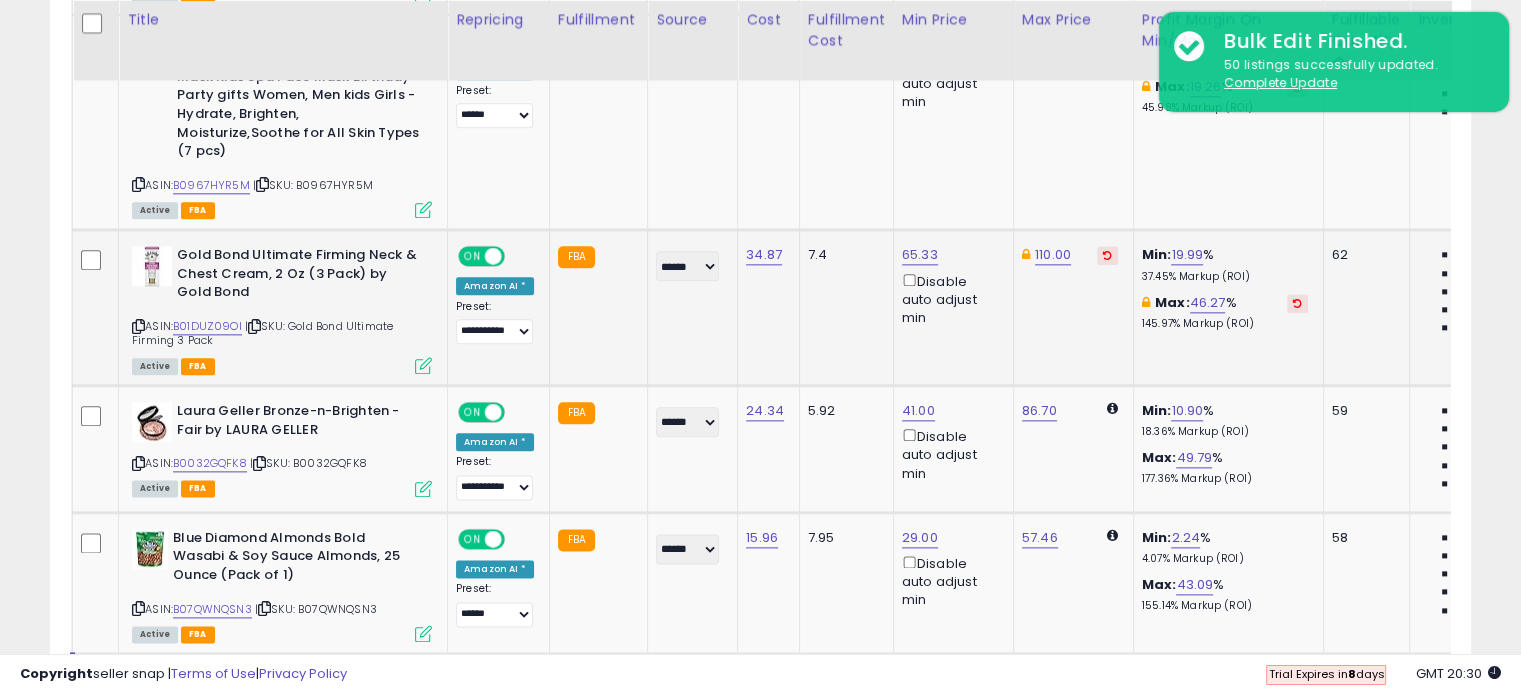 click at bounding box center (1107, 255) 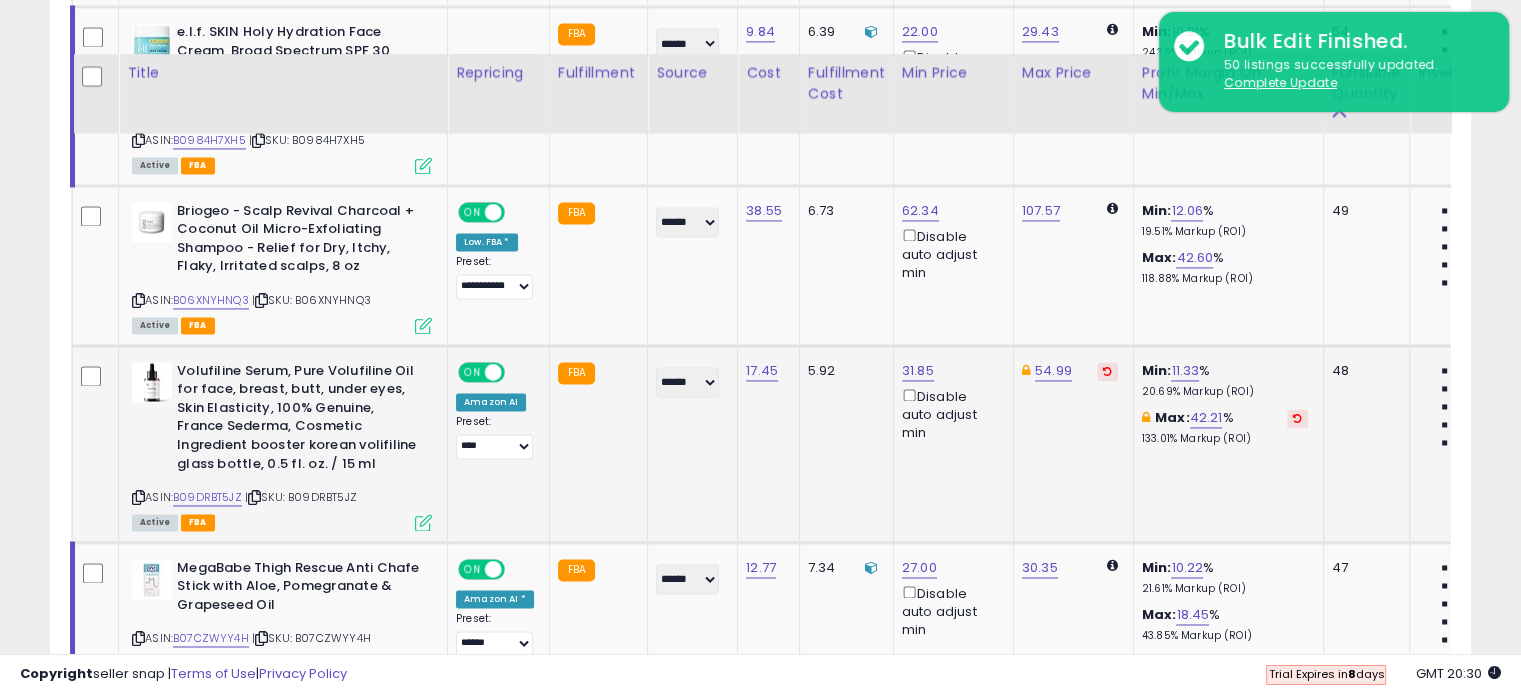 scroll, scrollTop: 3100, scrollLeft: 0, axis: vertical 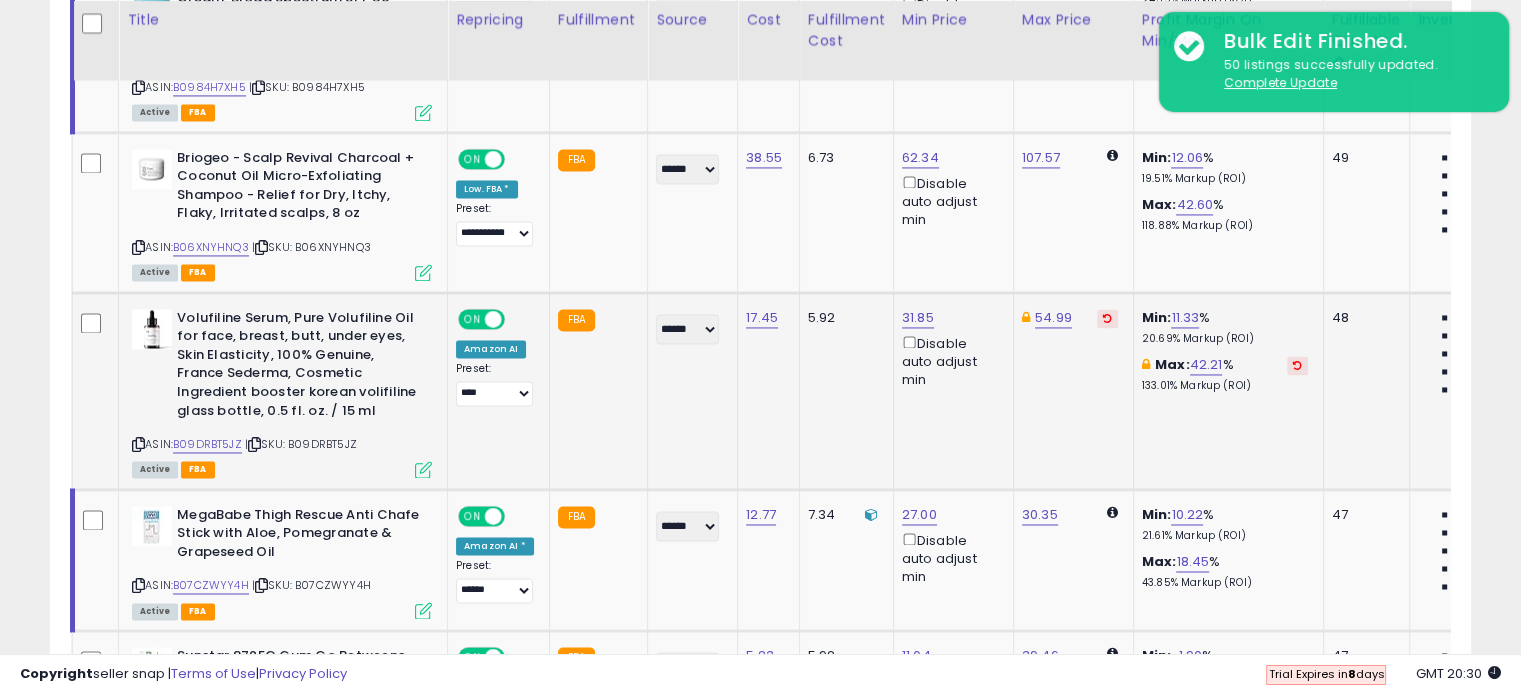 click at bounding box center (1107, 318) 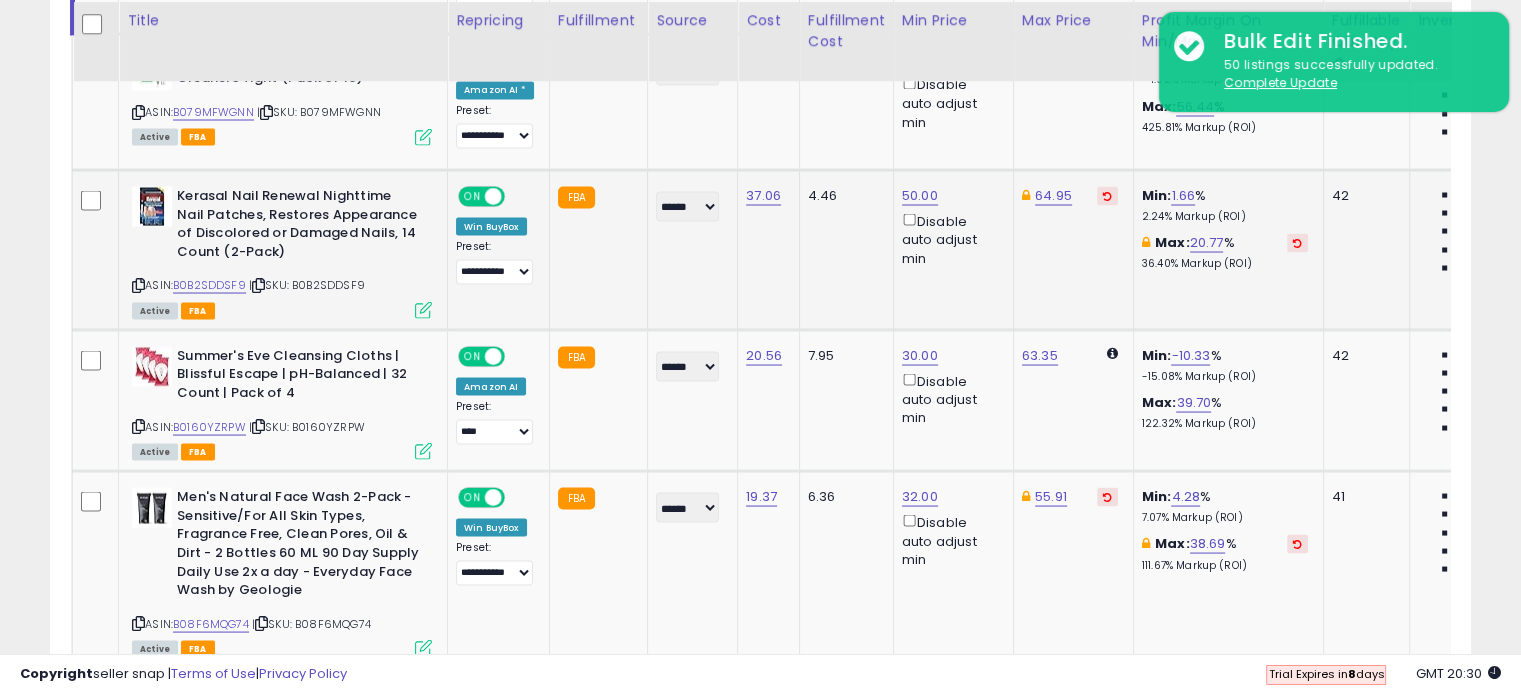 scroll, scrollTop: 3700, scrollLeft: 0, axis: vertical 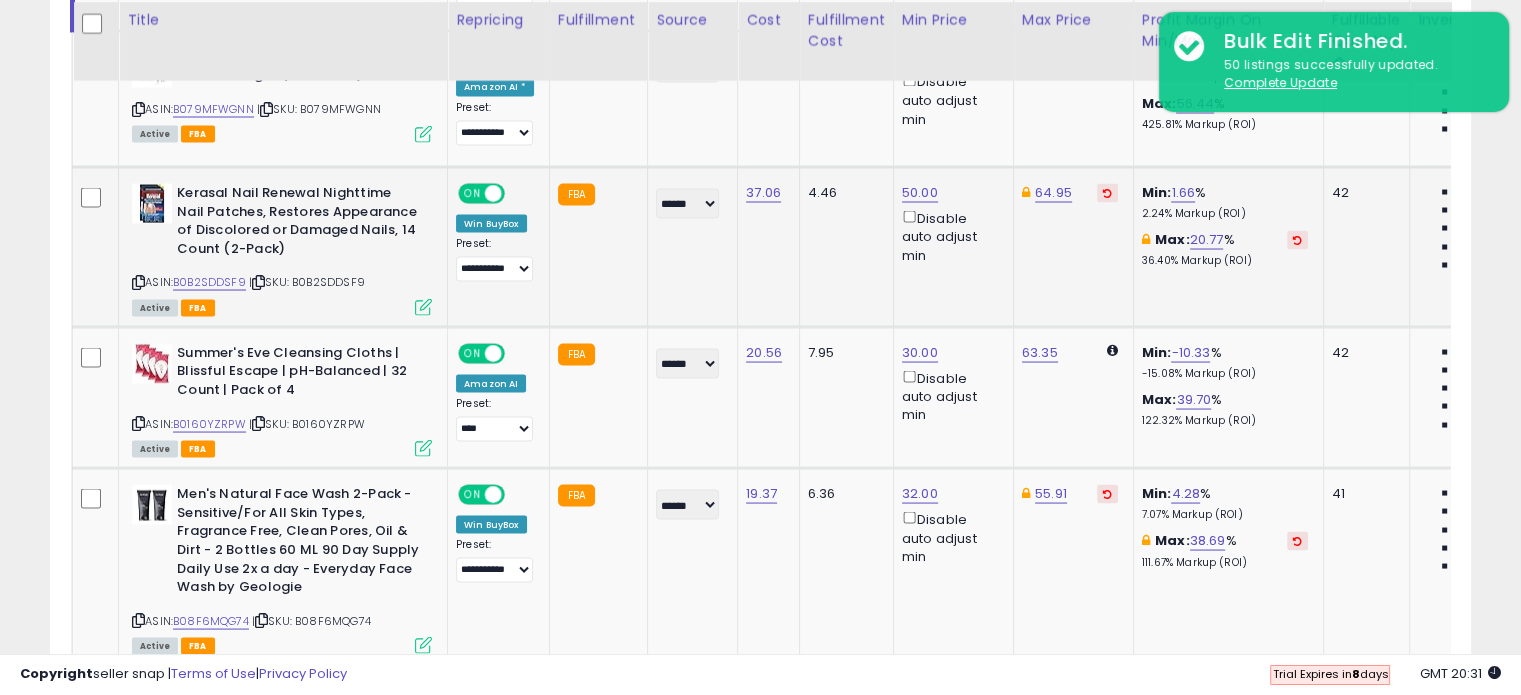 click at bounding box center (1107, 192) 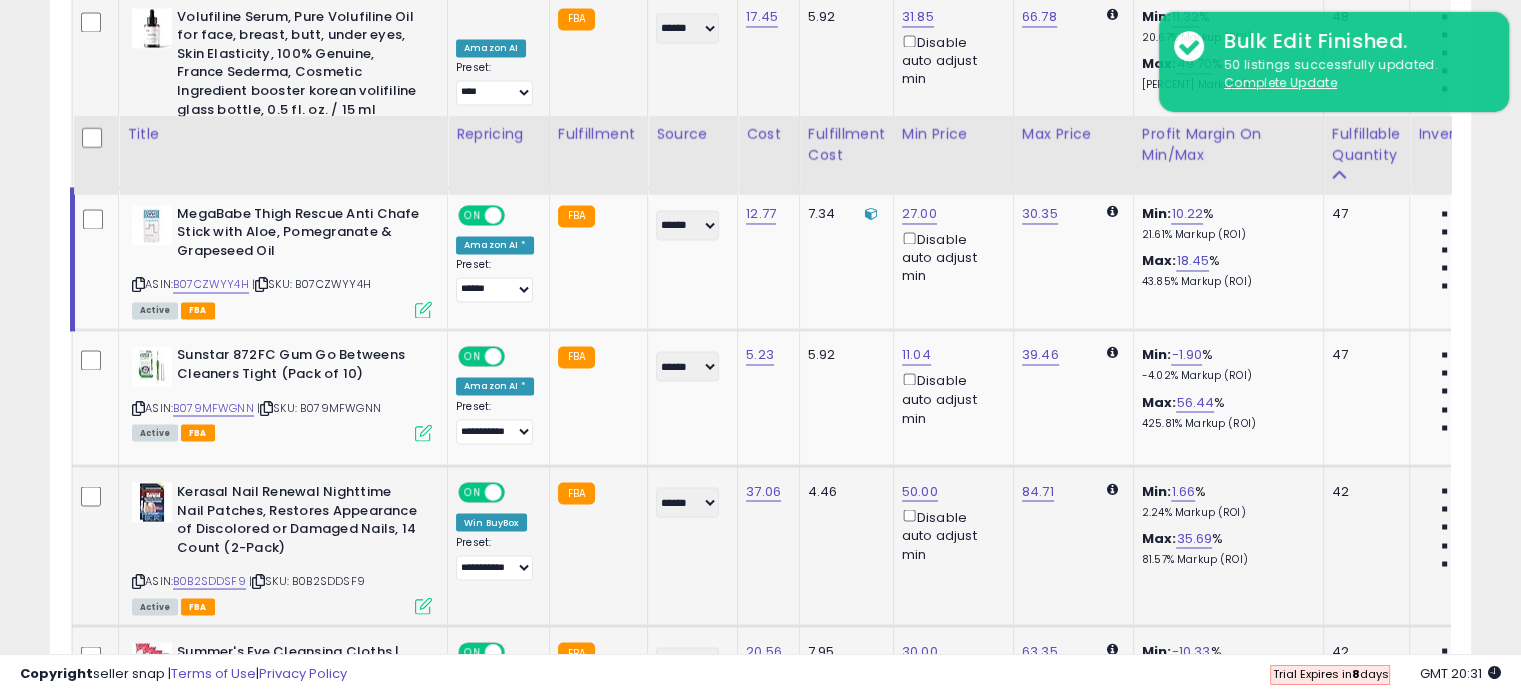 scroll, scrollTop: 3800, scrollLeft: 0, axis: vertical 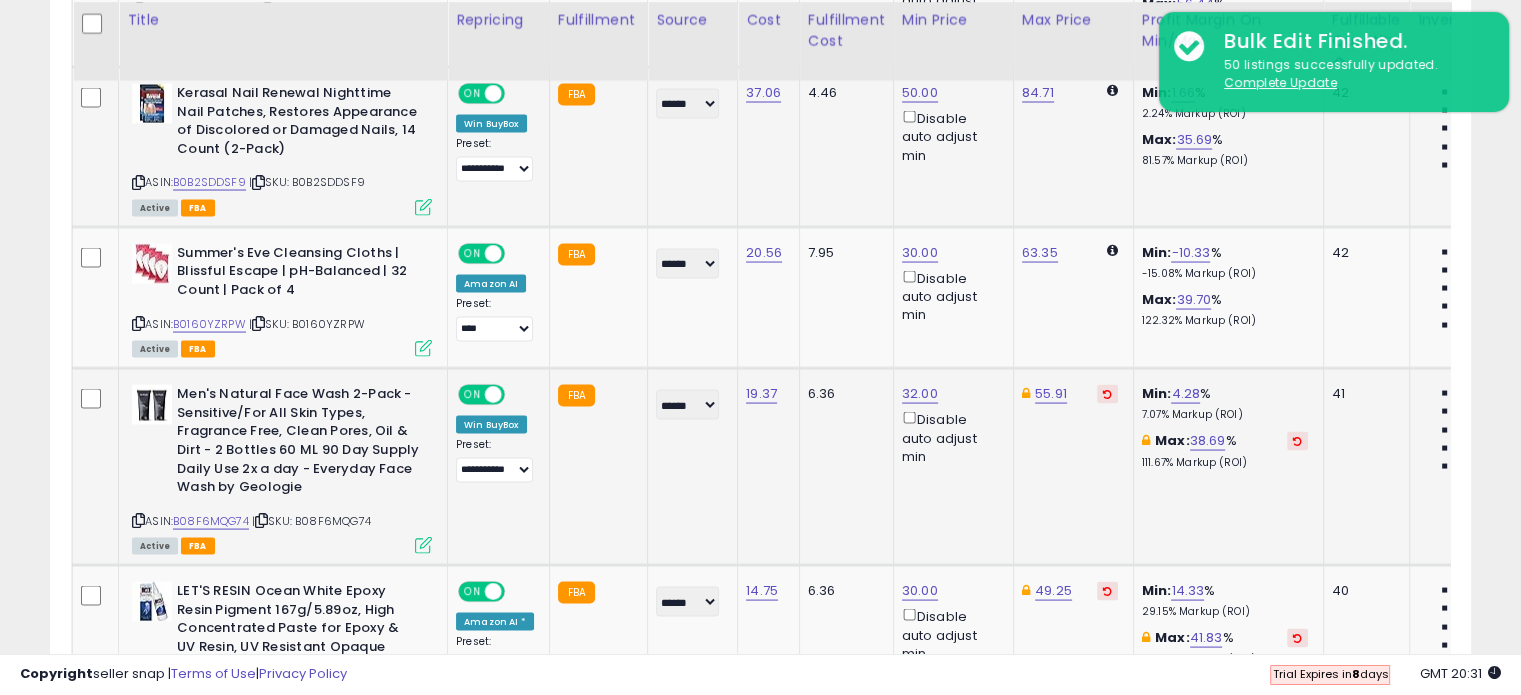 click at bounding box center [1107, 393] 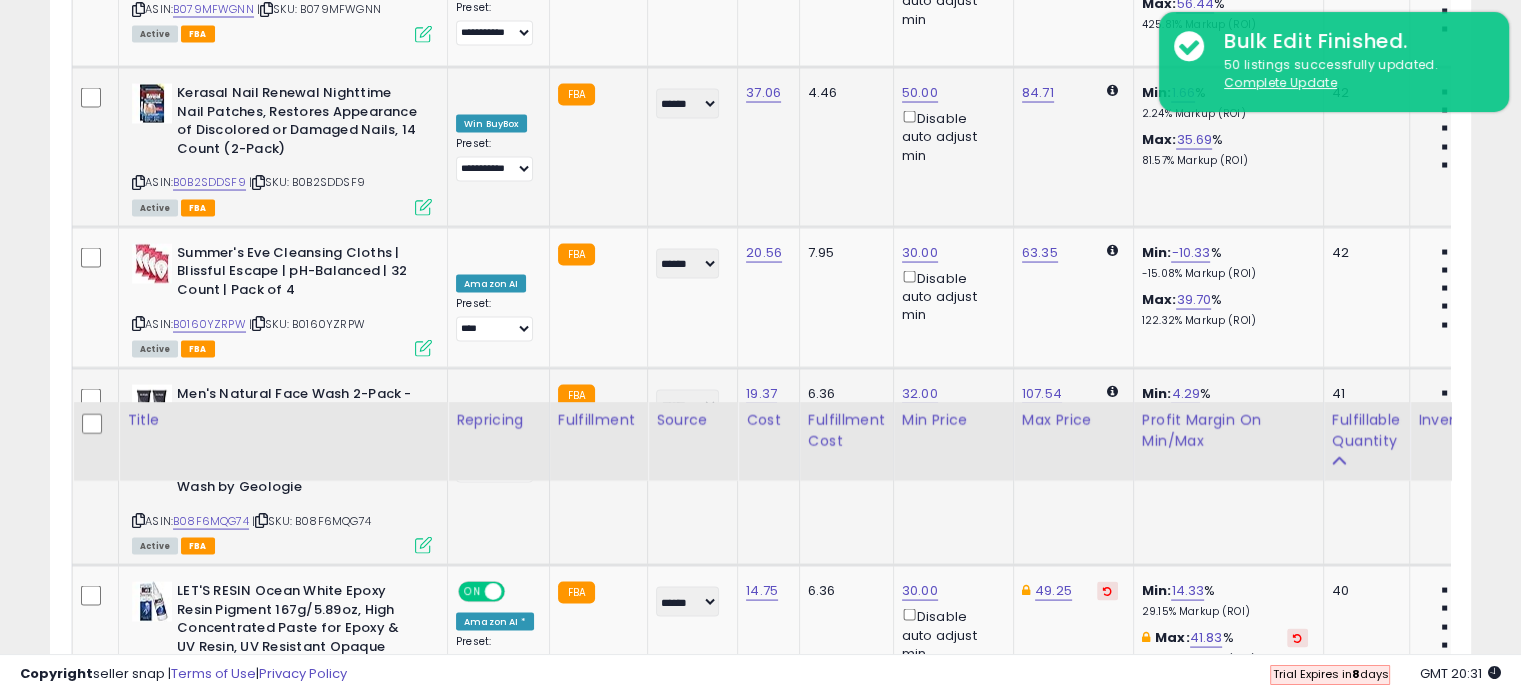 scroll, scrollTop: 4200, scrollLeft: 0, axis: vertical 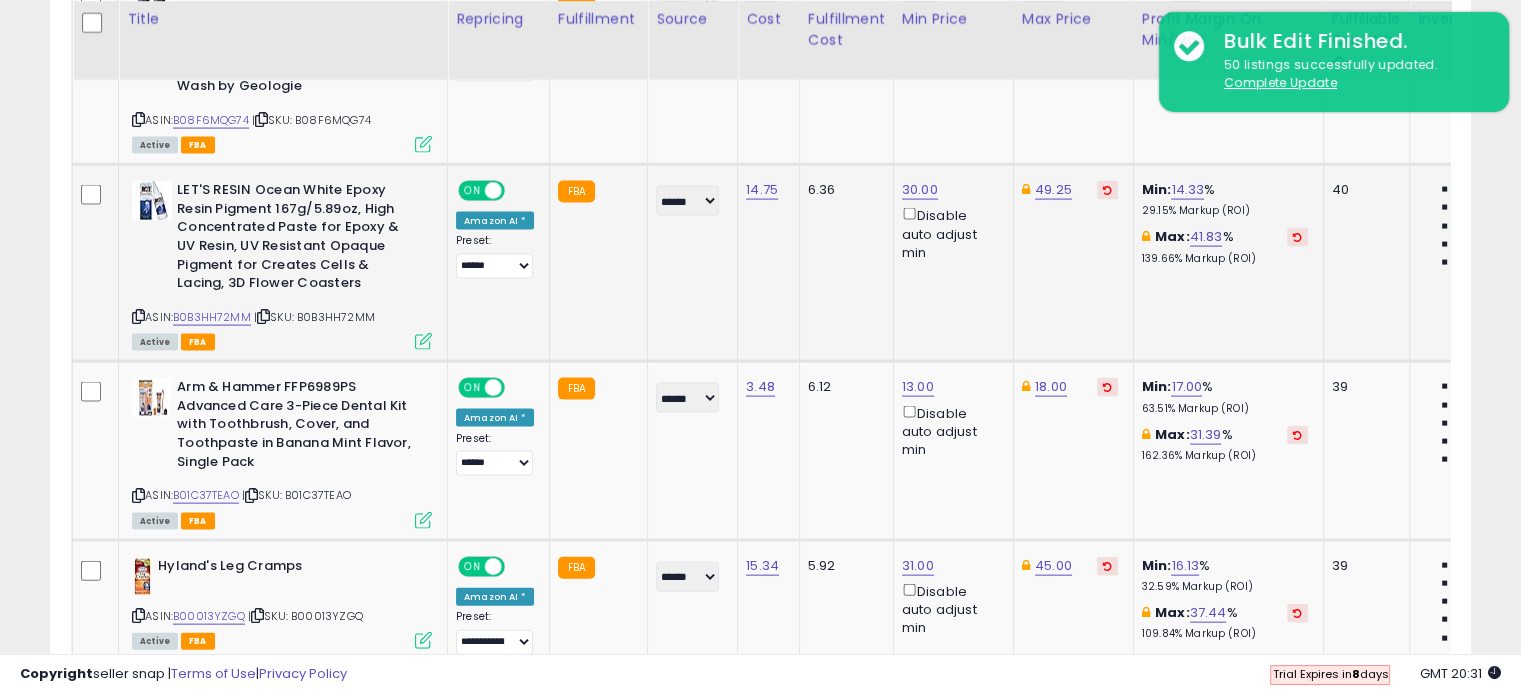 click at bounding box center (1107, 190) 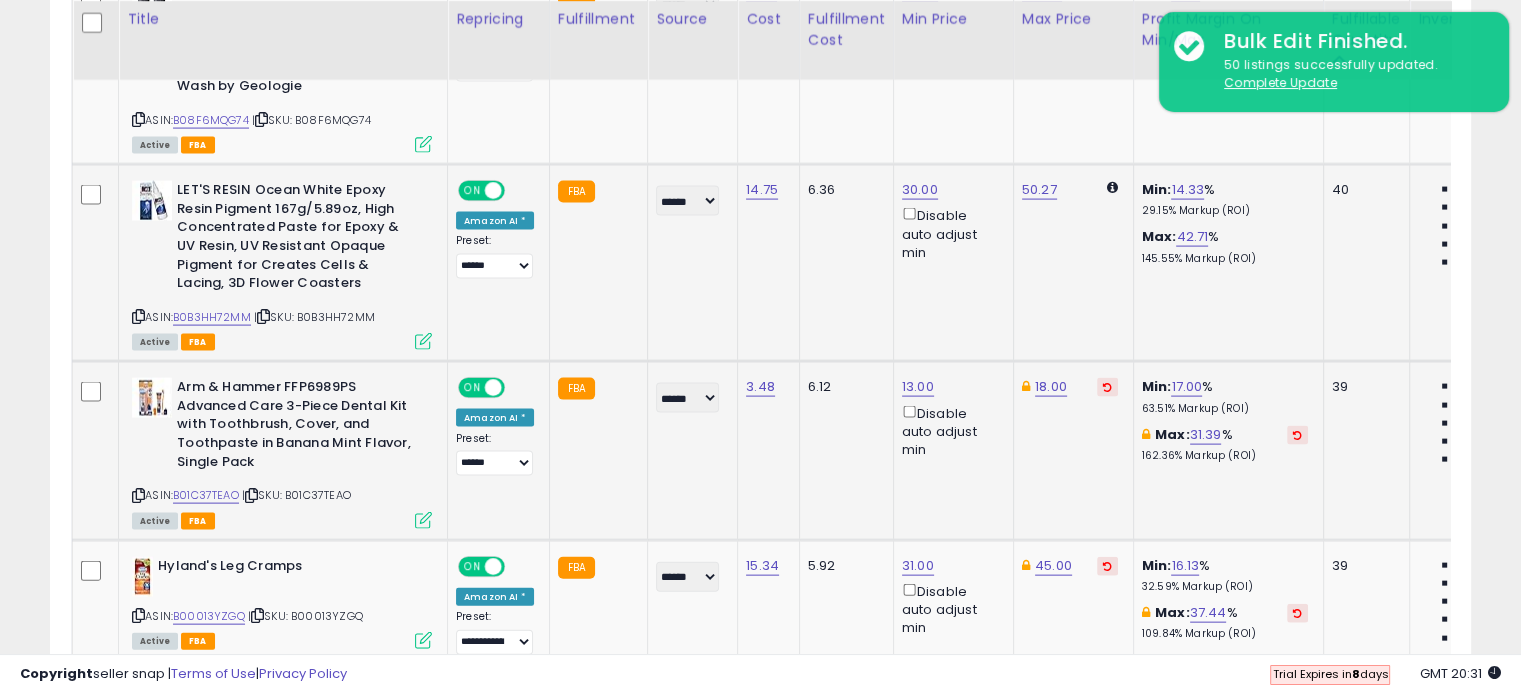 click at bounding box center [1107, 387] 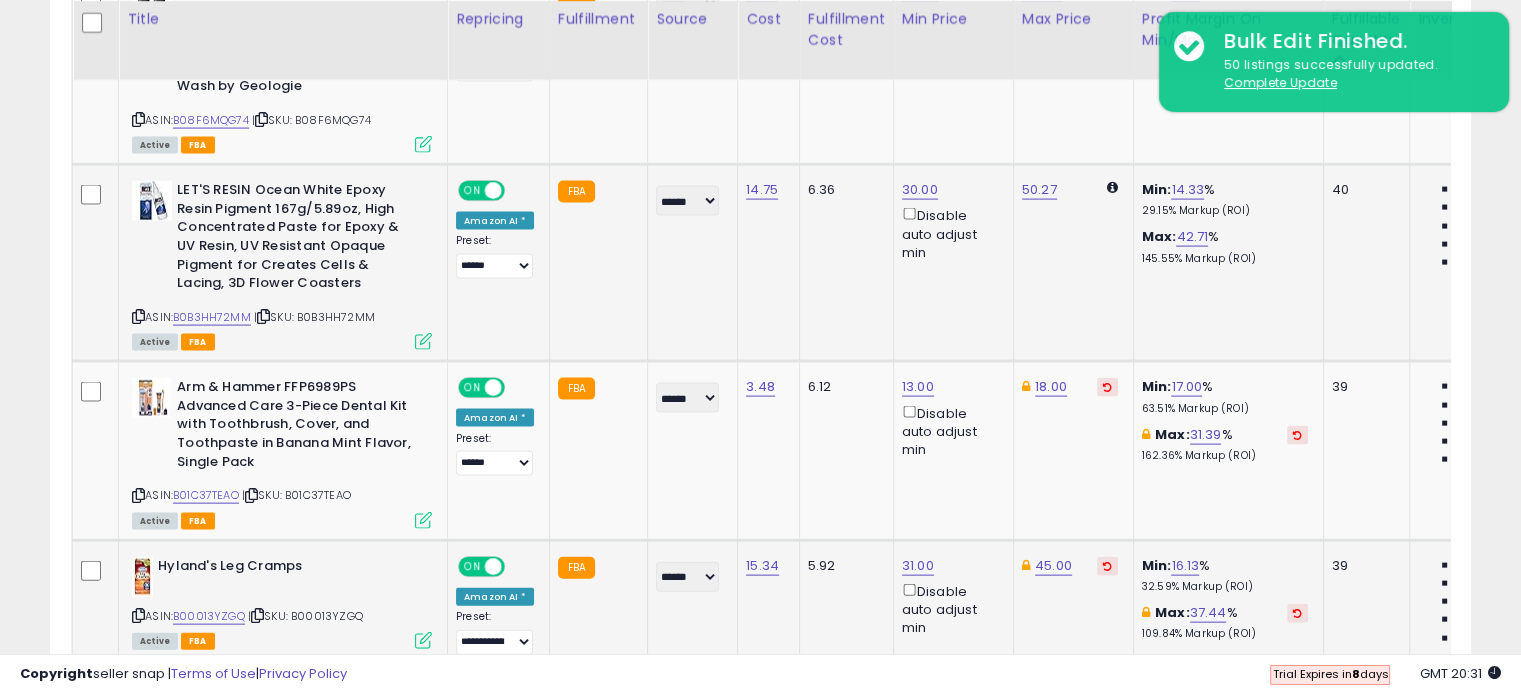 click at bounding box center [1107, 566] 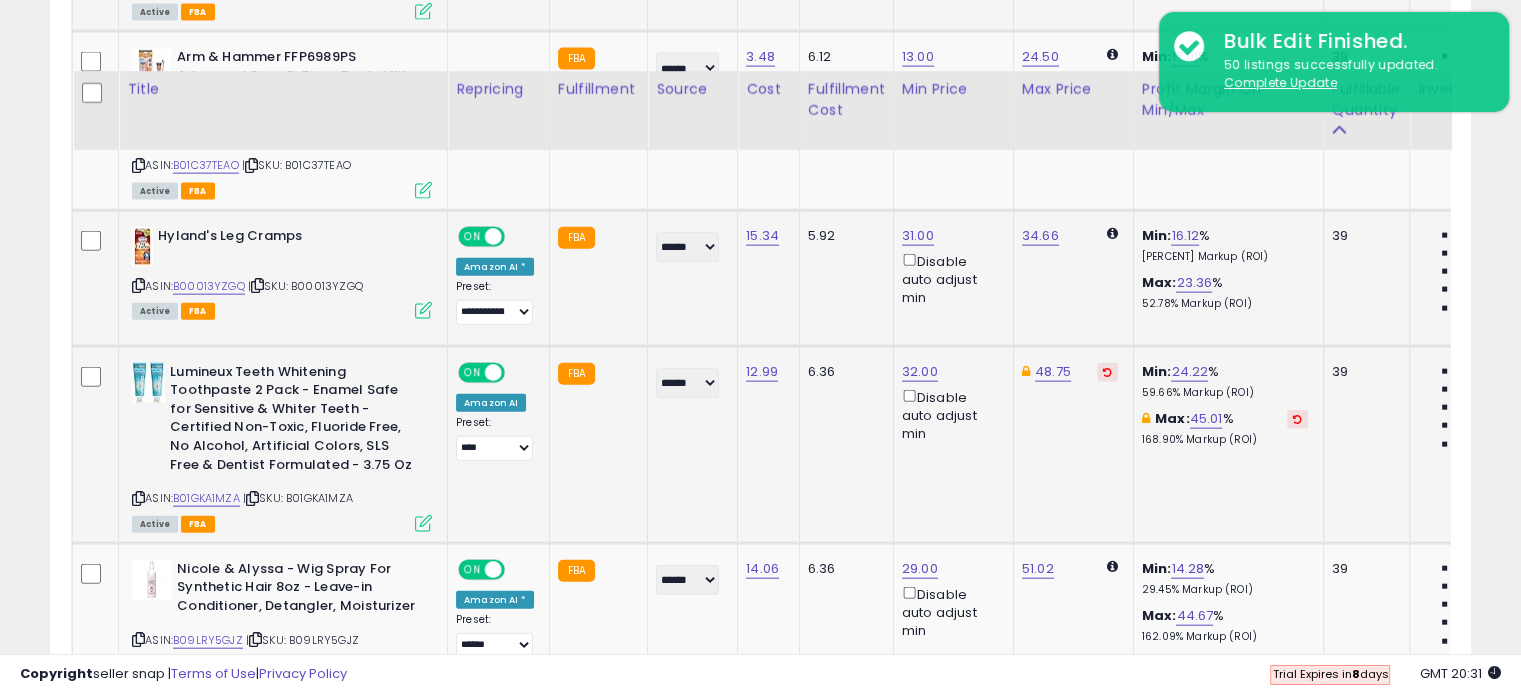 scroll, scrollTop: 4600, scrollLeft: 0, axis: vertical 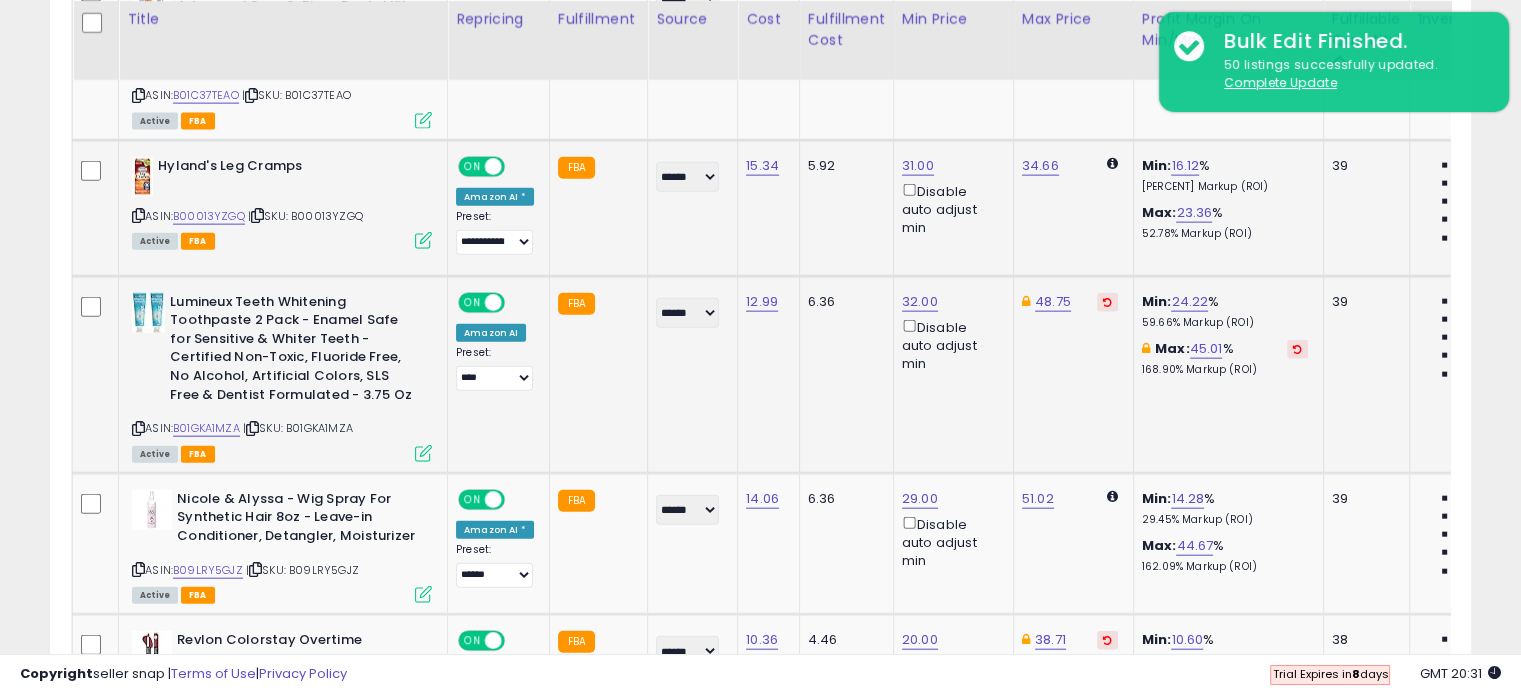 click at bounding box center [1107, 302] 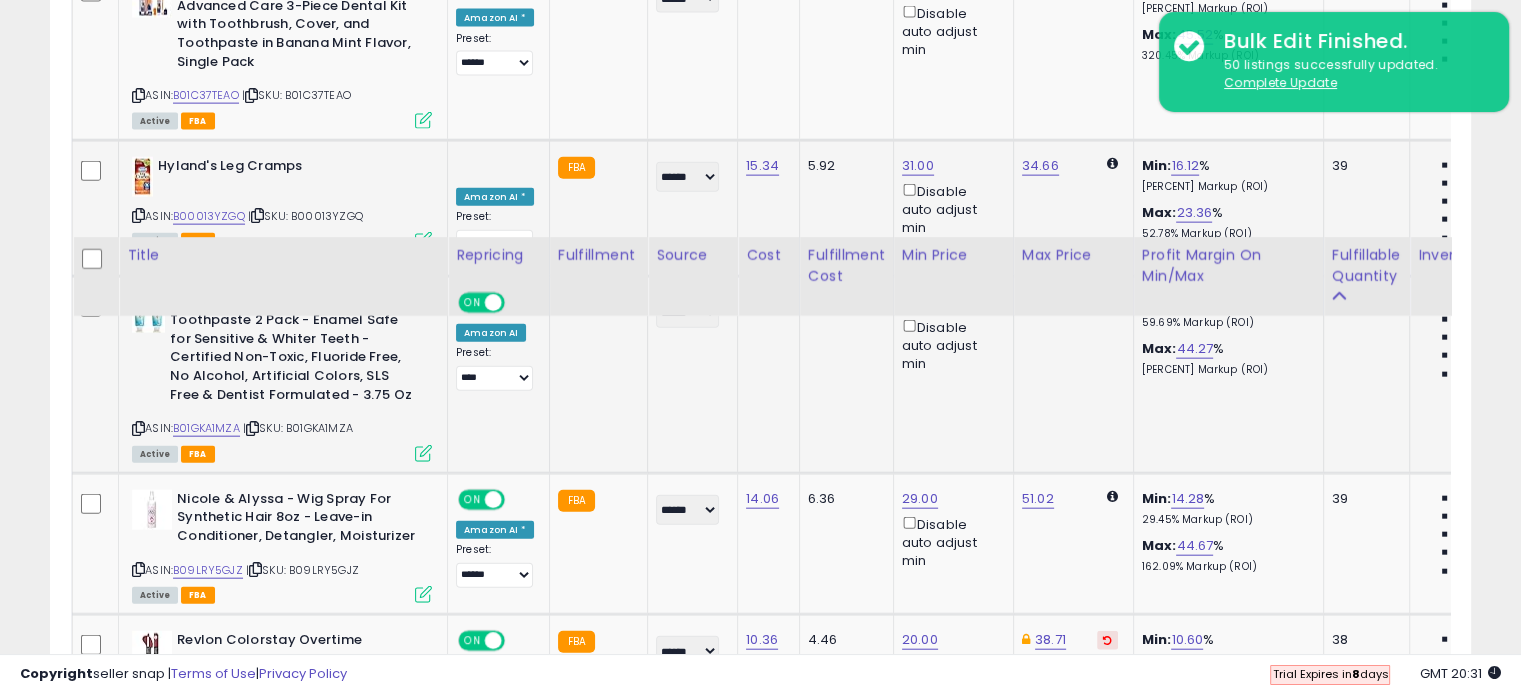 scroll, scrollTop: 4900, scrollLeft: 0, axis: vertical 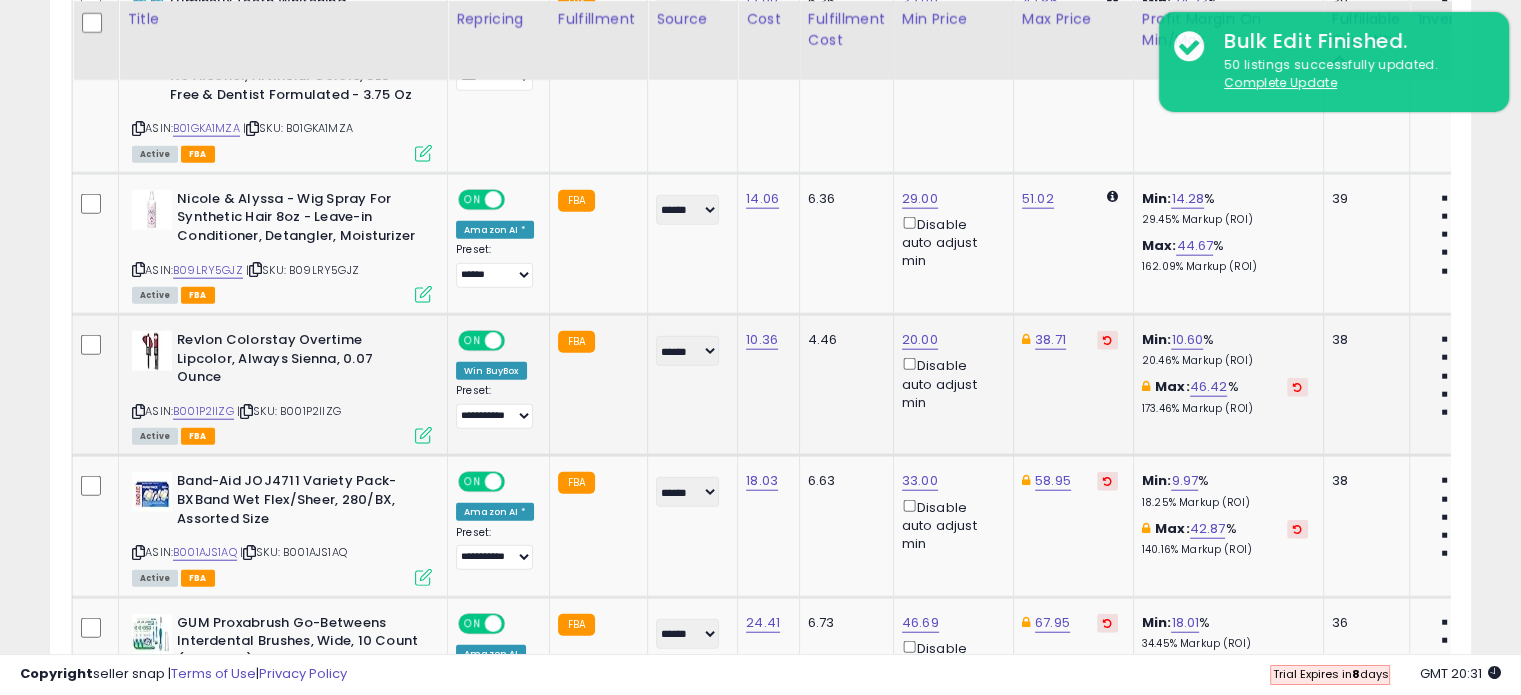 click at bounding box center [1107, 340] 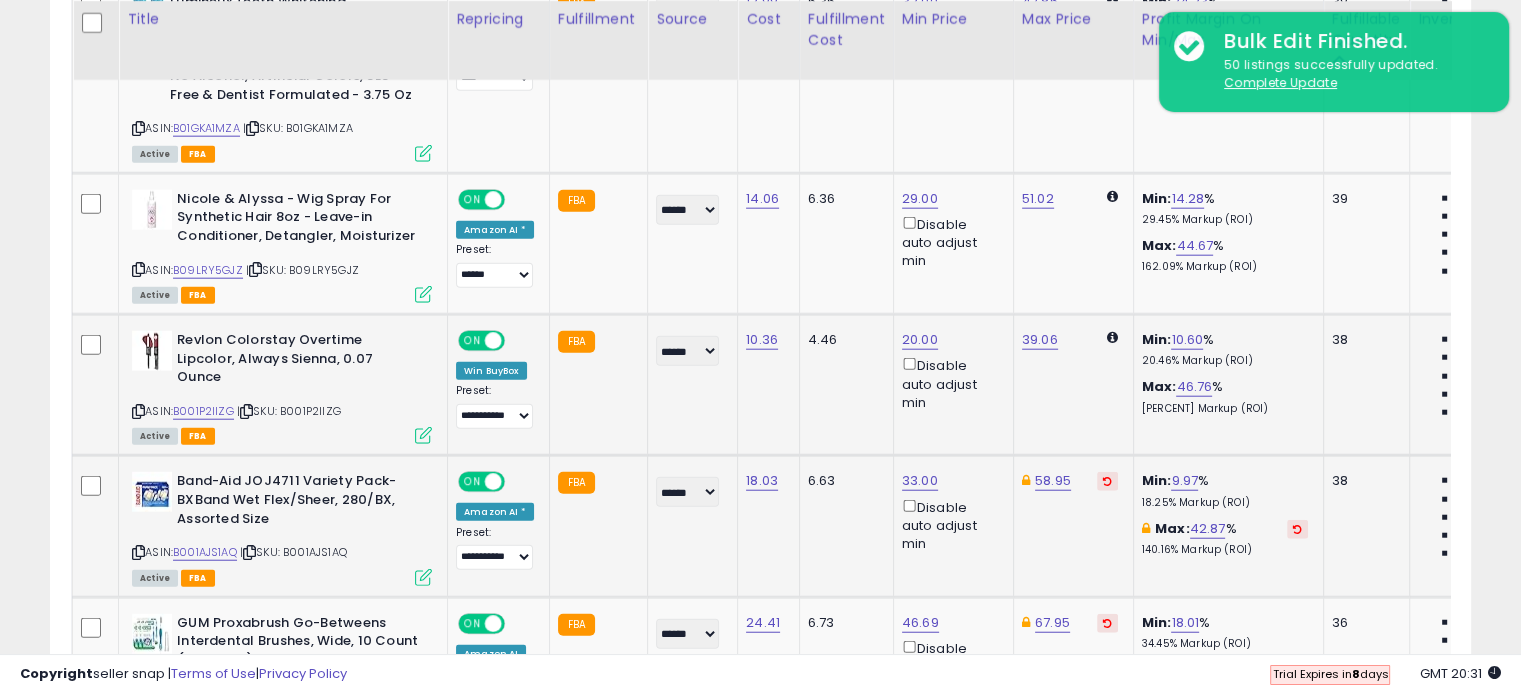 click at bounding box center (1107, 481) 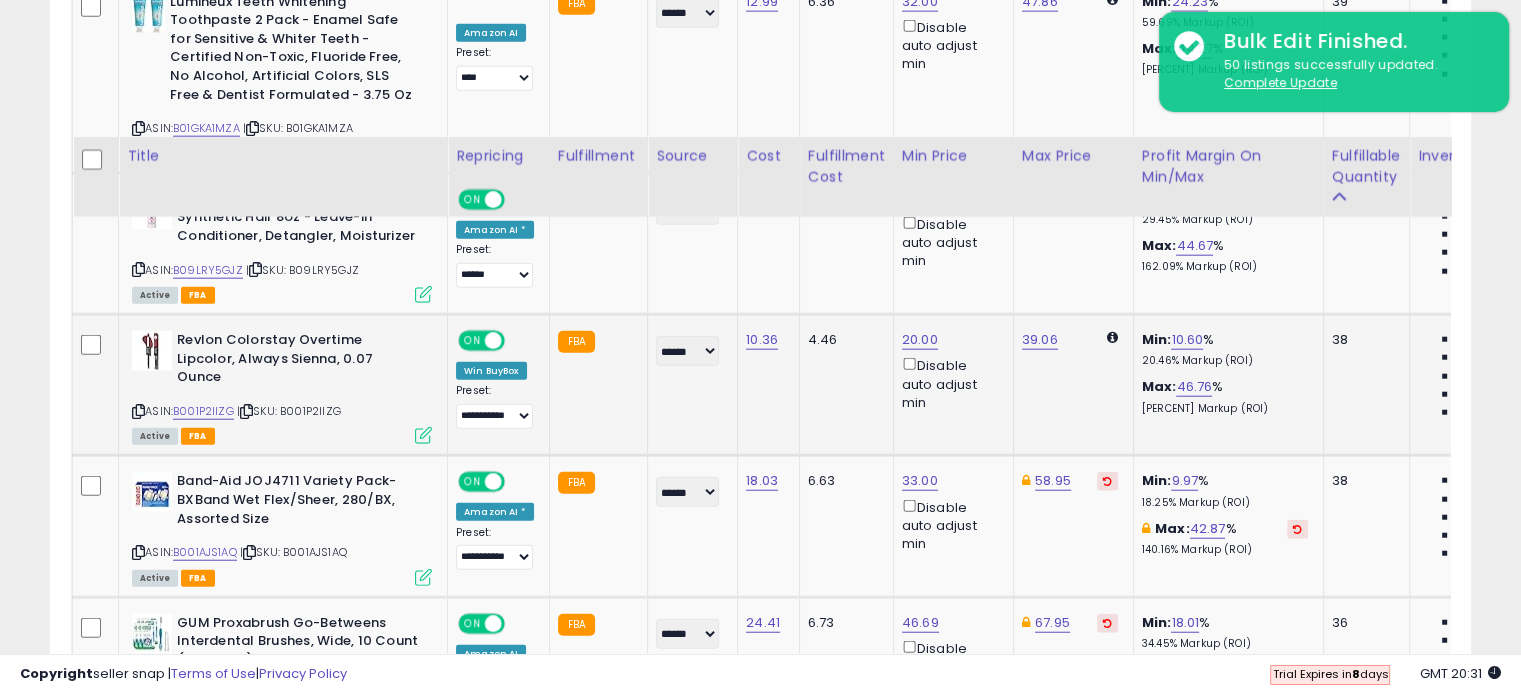 scroll, scrollTop: 5200, scrollLeft: 0, axis: vertical 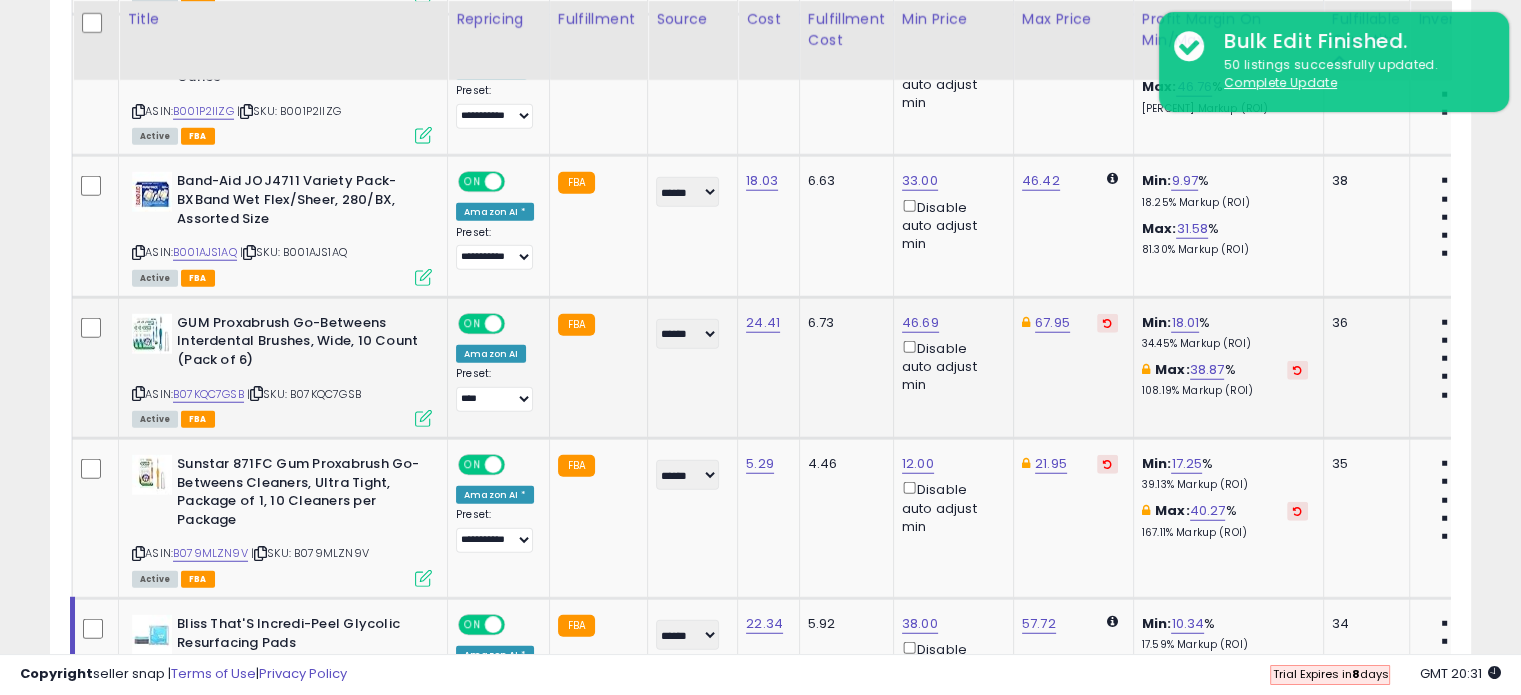 click at bounding box center (1107, 323) 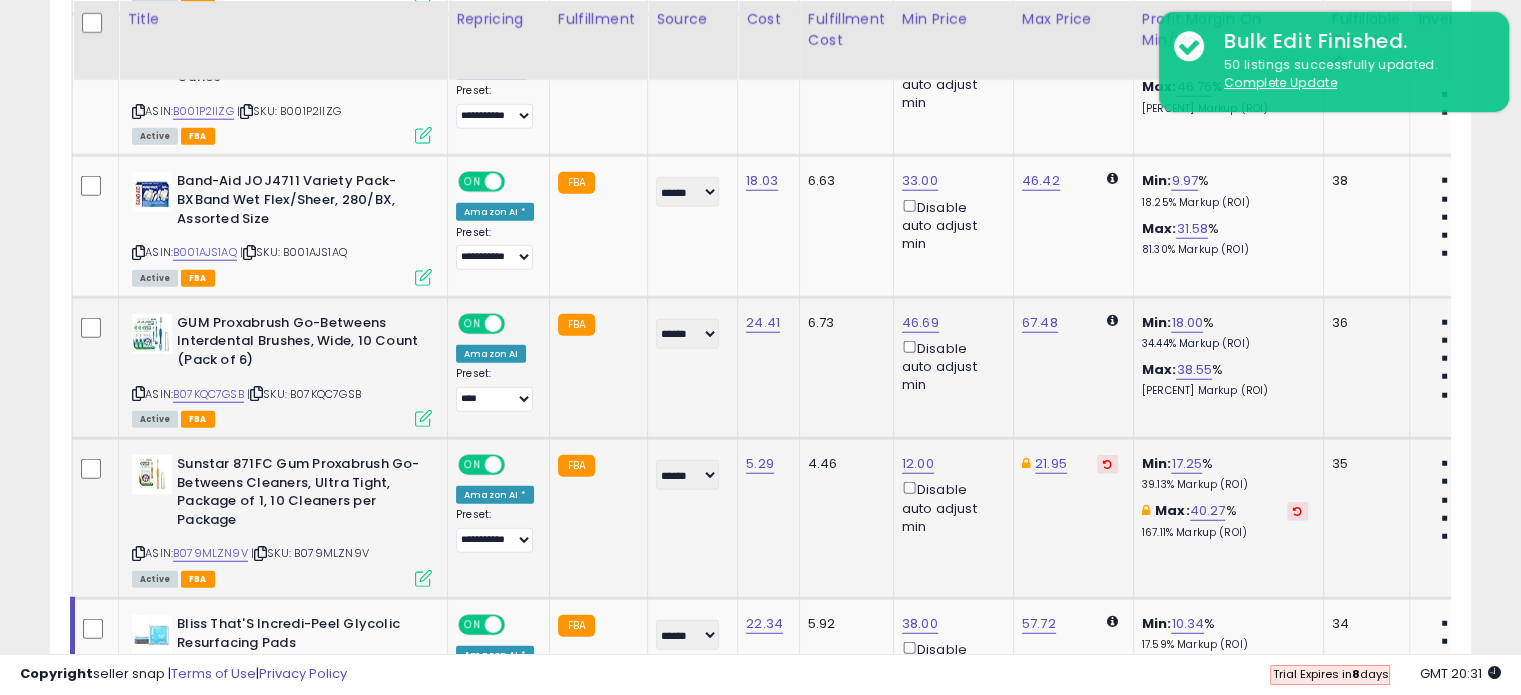 click at bounding box center (1107, 464) 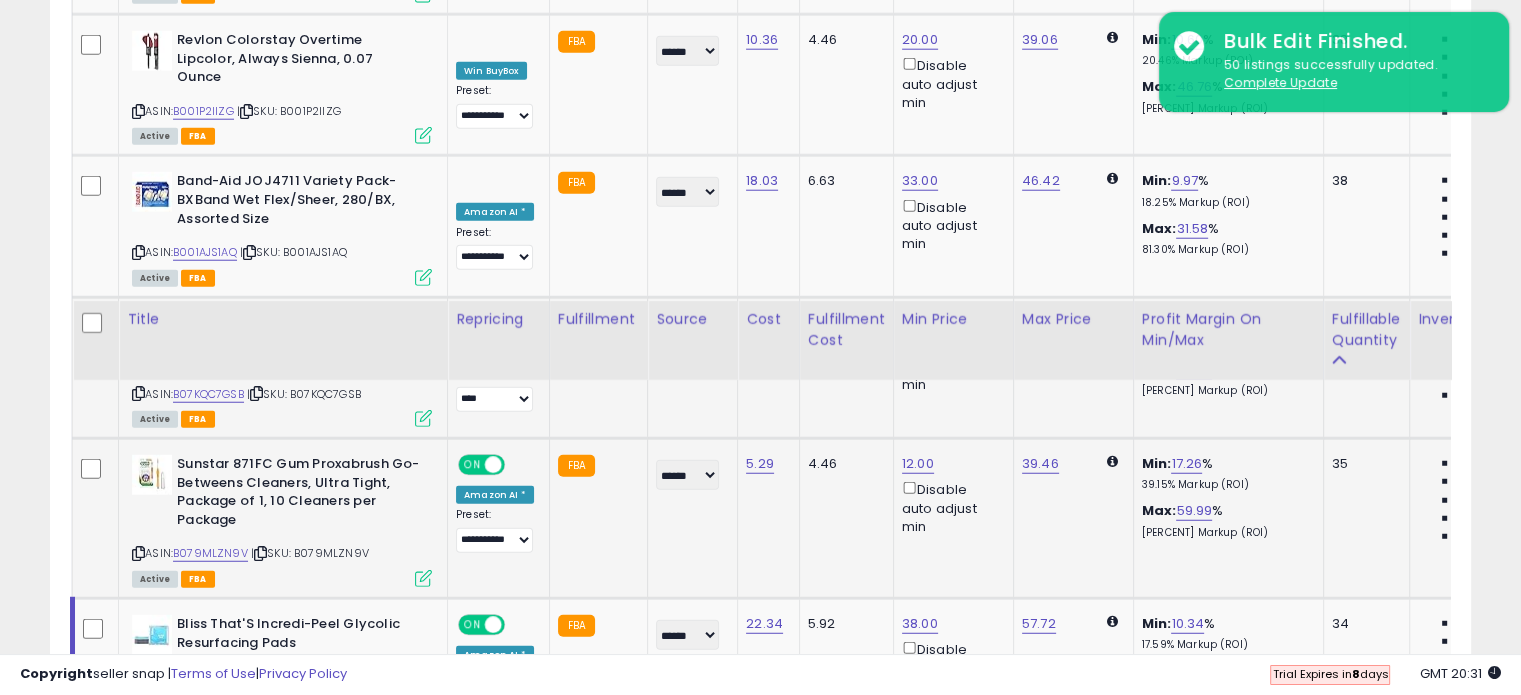 scroll, scrollTop: 5500, scrollLeft: 0, axis: vertical 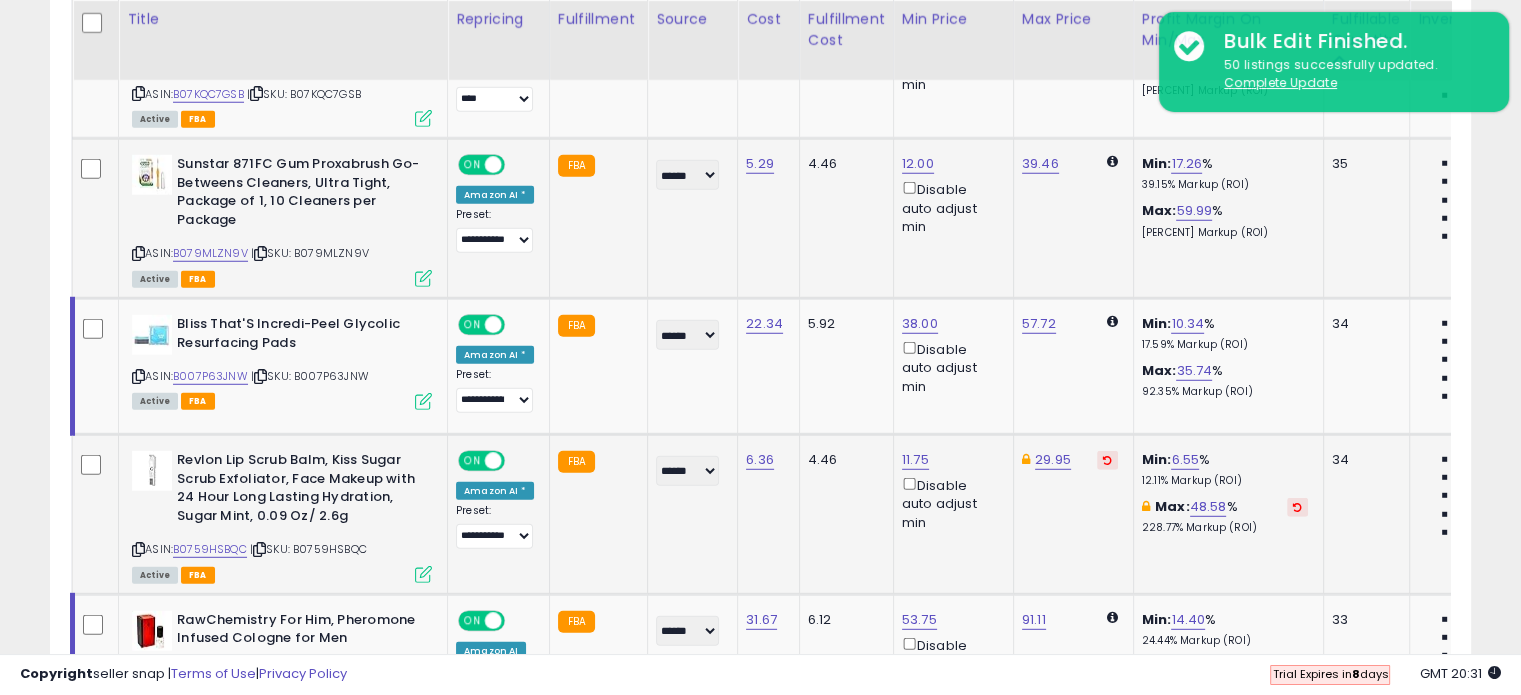 click at bounding box center (1107, 460) 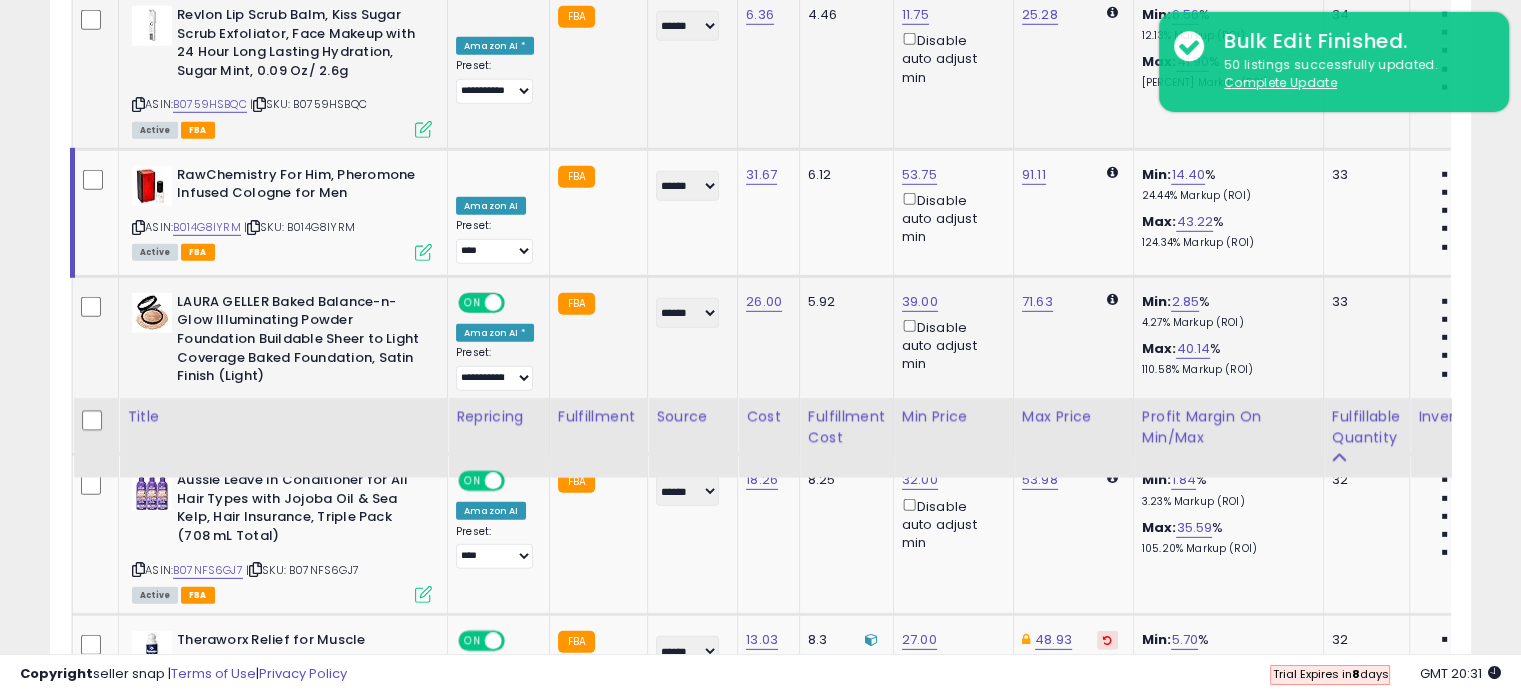 scroll, scrollTop: 6400, scrollLeft: 0, axis: vertical 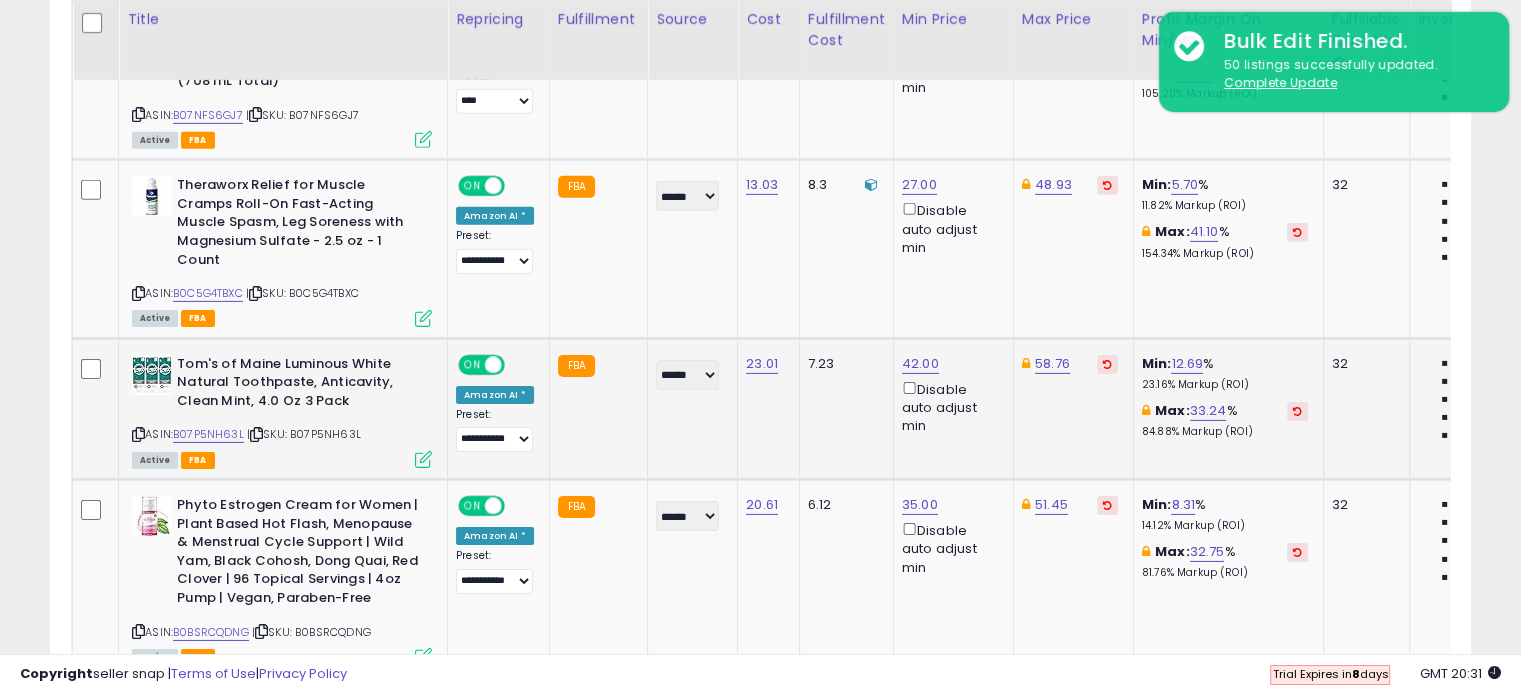 click on "58.76" 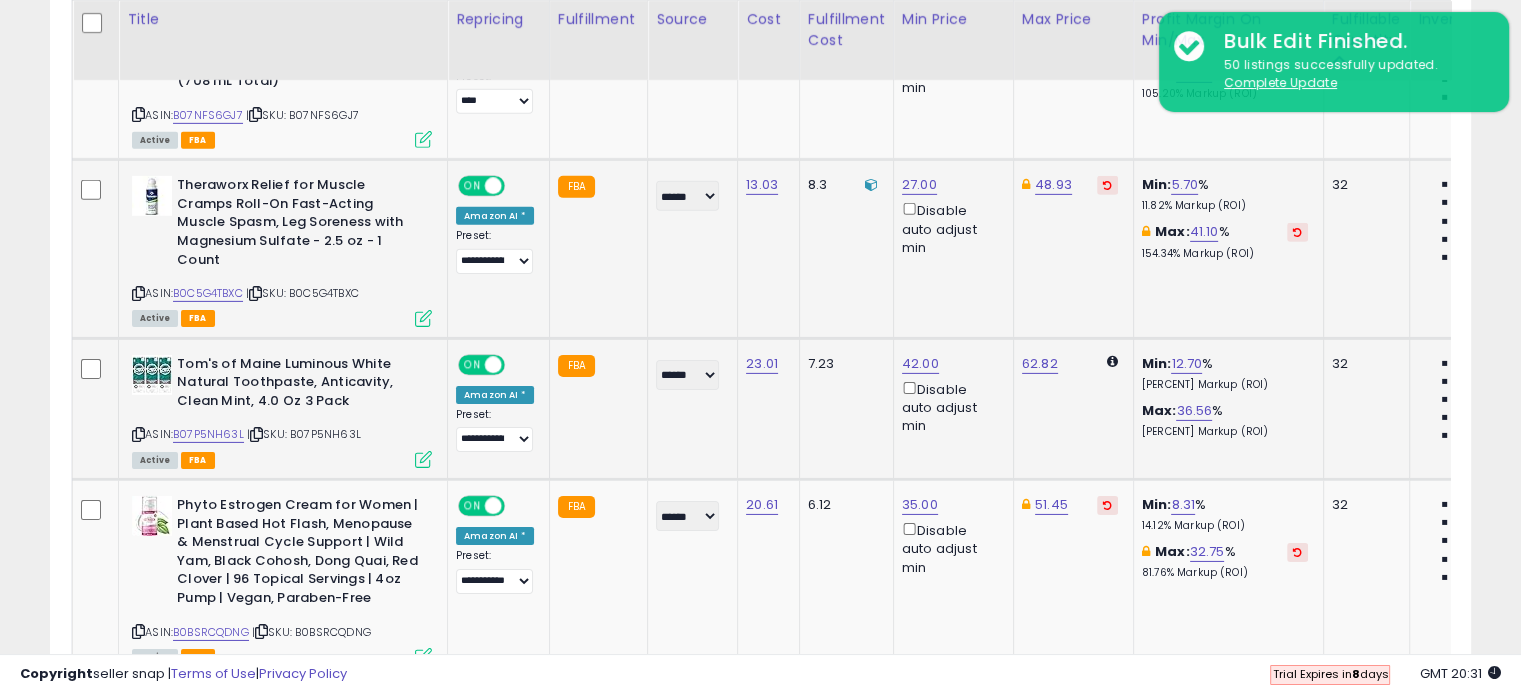 click at bounding box center [1107, 185] 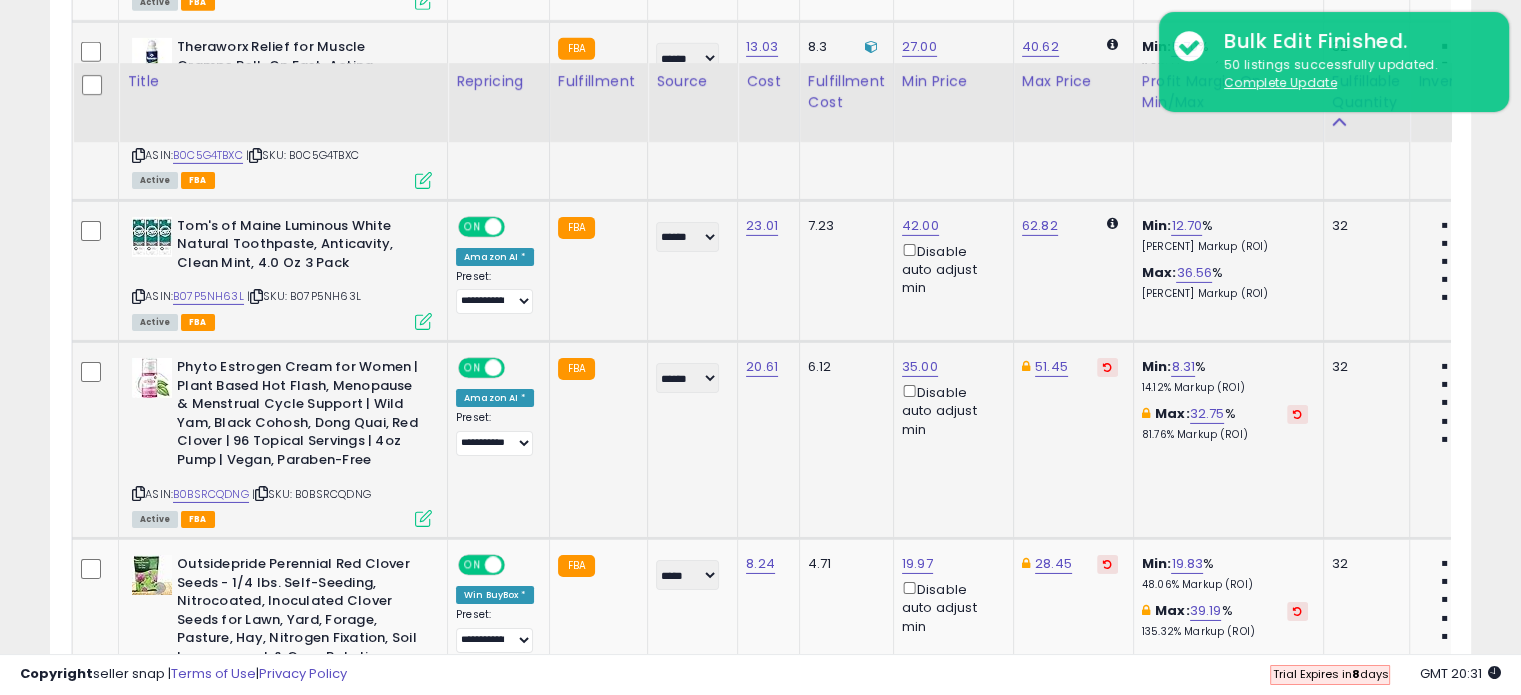 scroll, scrollTop: 6600, scrollLeft: 0, axis: vertical 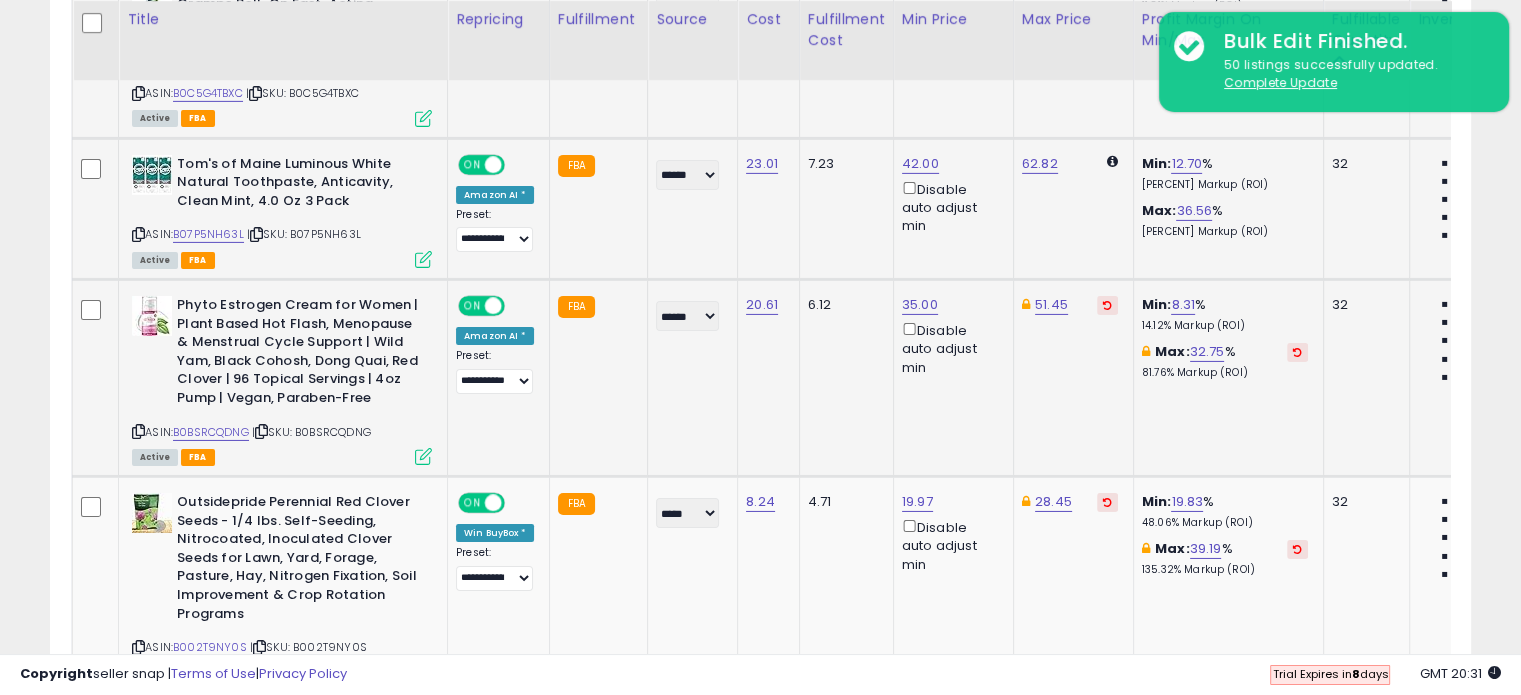 click at bounding box center (1107, 305) 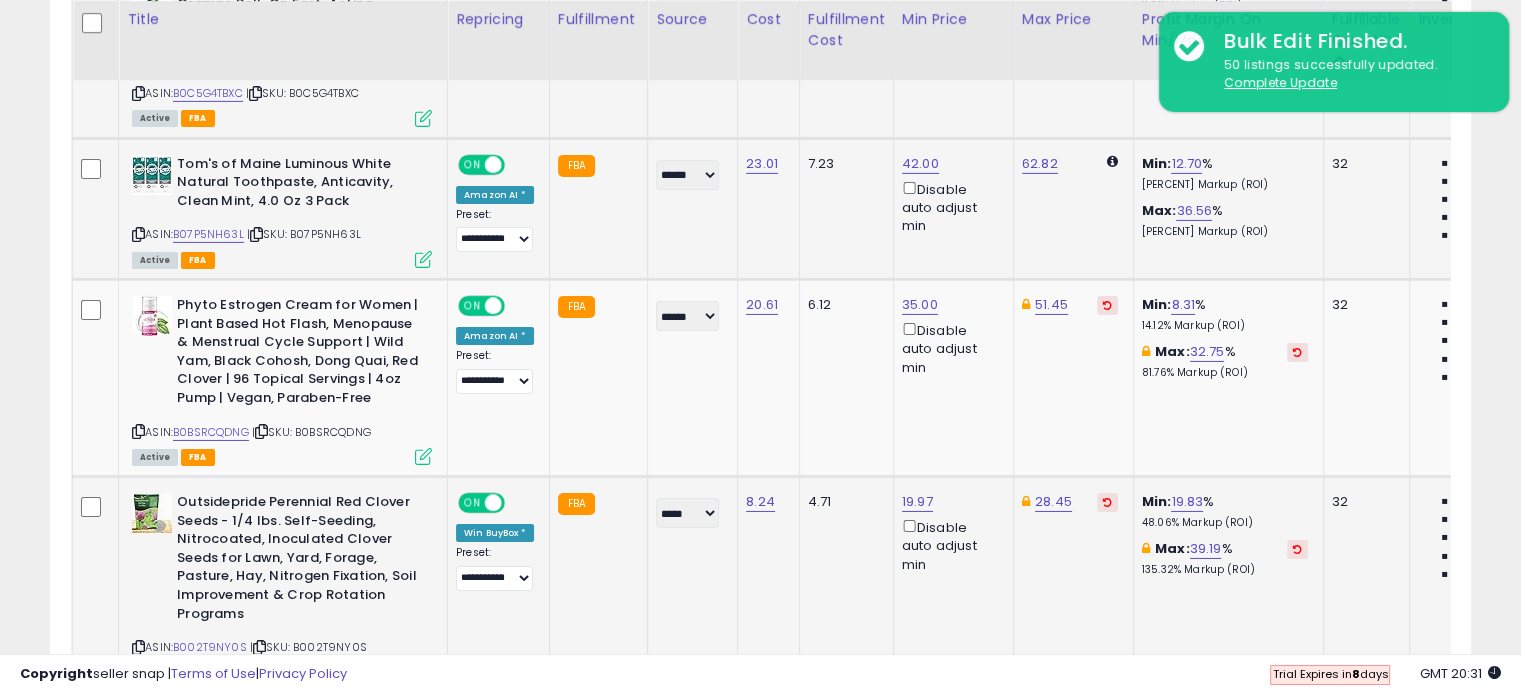 click at bounding box center (1107, 502) 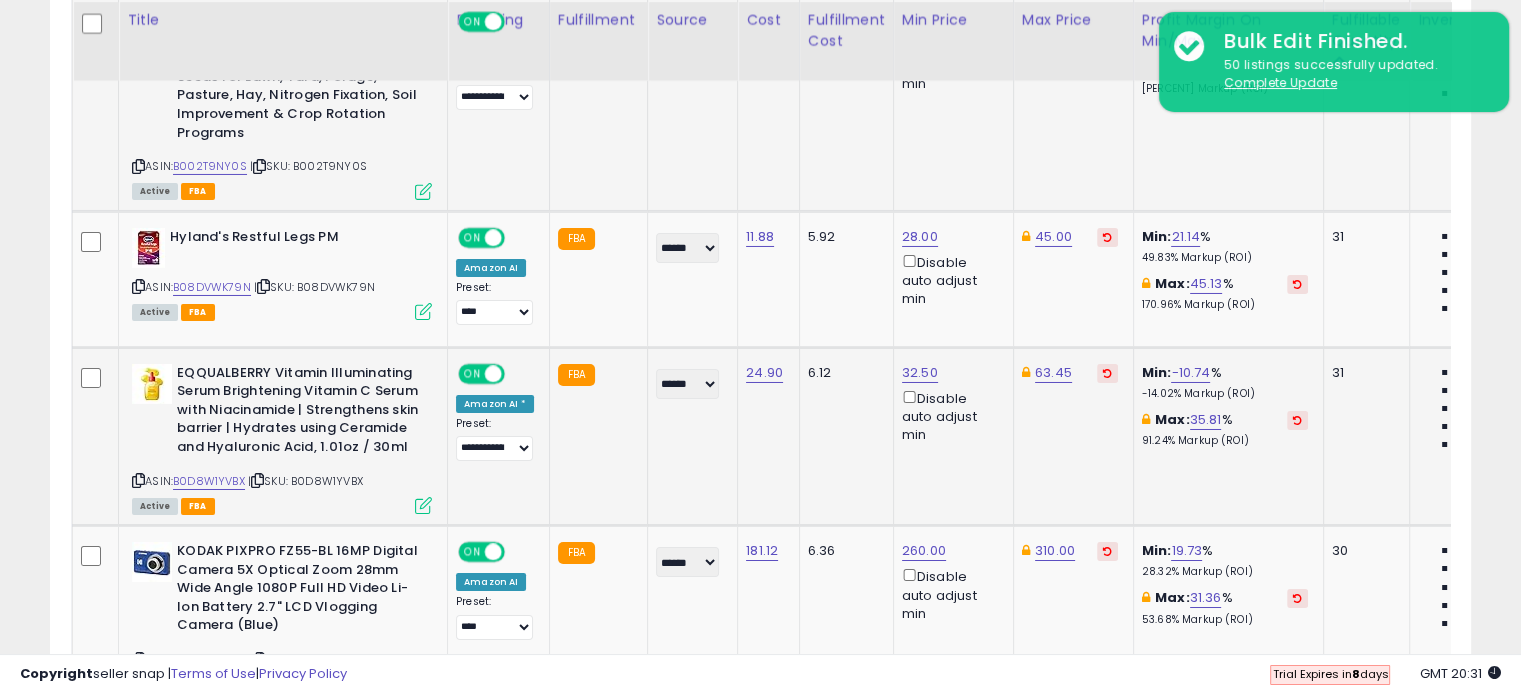 scroll, scrollTop: 7100, scrollLeft: 0, axis: vertical 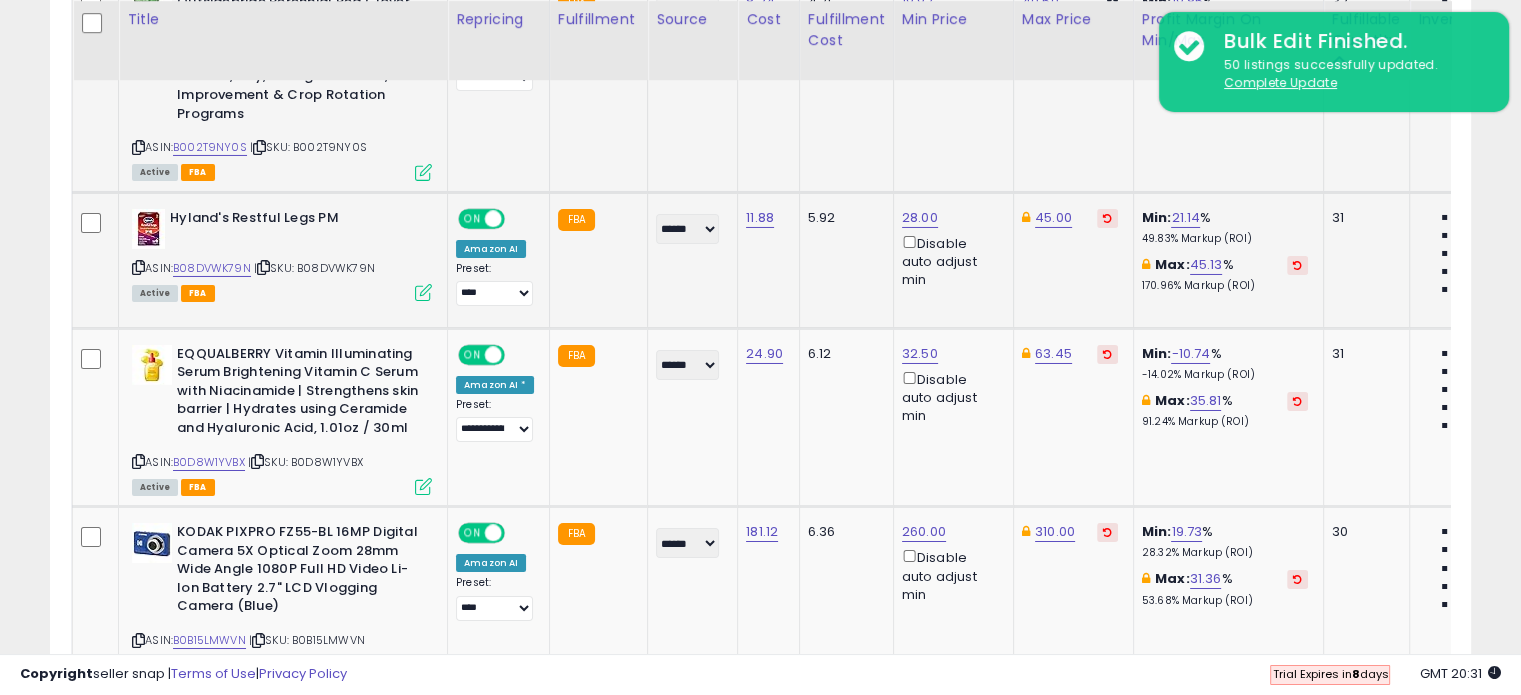 click at bounding box center (1107, 218) 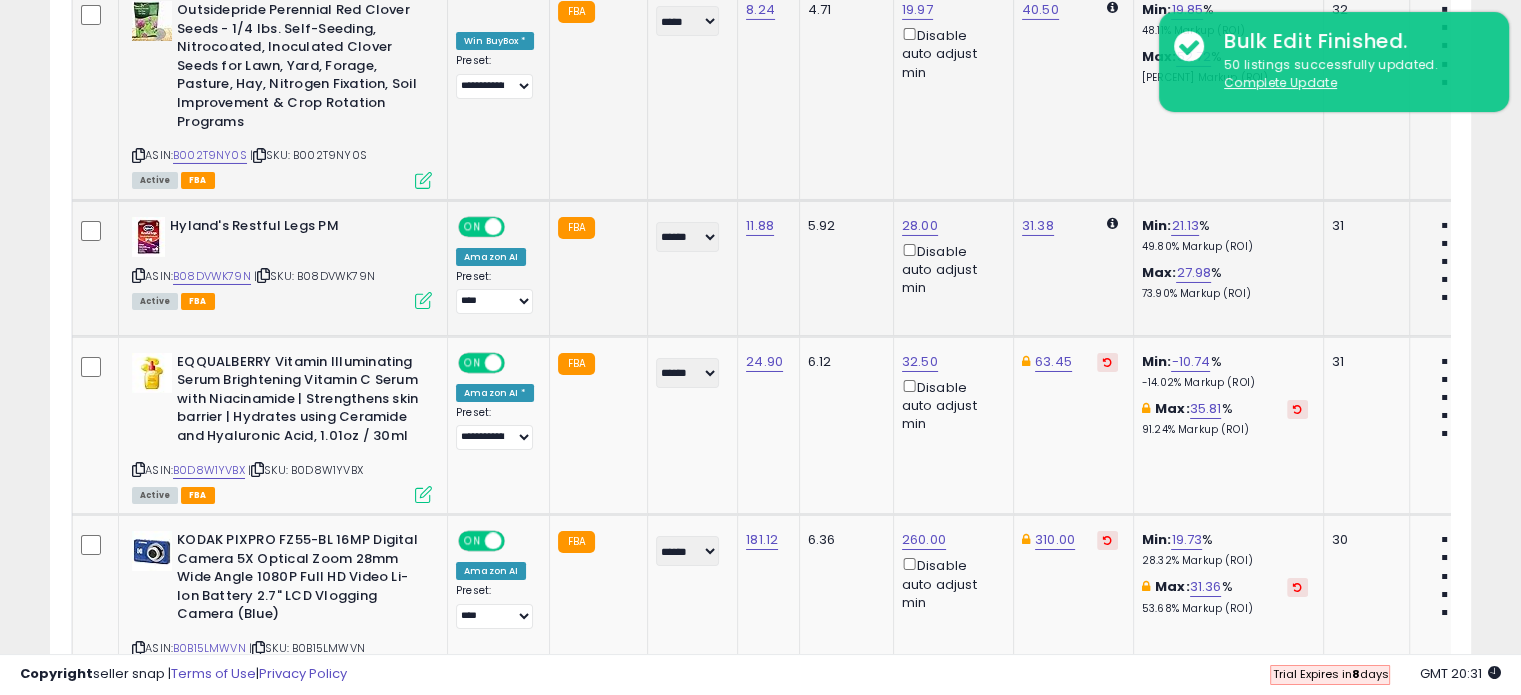scroll, scrollTop: 6900, scrollLeft: 0, axis: vertical 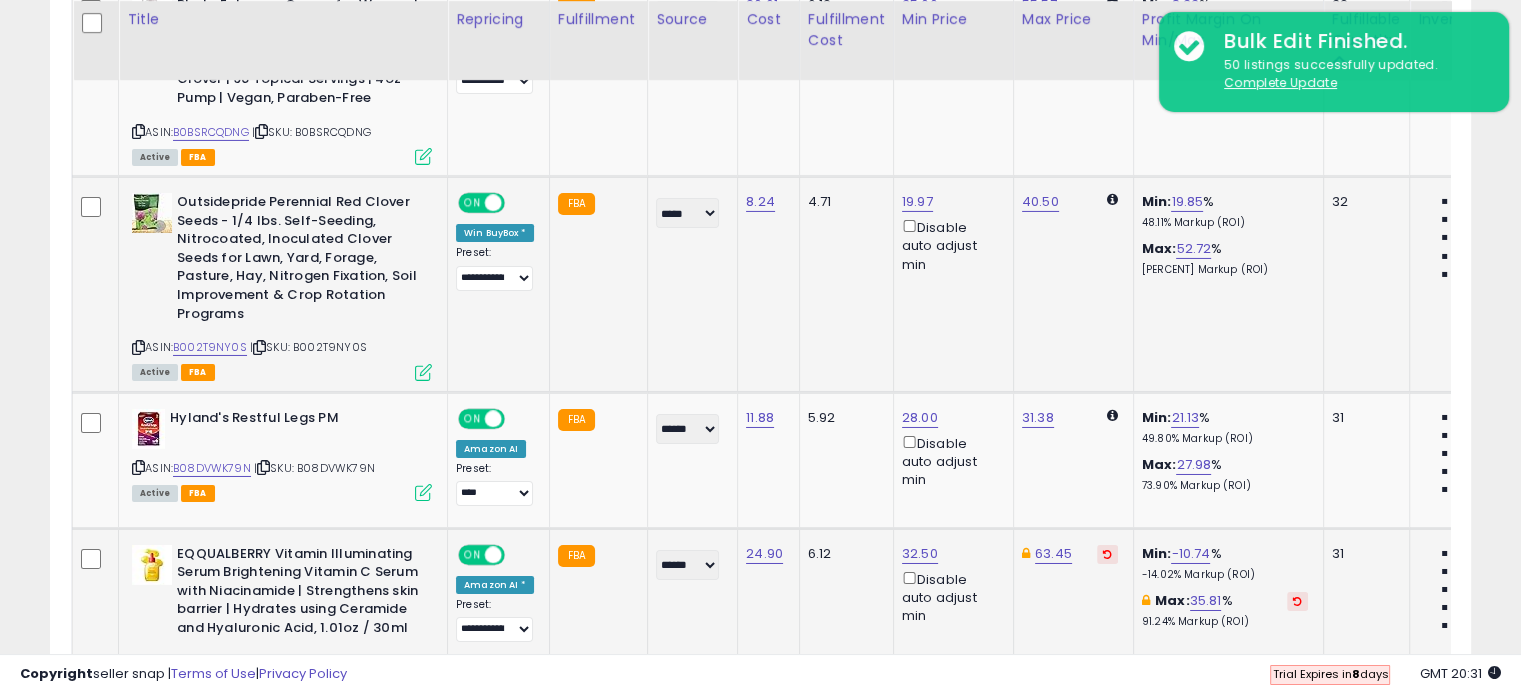 click at bounding box center [1107, 554] 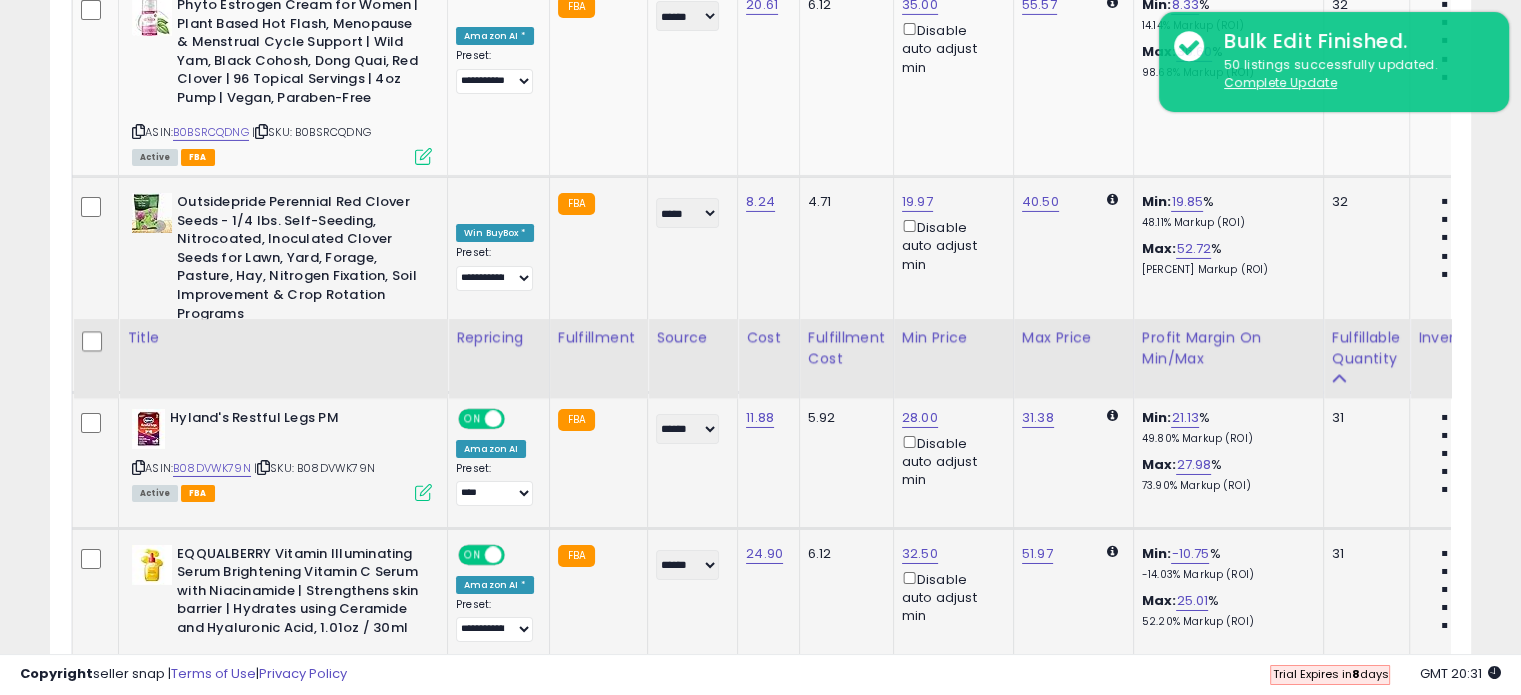 scroll, scrollTop: 7300, scrollLeft: 0, axis: vertical 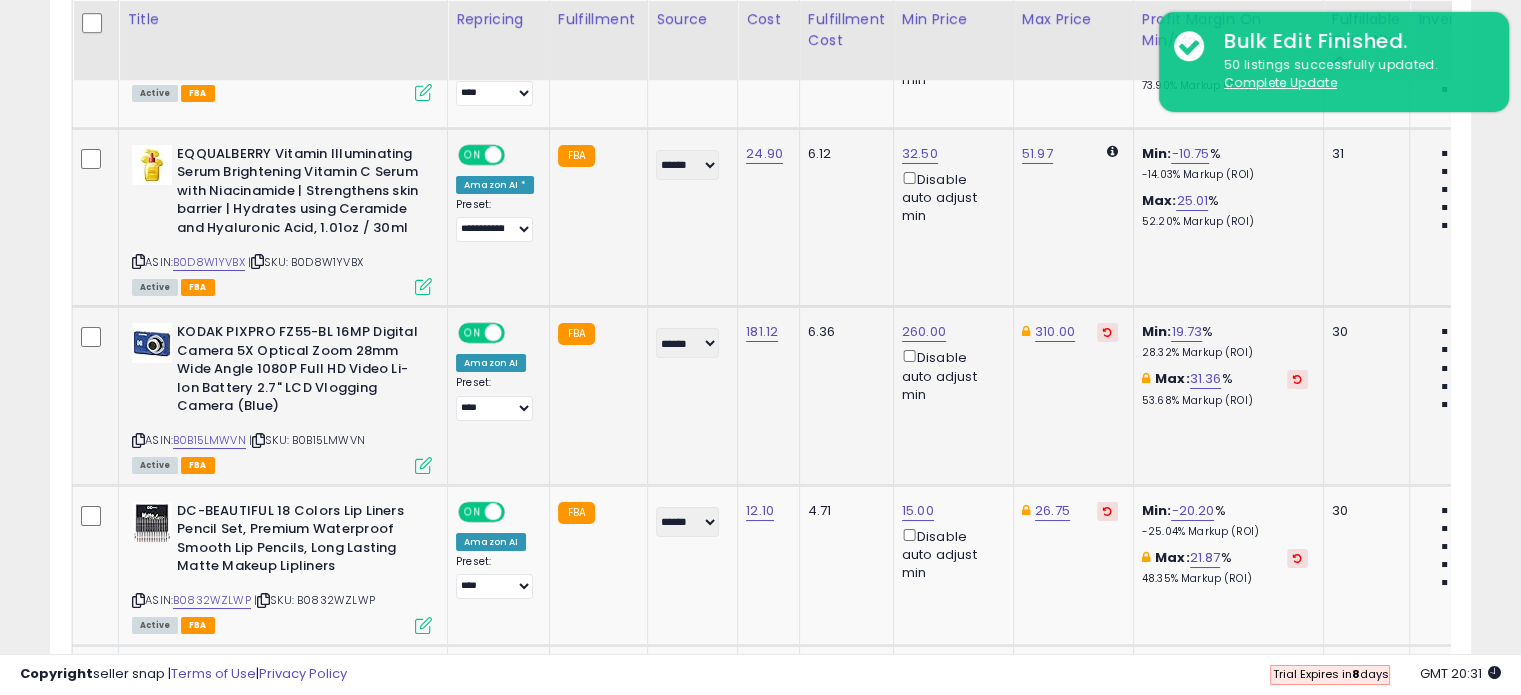 click at bounding box center (1107, 332) 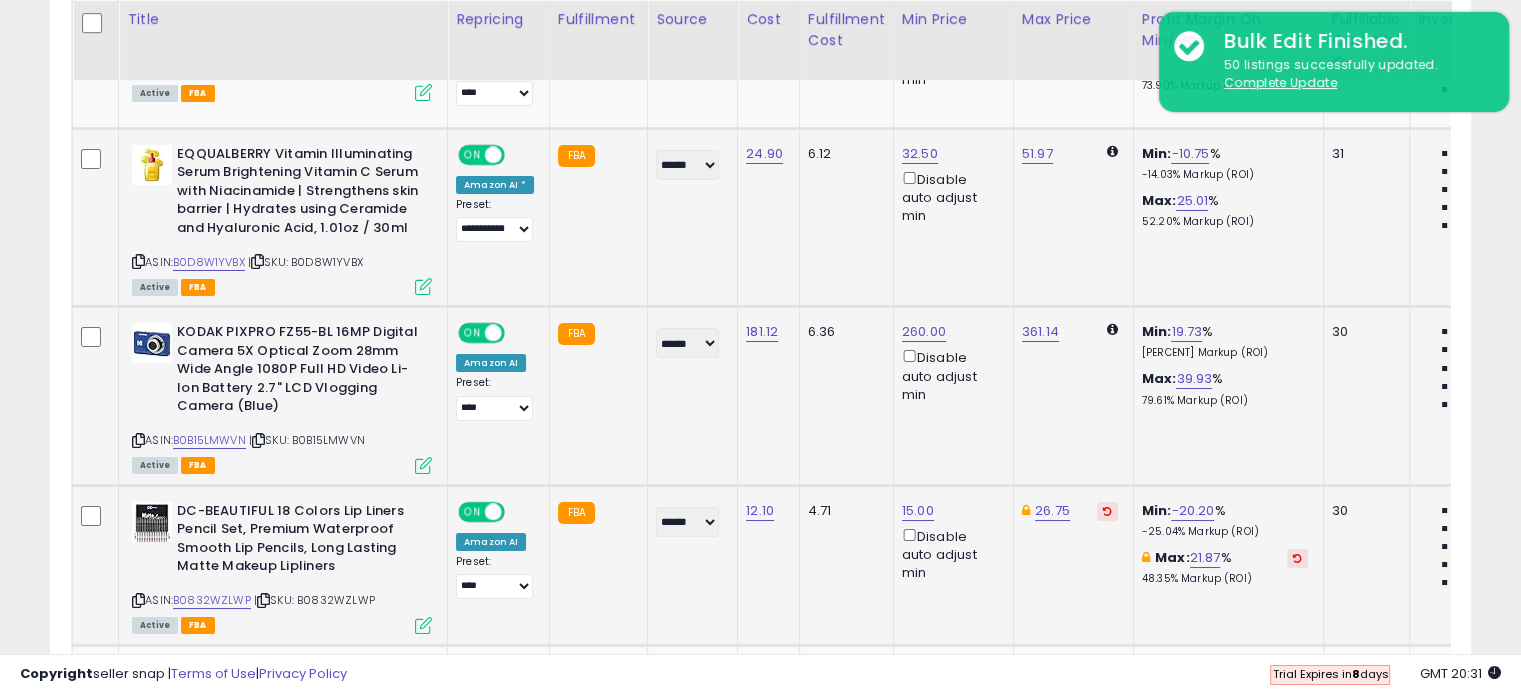 click at bounding box center [1107, 511] 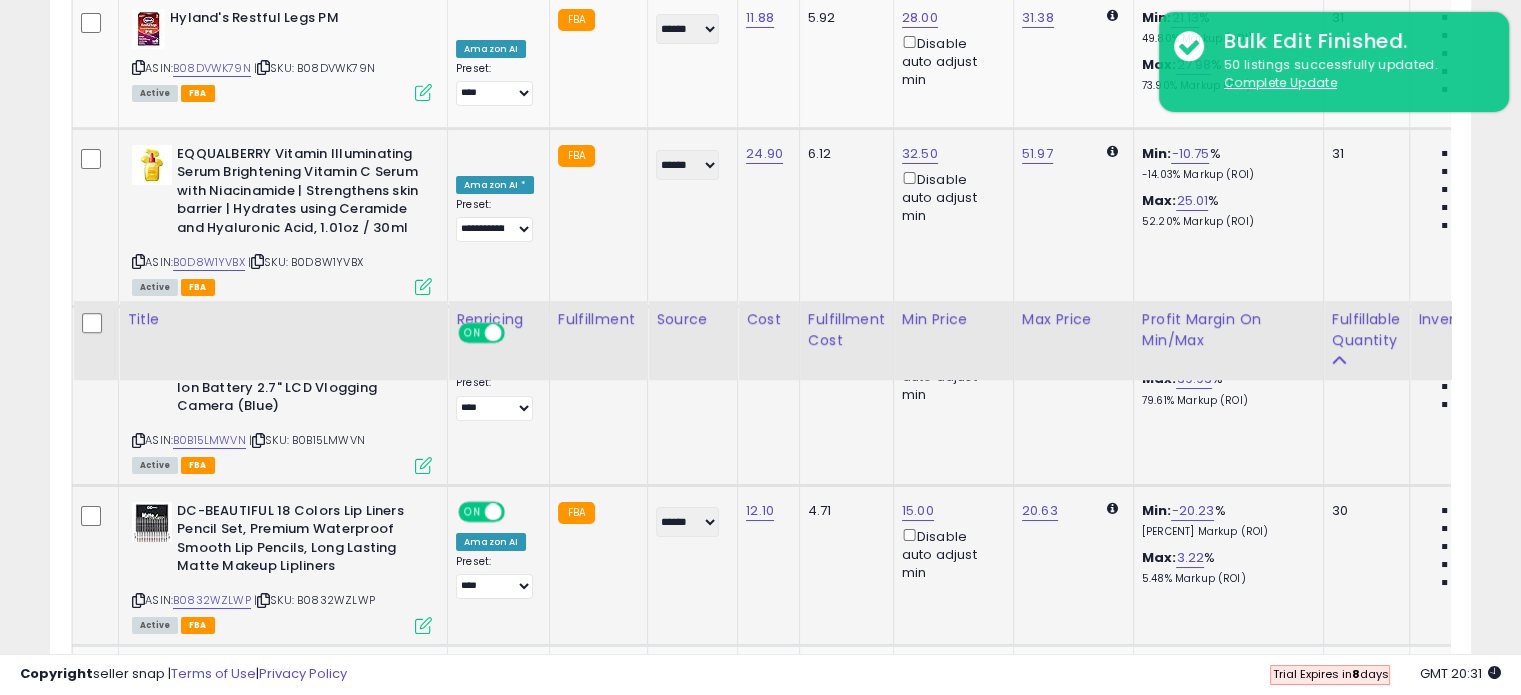 scroll, scrollTop: 7600, scrollLeft: 0, axis: vertical 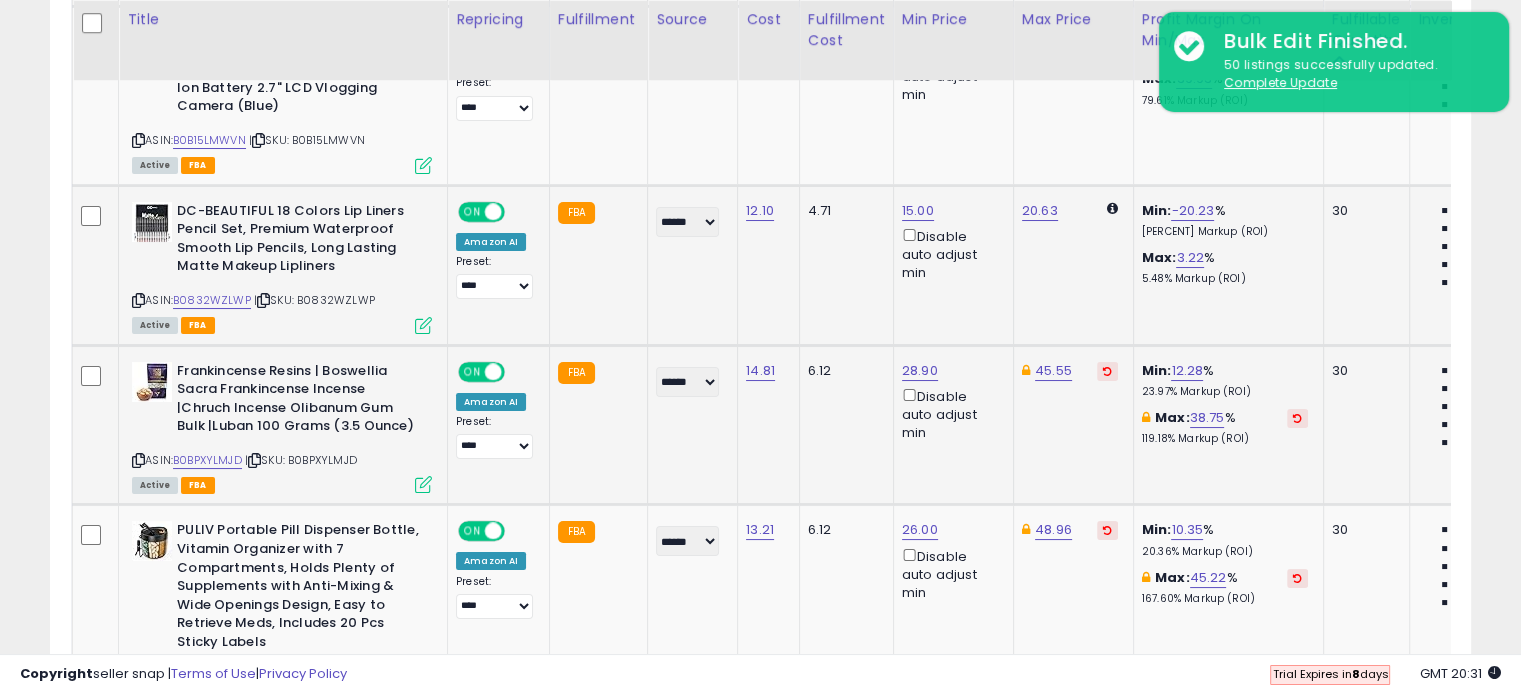 click at bounding box center (1107, 371) 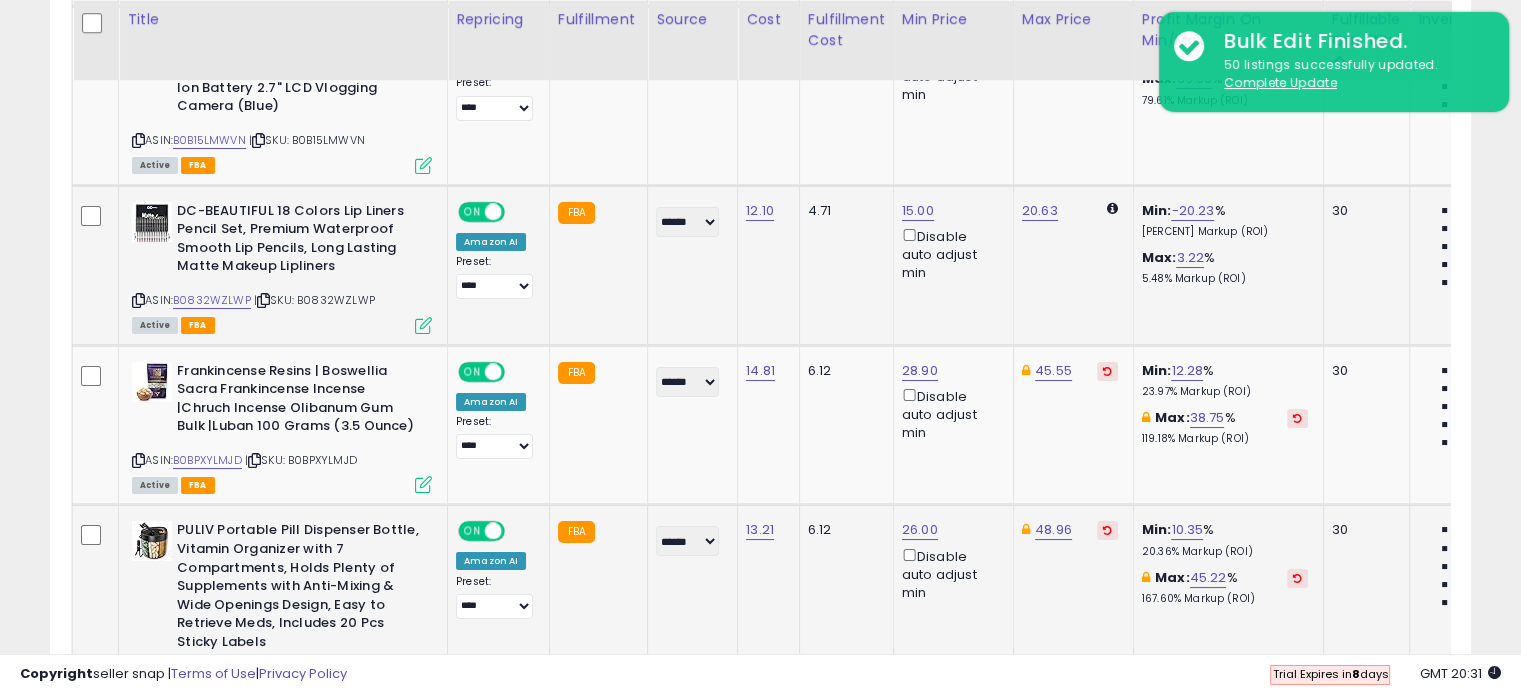 click at bounding box center (1107, 530) 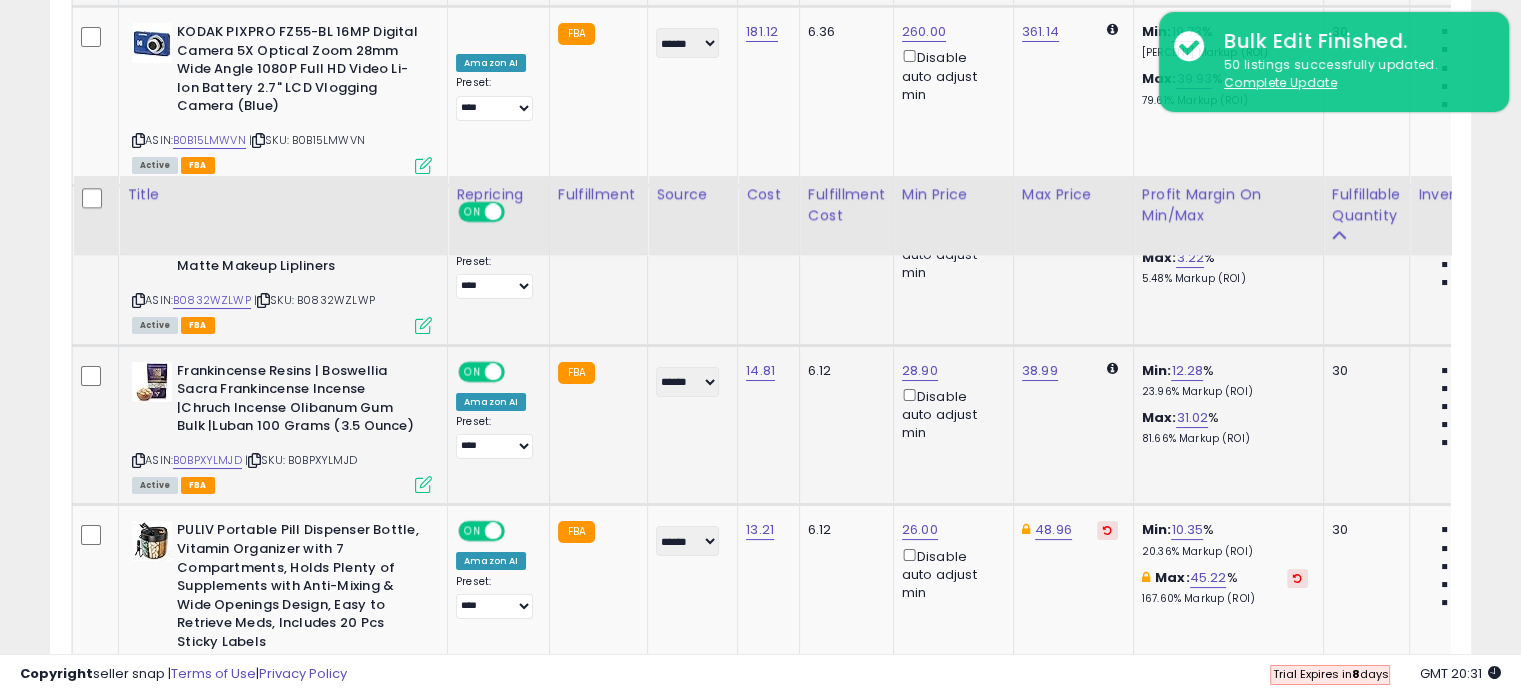scroll, scrollTop: 7900, scrollLeft: 0, axis: vertical 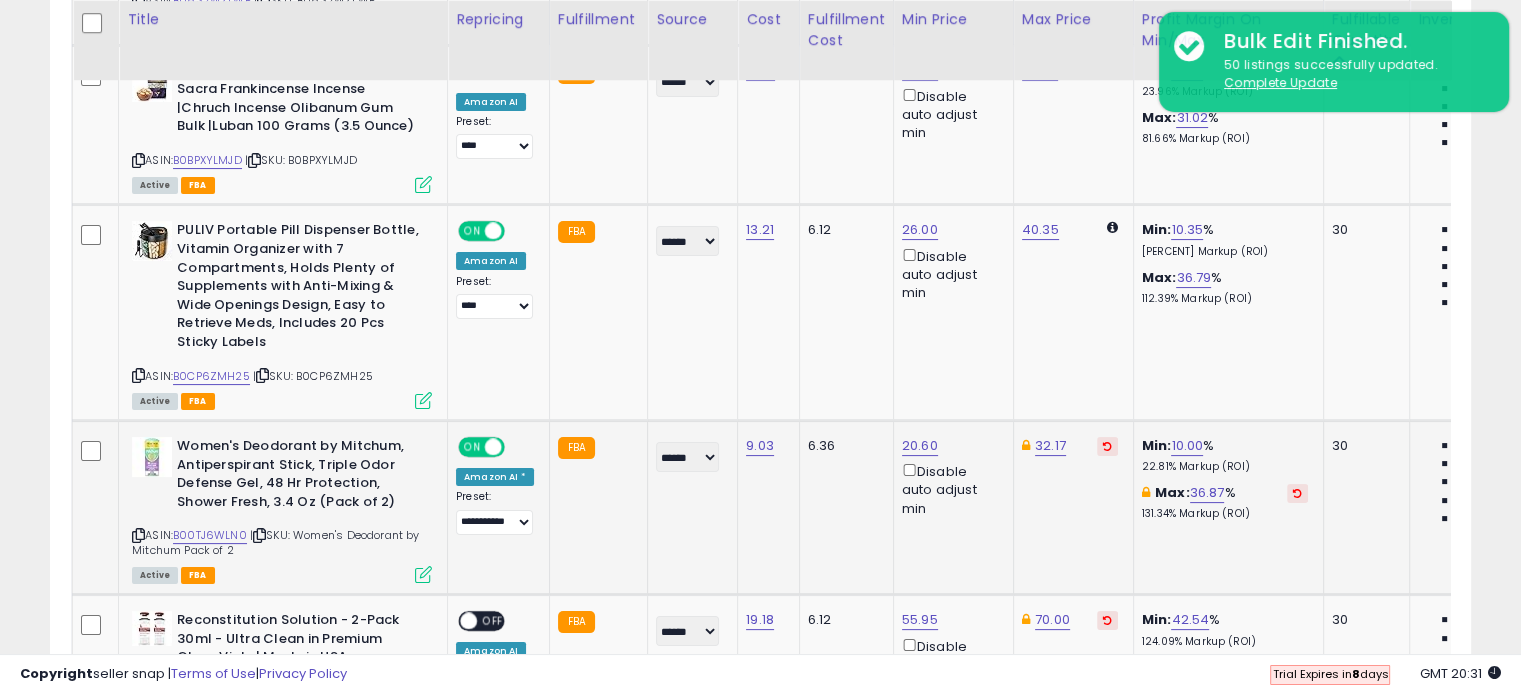 click at bounding box center [1107, 446] 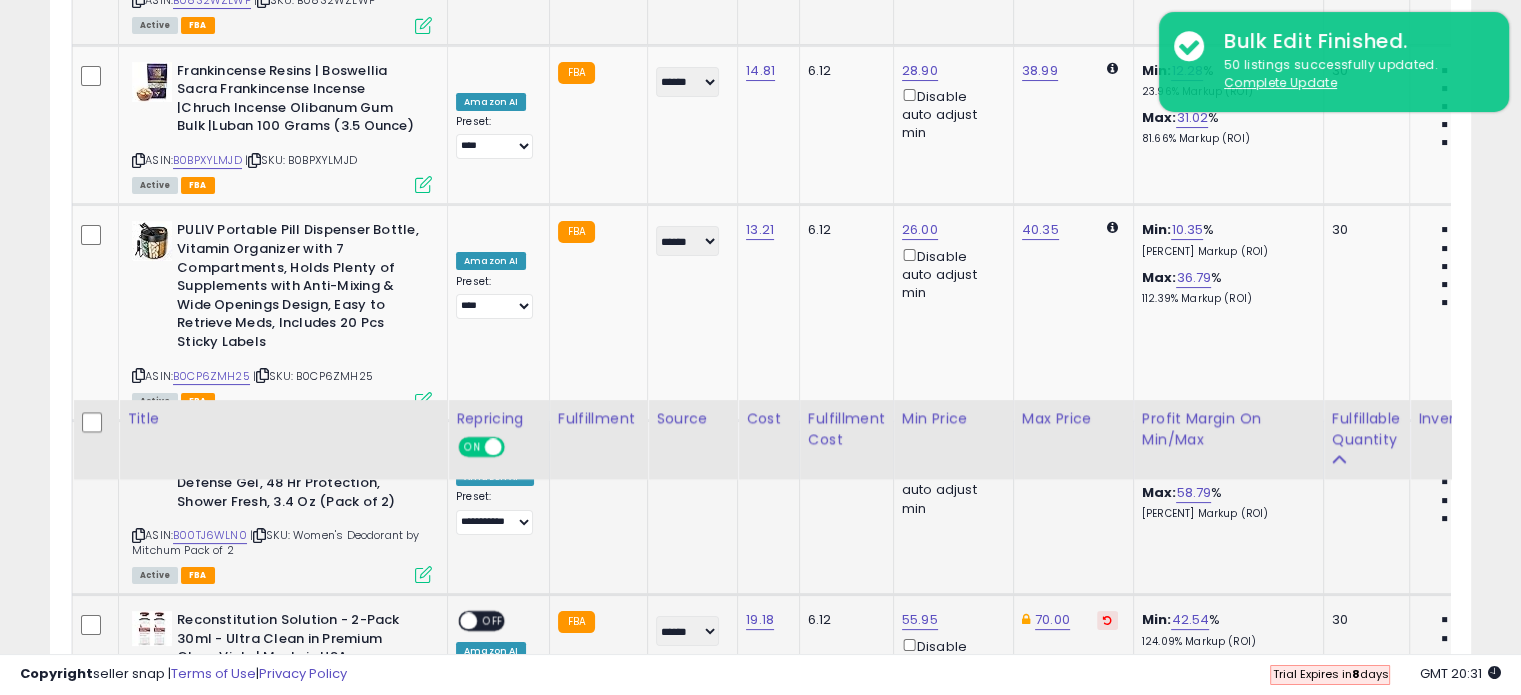 scroll, scrollTop: 8300, scrollLeft: 0, axis: vertical 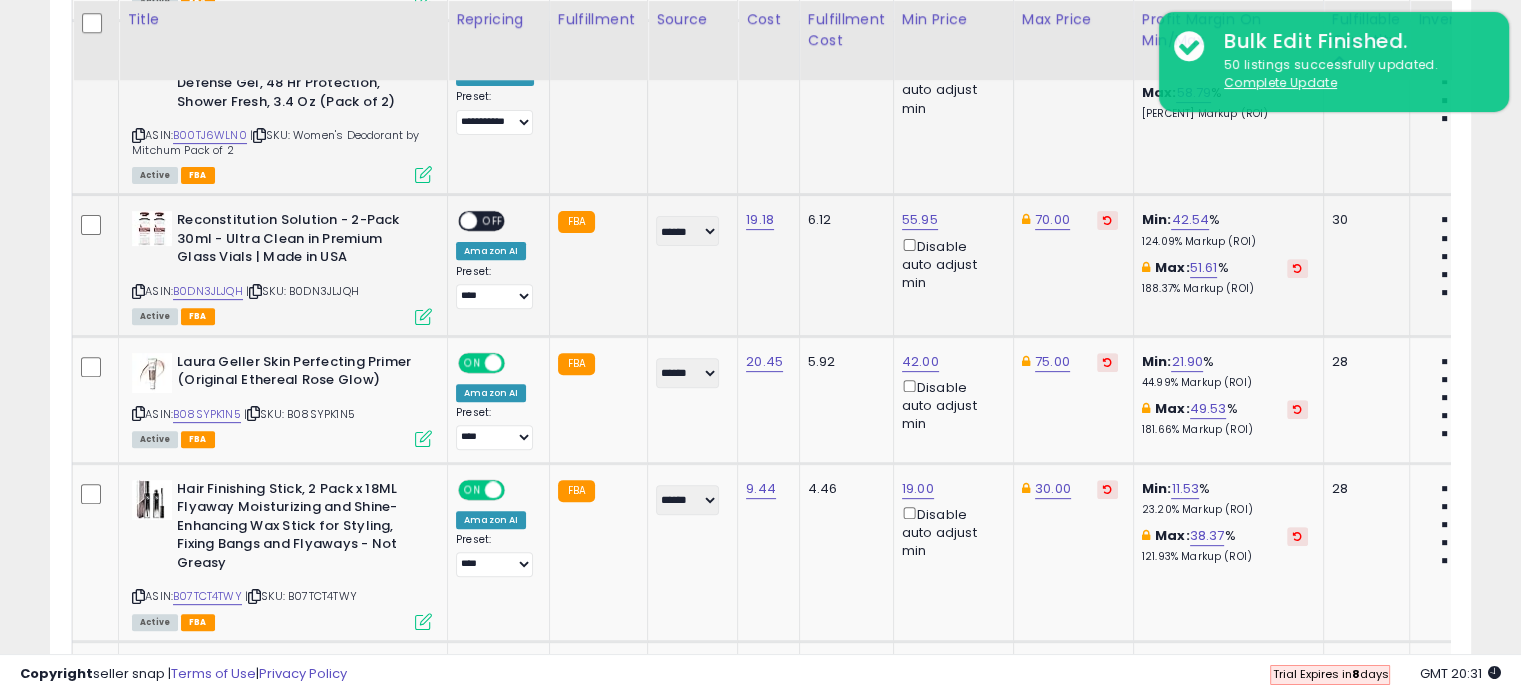click at bounding box center (1107, 220) 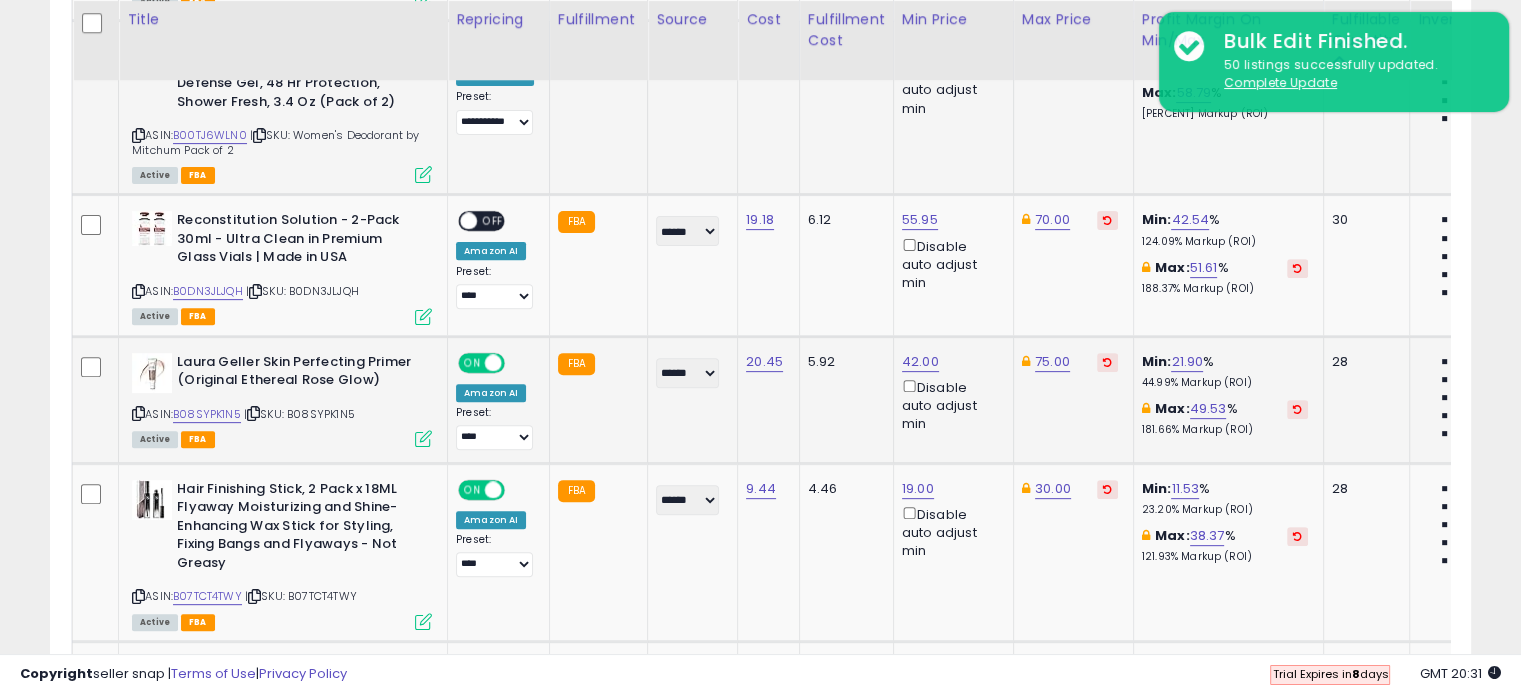 click at bounding box center (1107, 362) 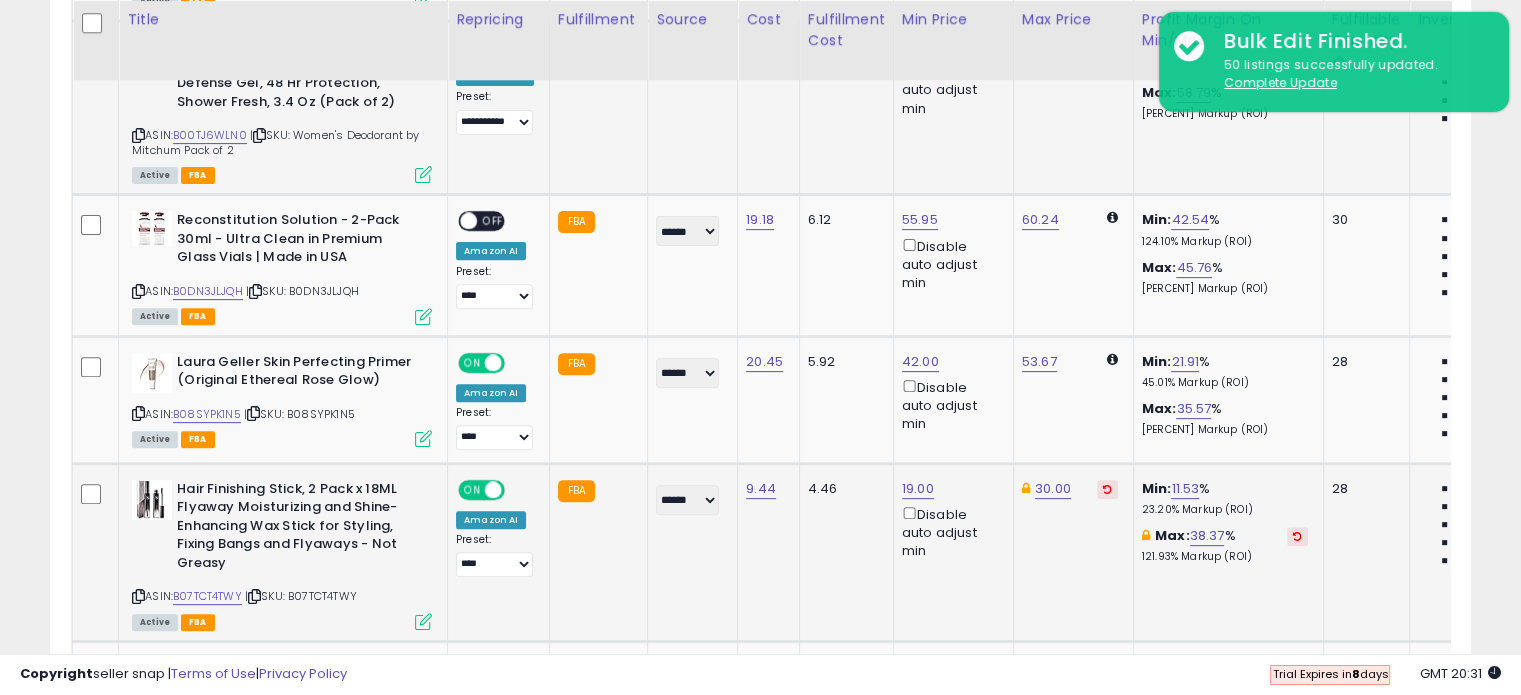 click at bounding box center [1107, 489] 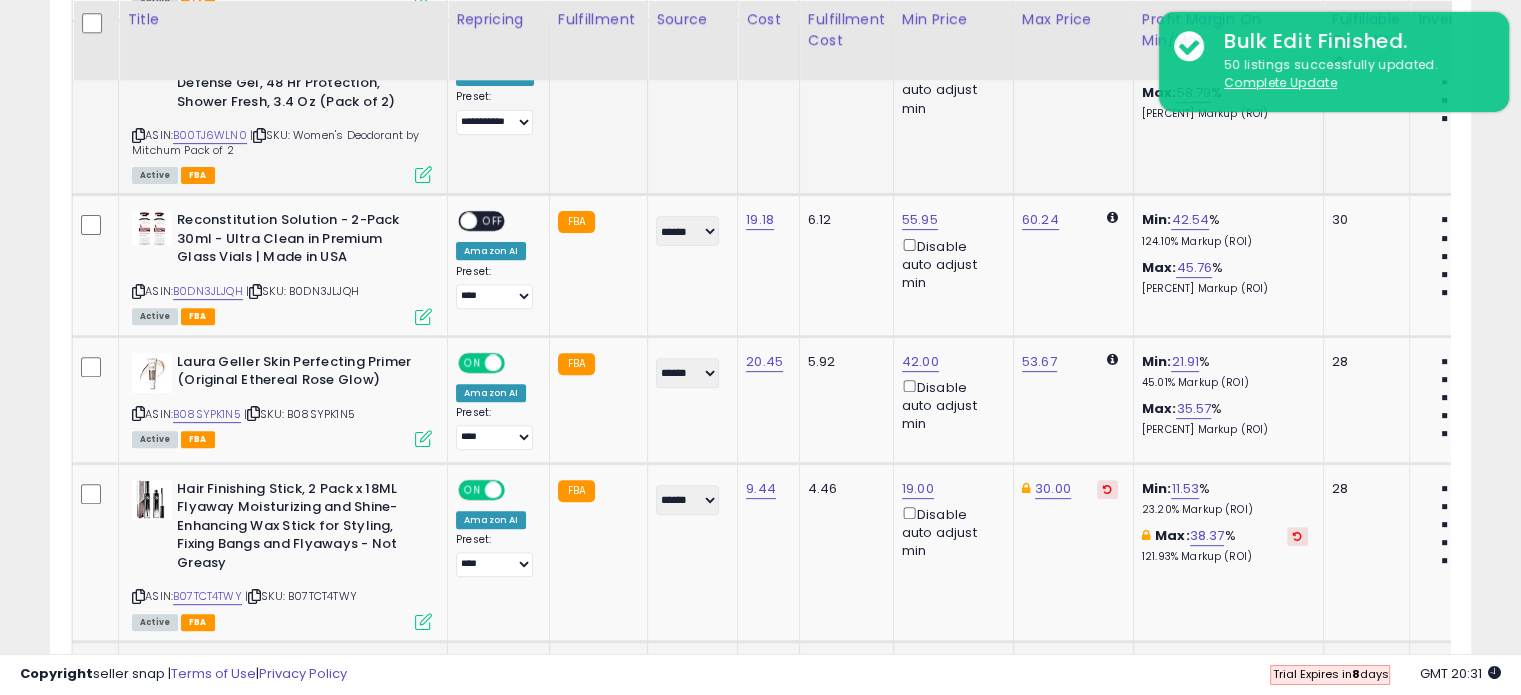 scroll, scrollTop: 8500, scrollLeft: 0, axis: vertical 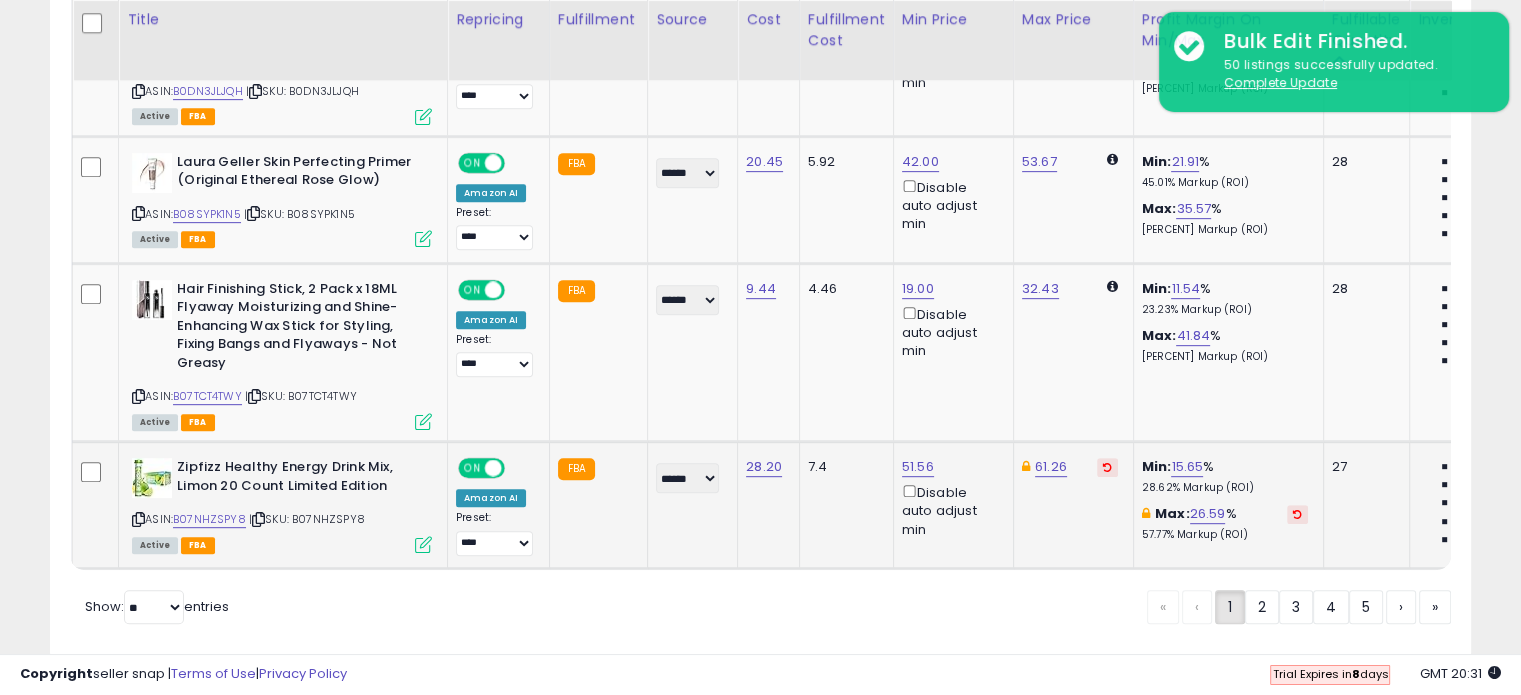 click at bounding box center (1107, 467) 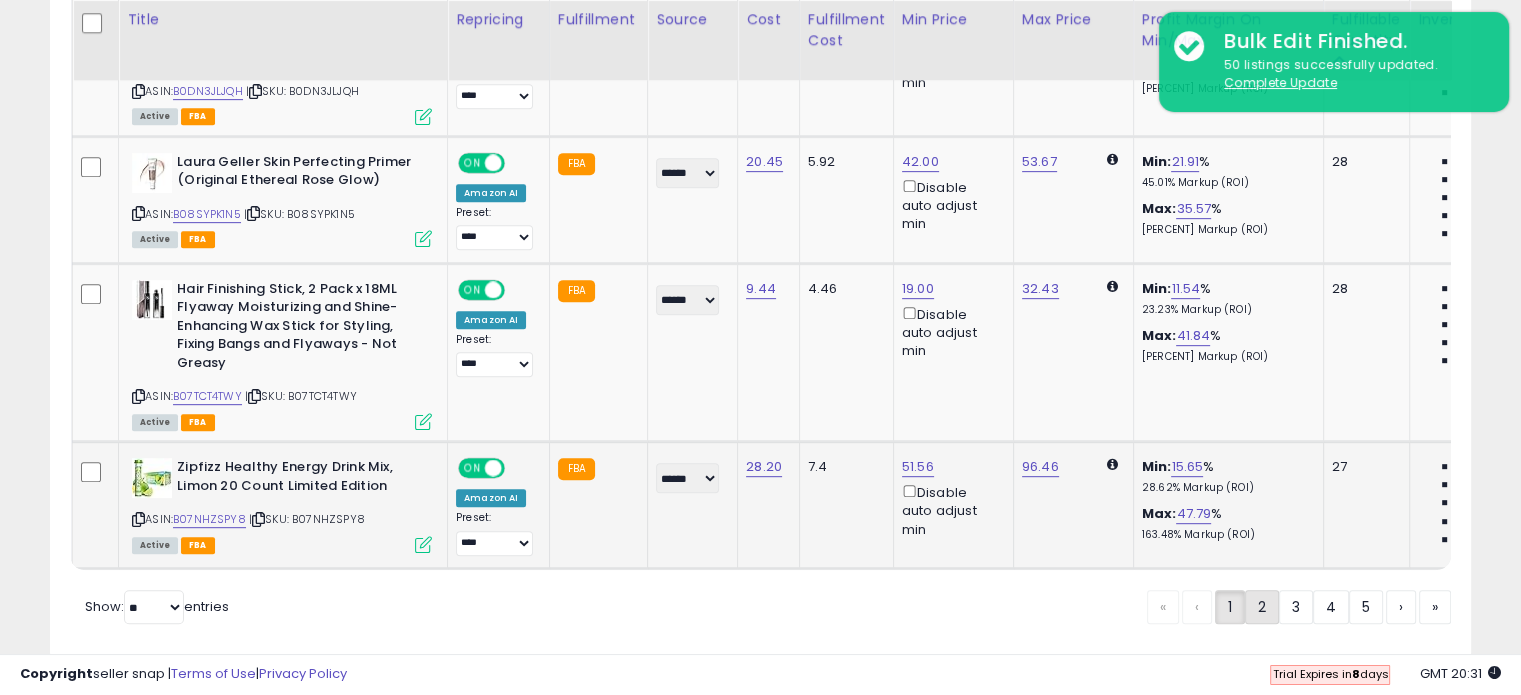 click on "2" 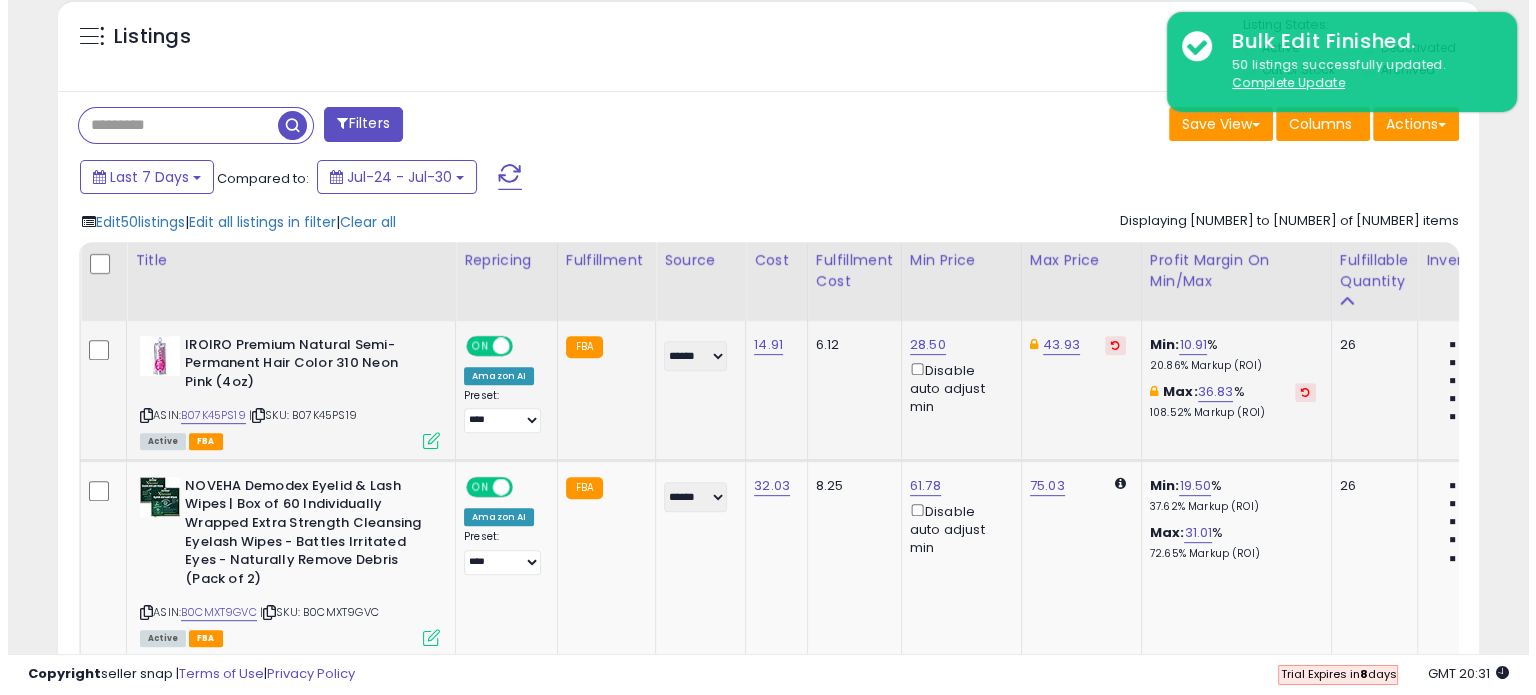 scroll, scrollTop: 844, scrollLeft: 0, axis: vertical 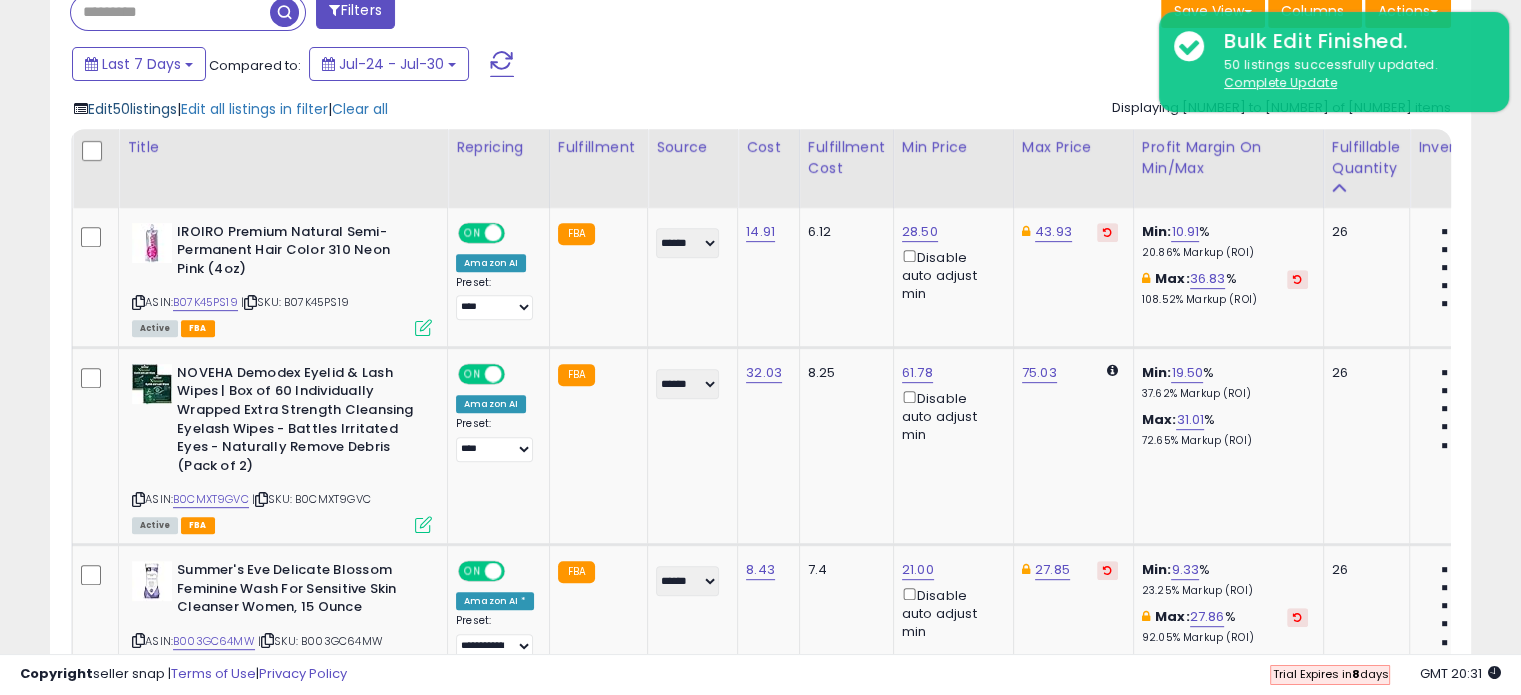 click on "Edit  50  listings" at bounding box center [132, 109] 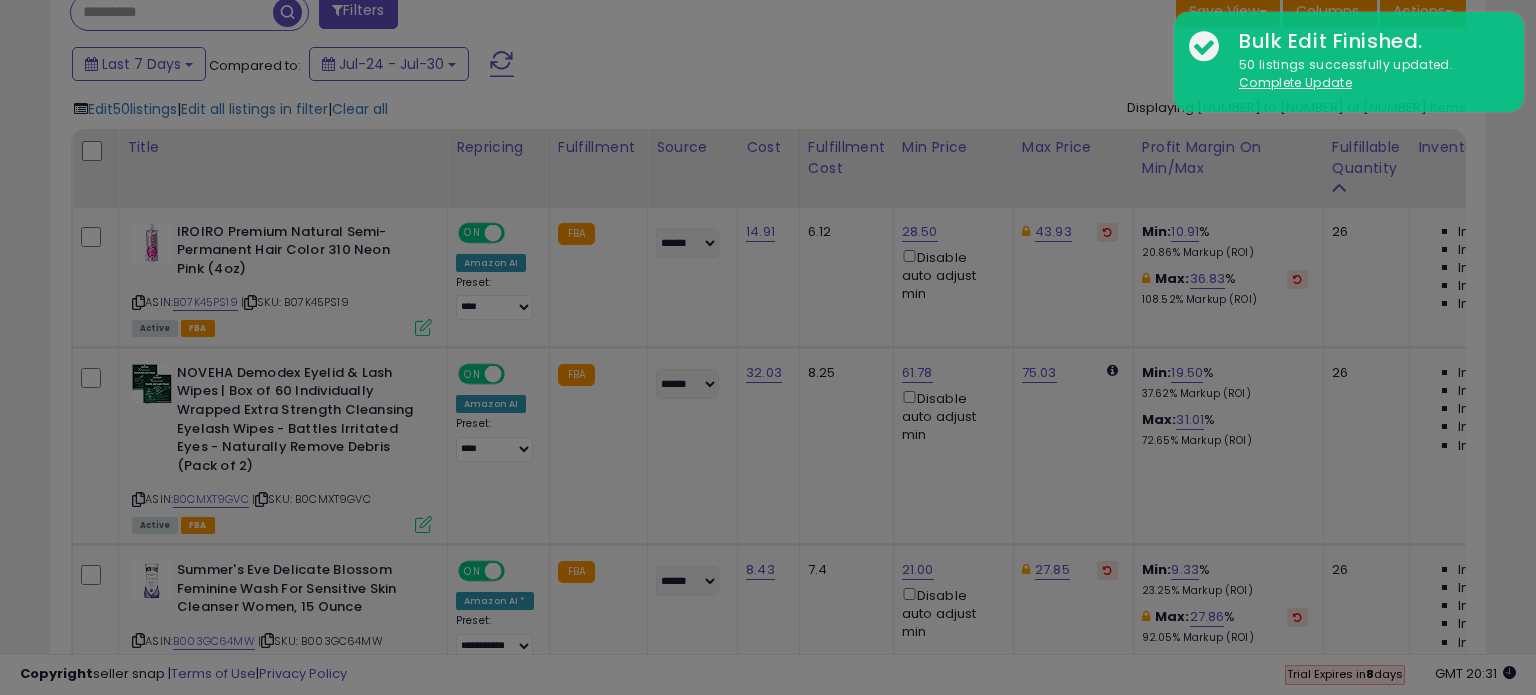 scroll, scrollTop: 999589, scrollLeft: 999168, axis: both 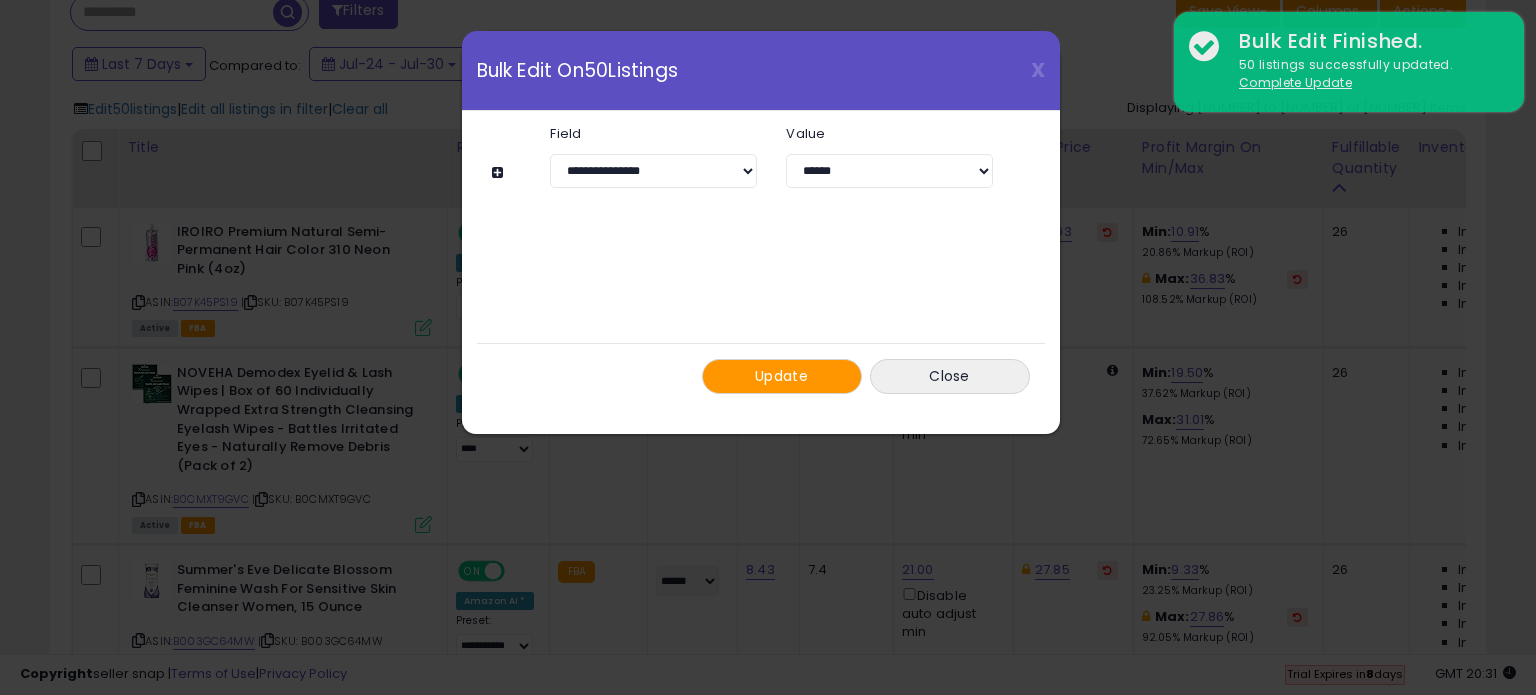 click on "Update" at bounding box center [781, 376] 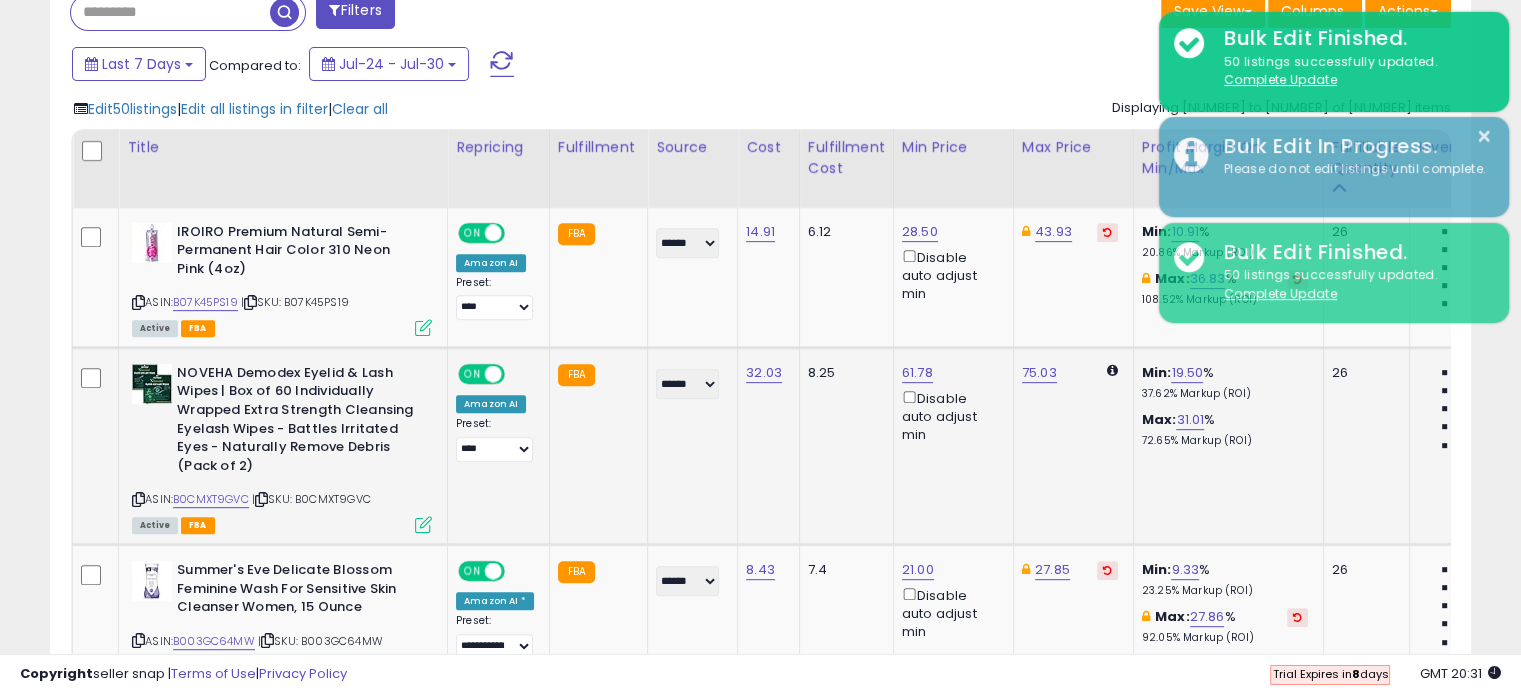 scroll, scrollTop: 944, scrollLeft: 0, axis: vertical 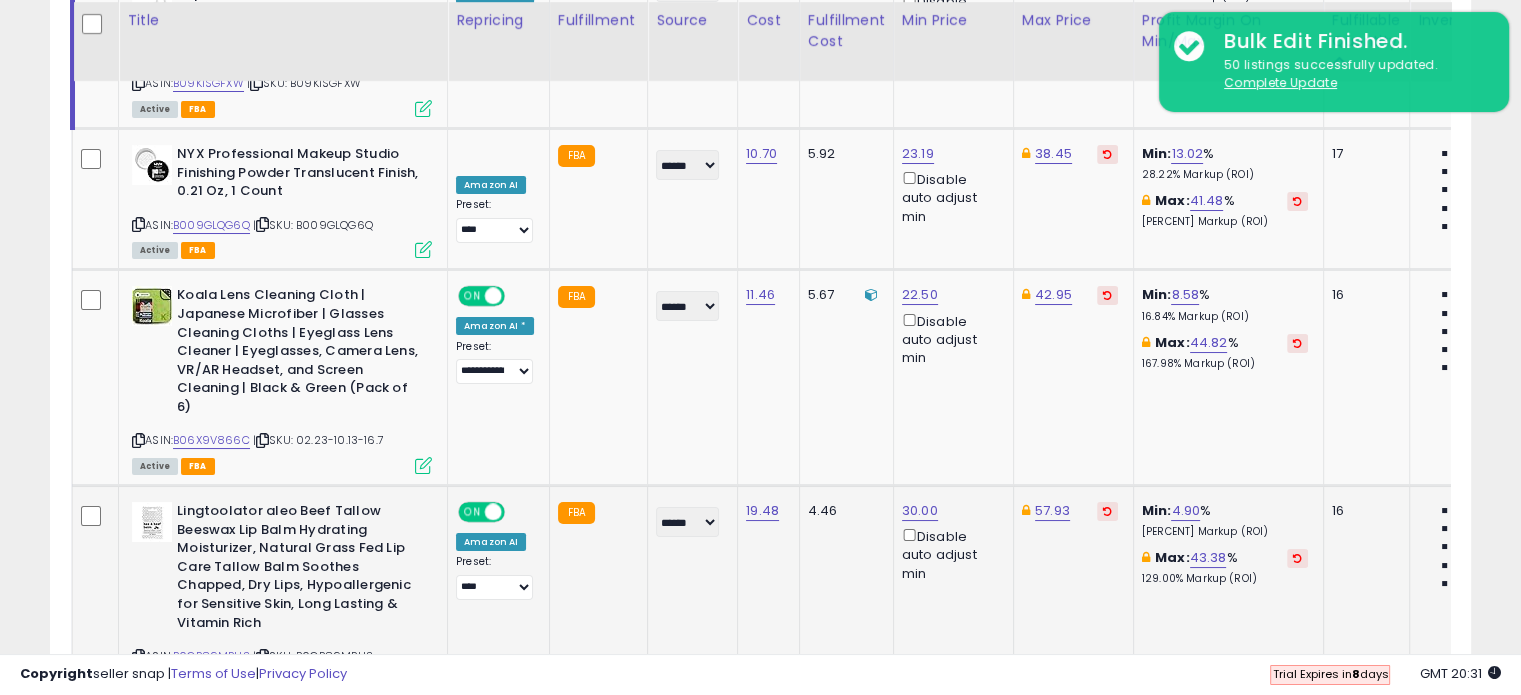 click at bounding box center (1107, 511) 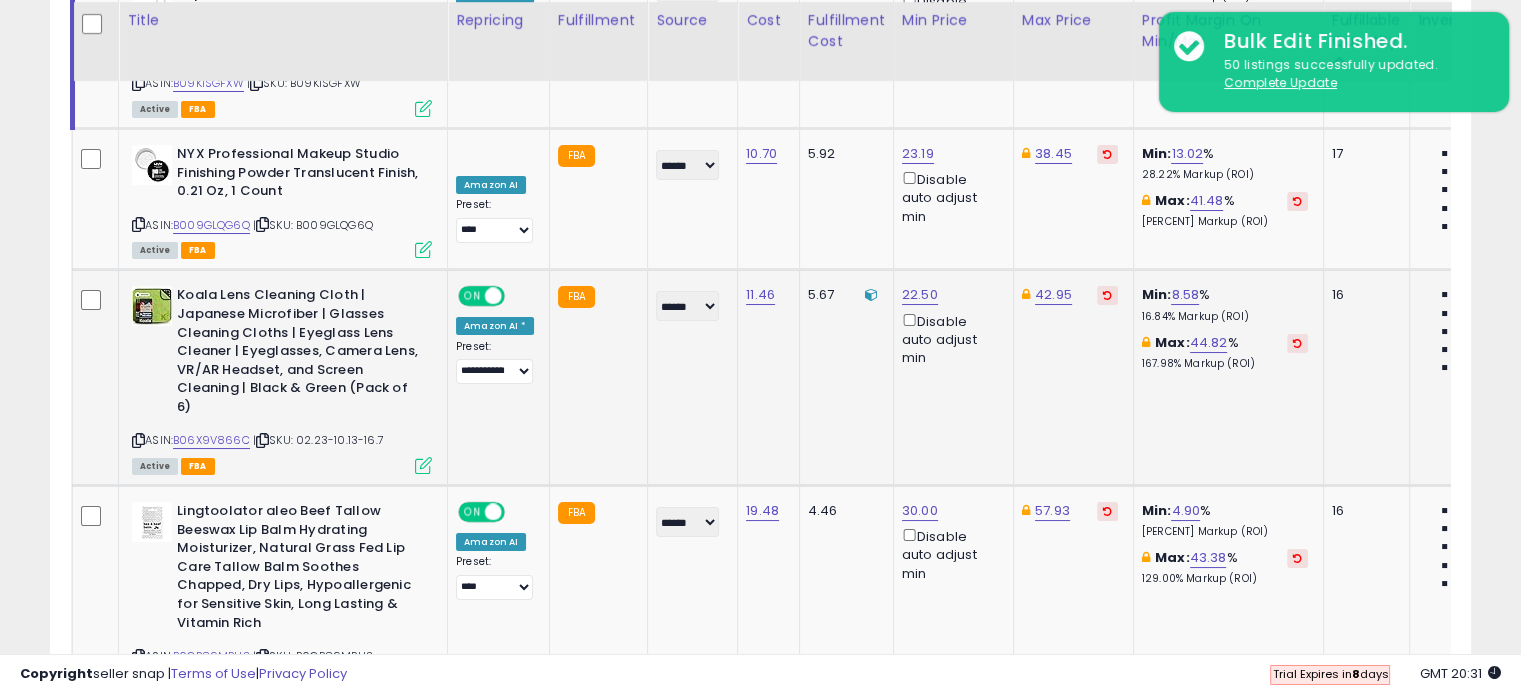 click at bounding box center (1107, 295) 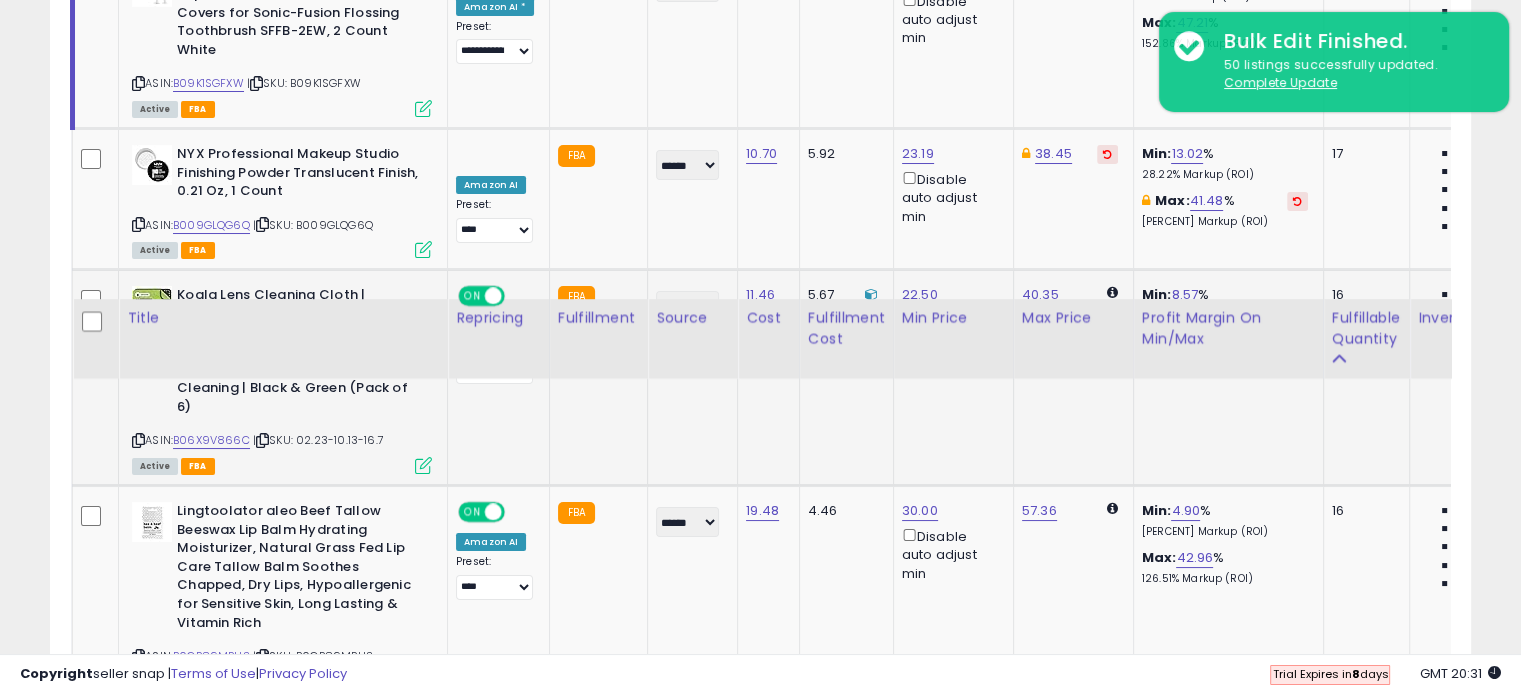 scroll, scrollTop: 7844, scrollLeft: 0, axis: vertical 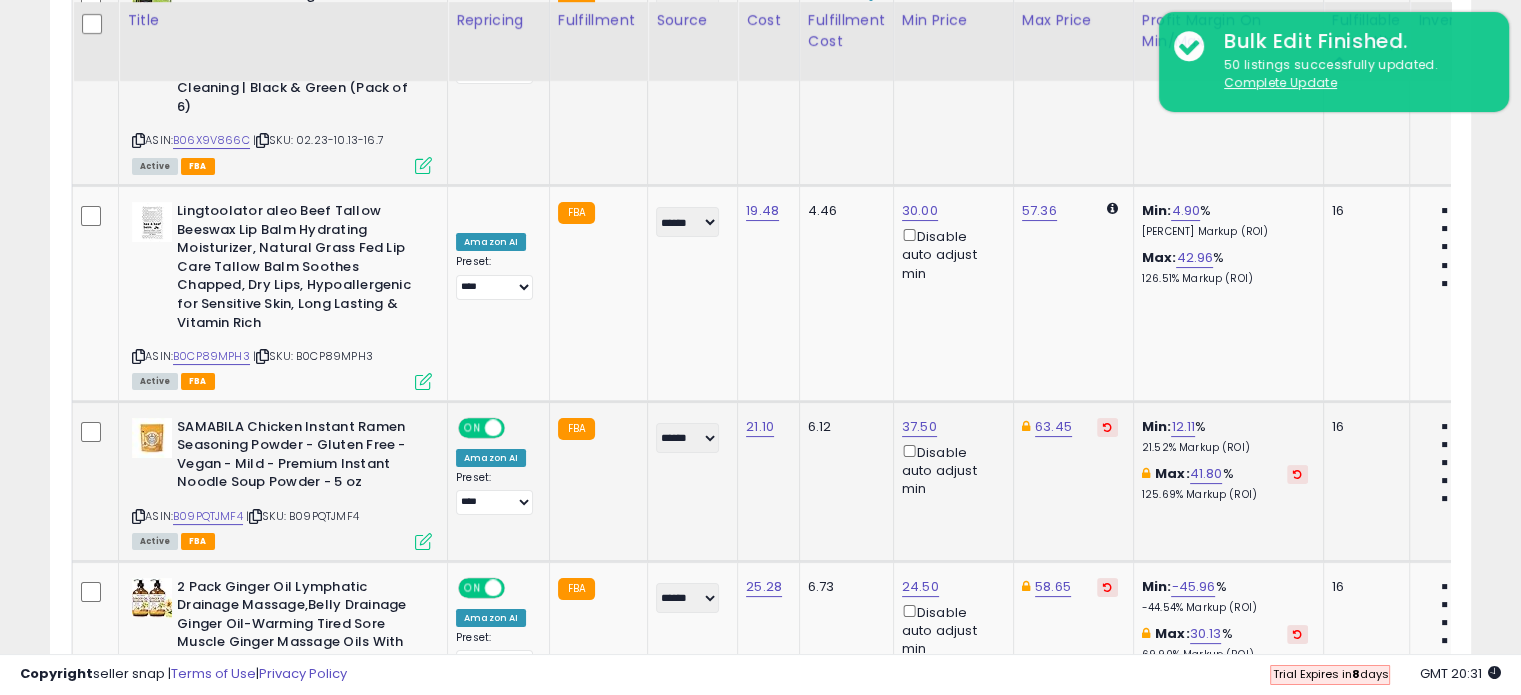 click at bounding box center [1107, 427] 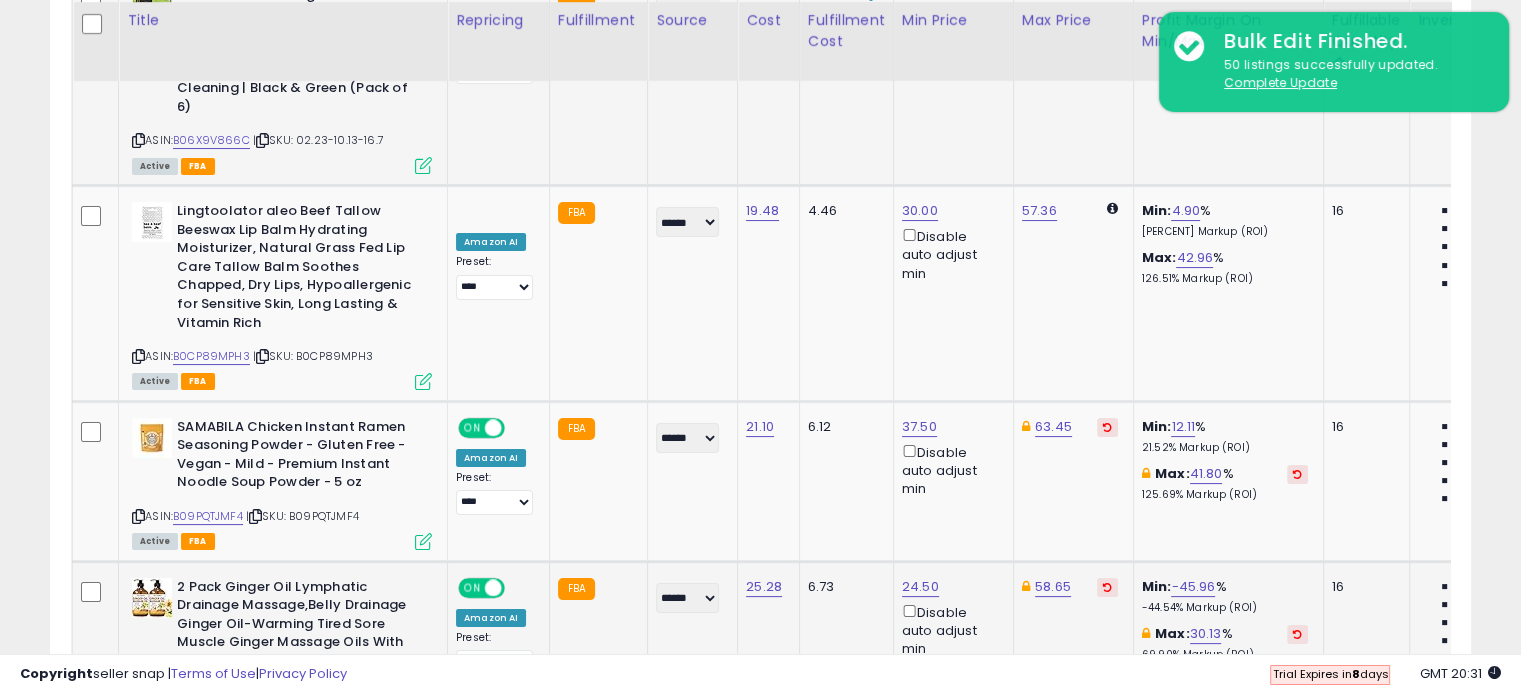 click at bounding box center [1107, 587] 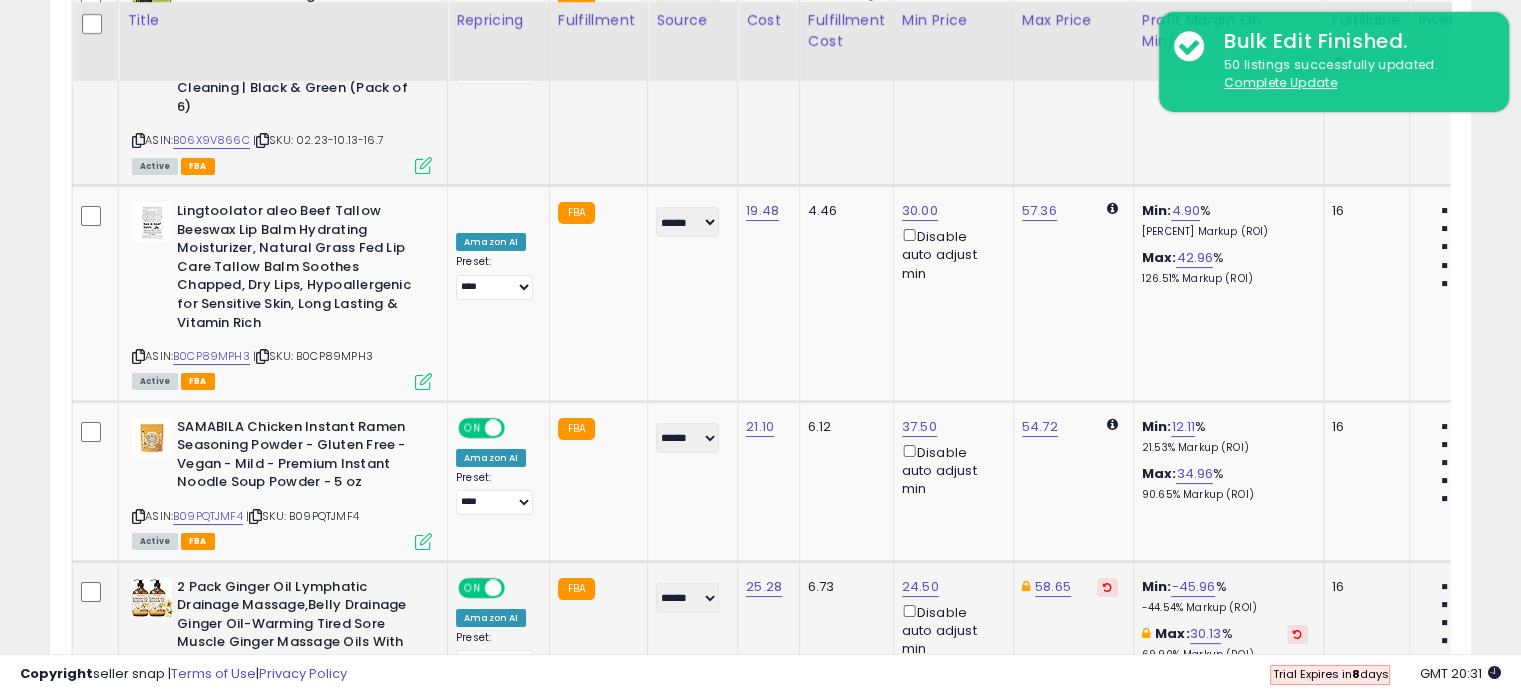 scroll, scrollTop: 8244, scrollLeft: 0, axis: vertical 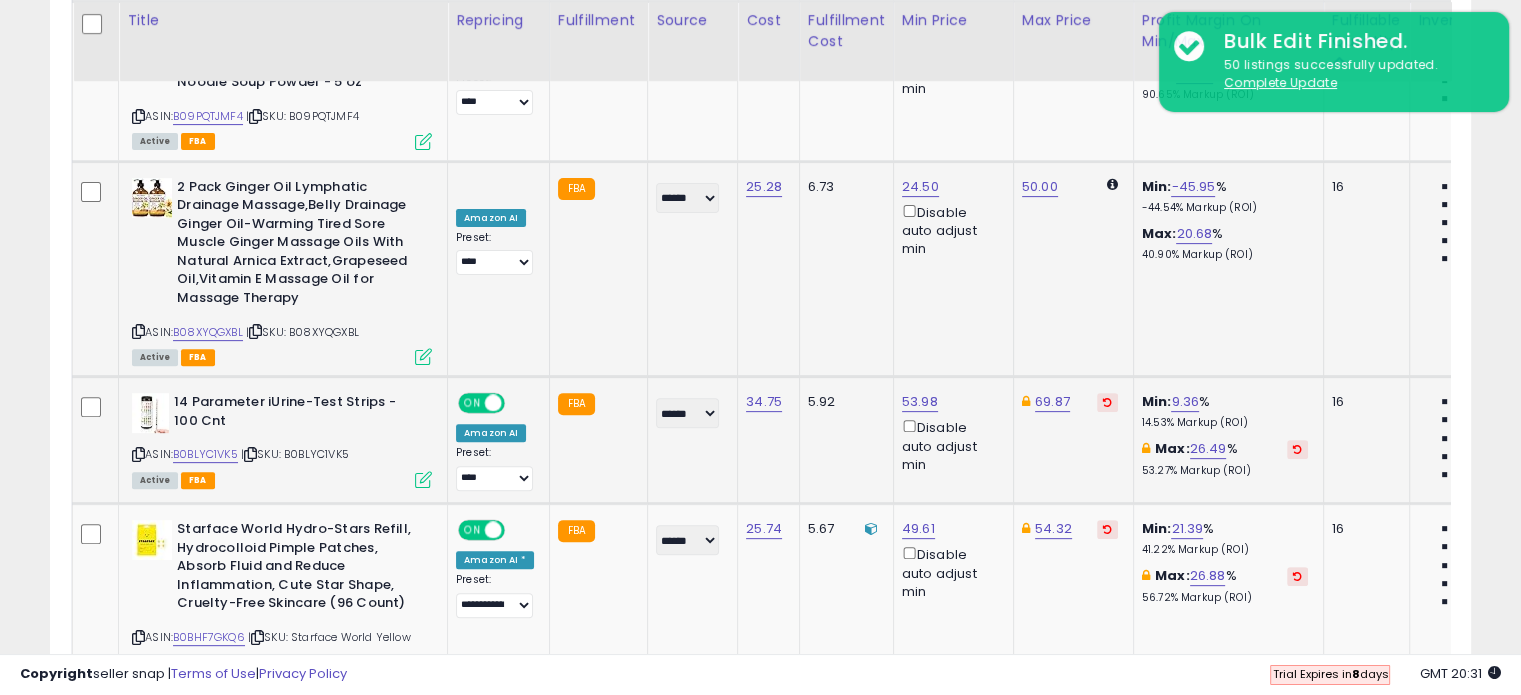 click at bounding box center [1107, 402] 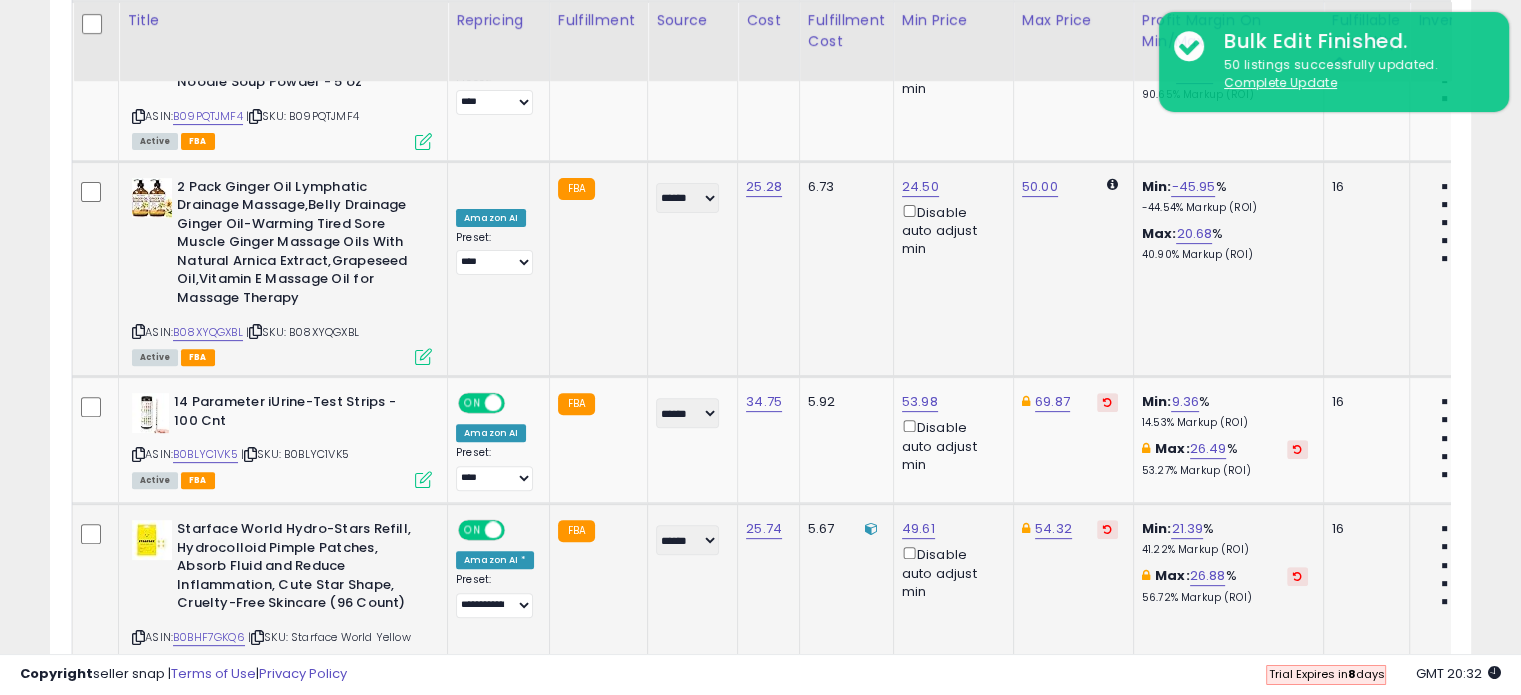 click at bounding box center [1107, 529] 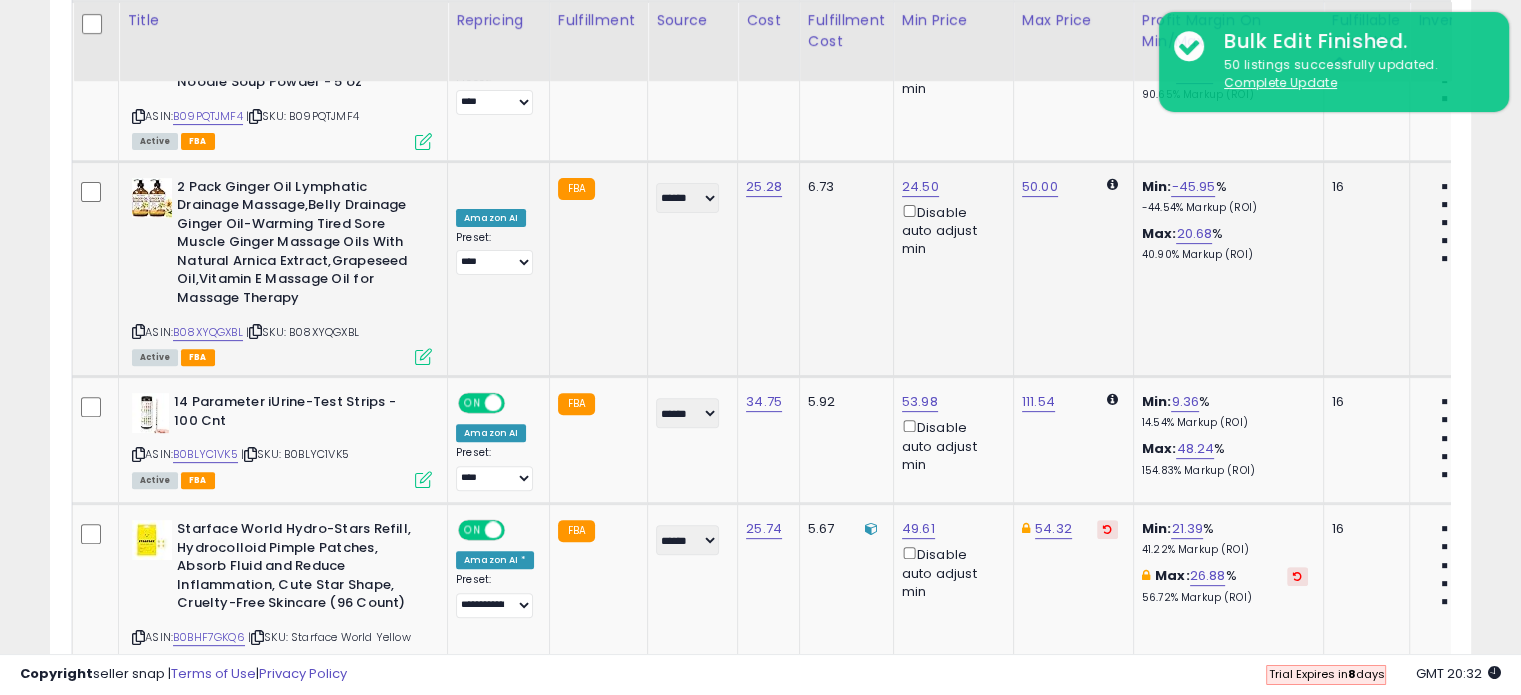 click at bounding box center (1107, 708) 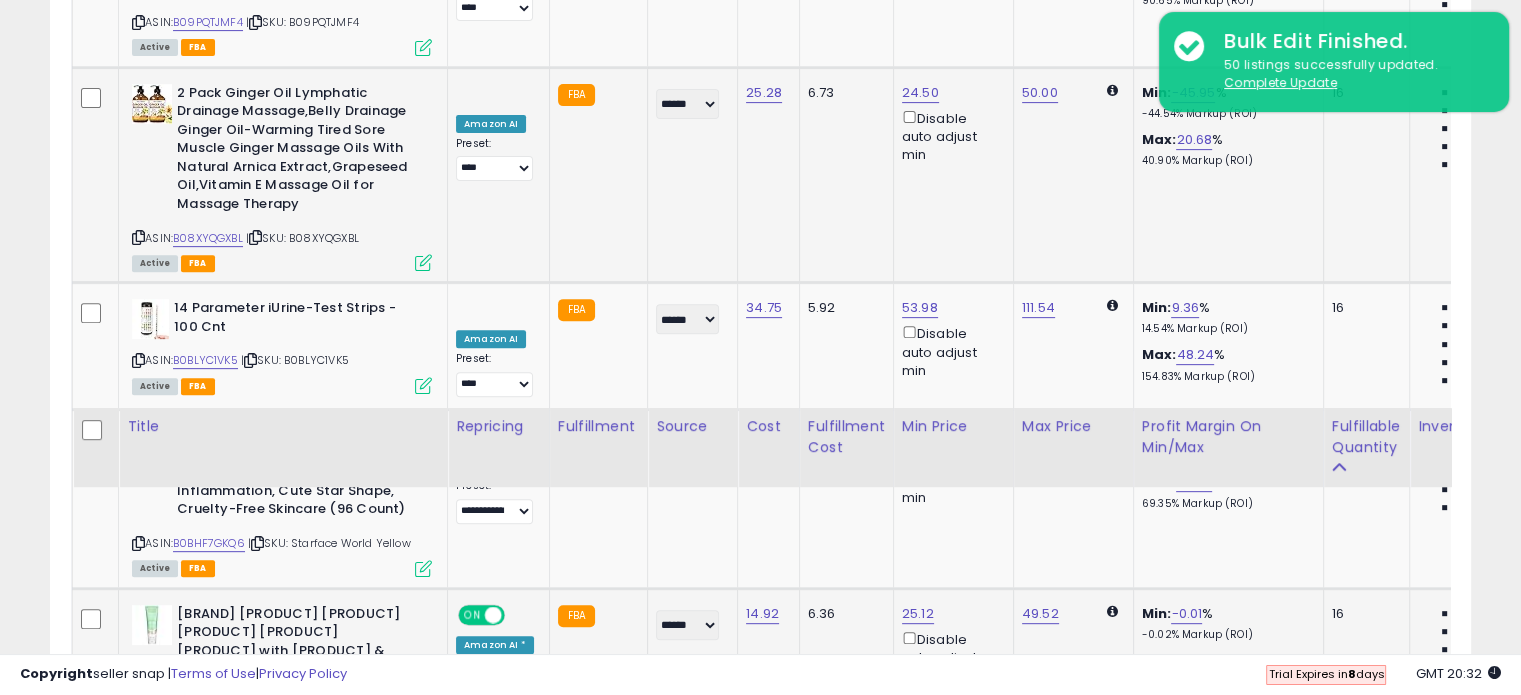 scroll, scrollTop: 8744, scrollLeft: 0, axis: vertical 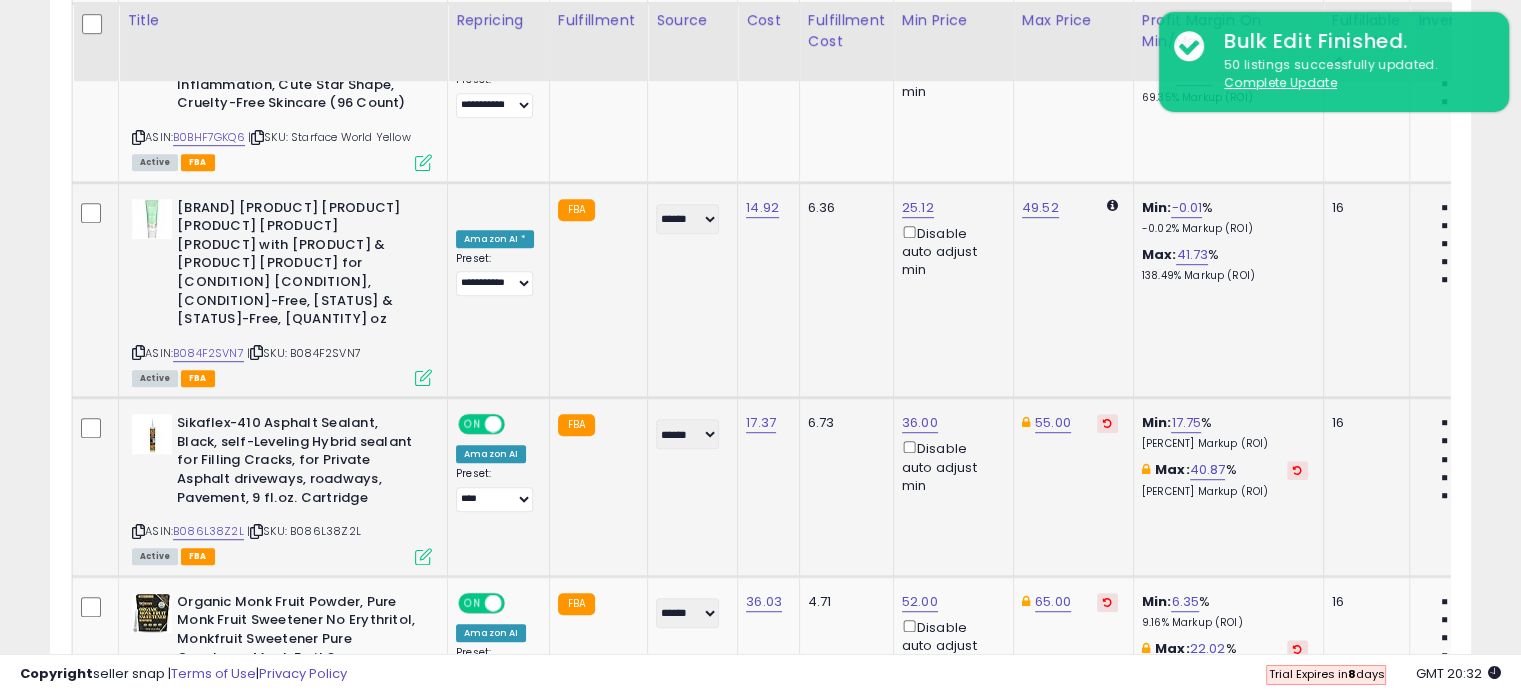 click at bounding box center (1107, 423) 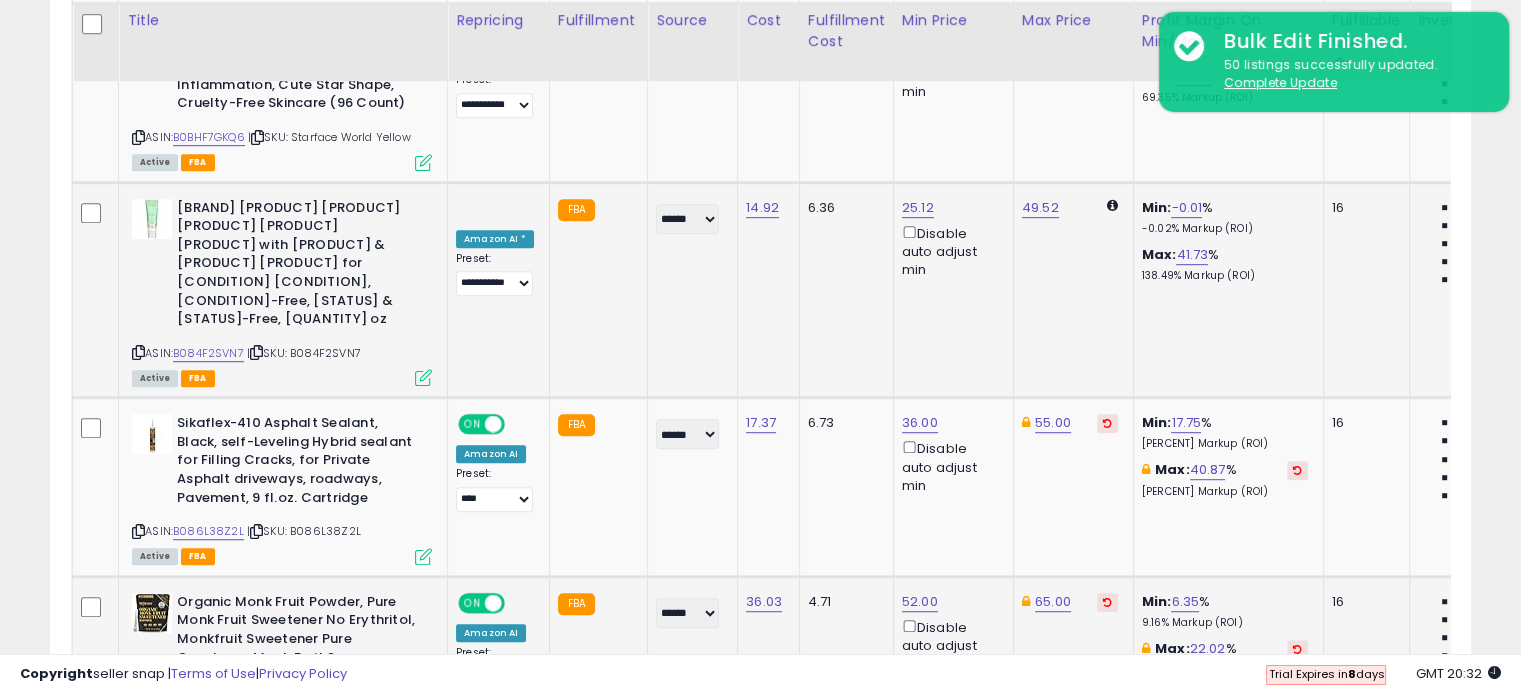 click at bounding box center (1107, 602) 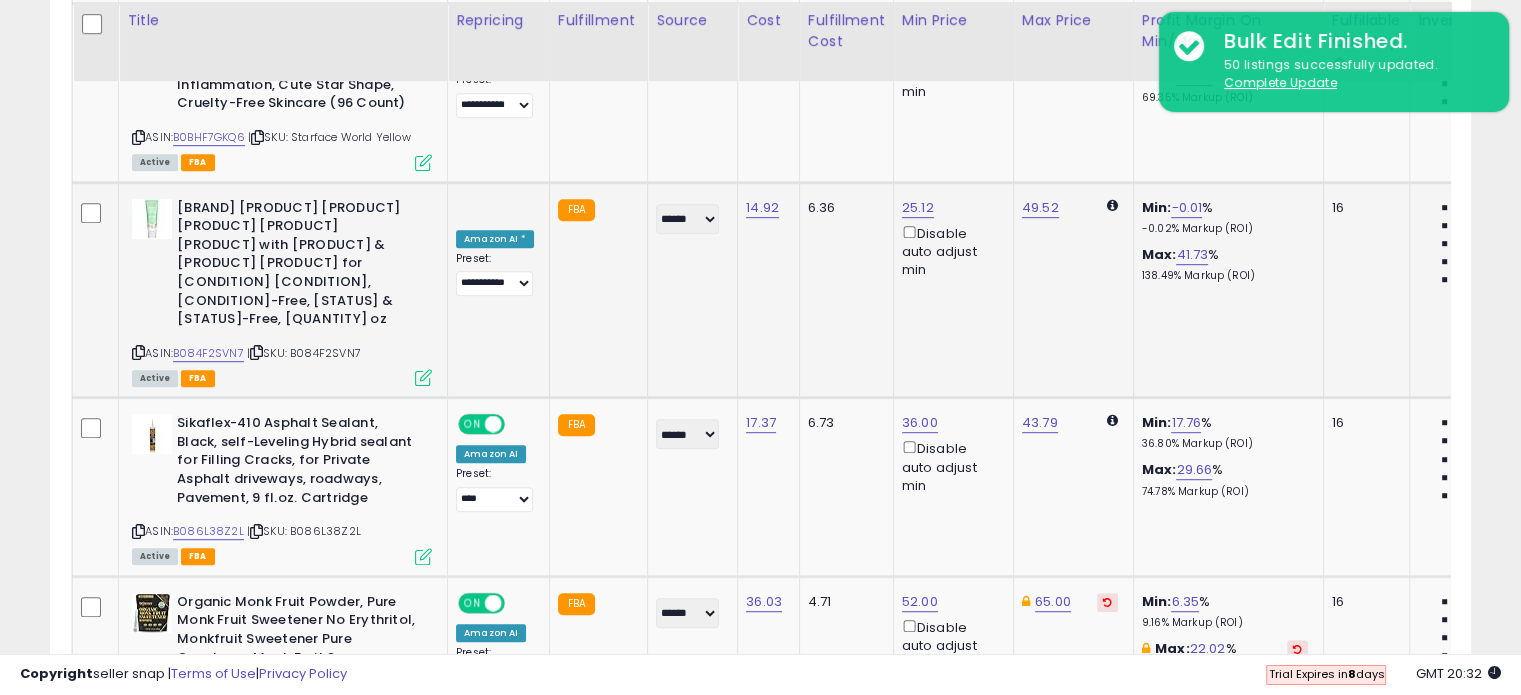 click at bounding box center (1107, 817) 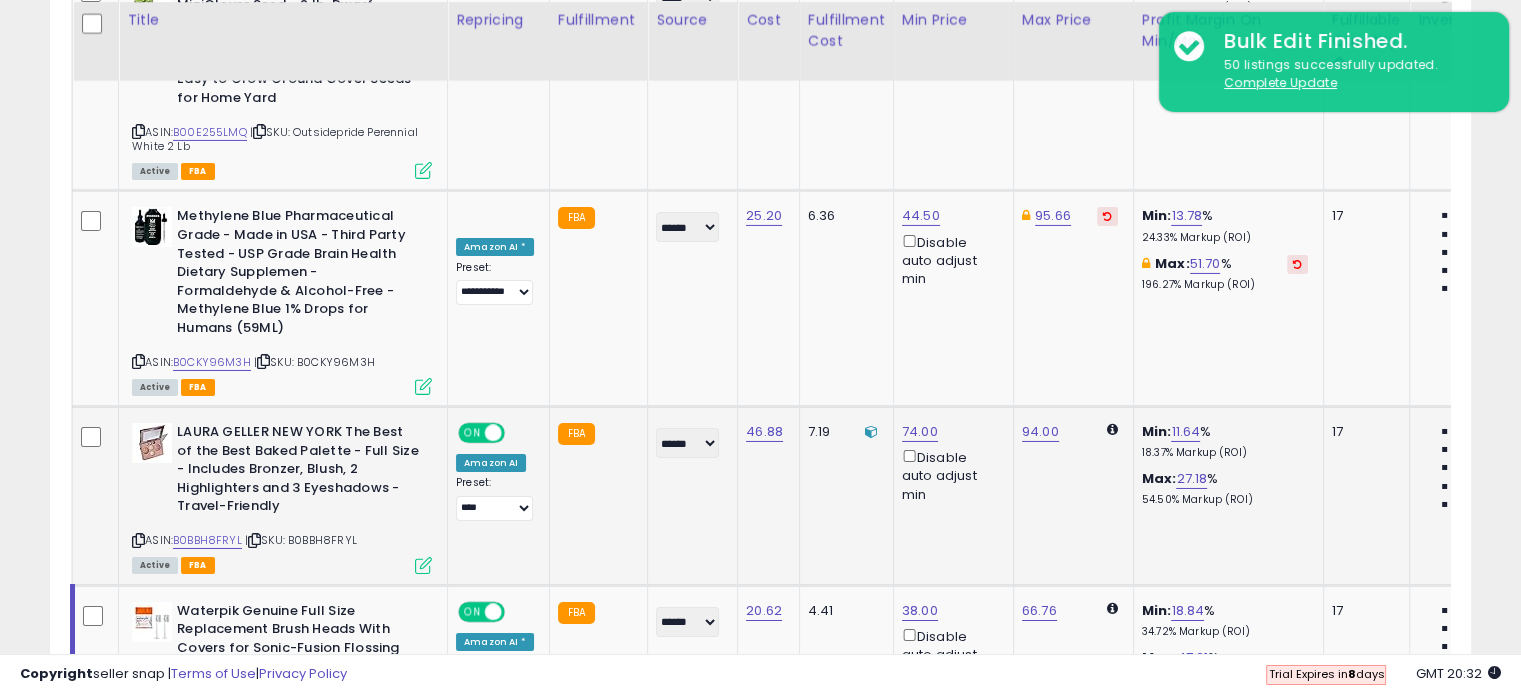 scroll, scrollTop: 7109, scrollLeft: 0, axis: vertical 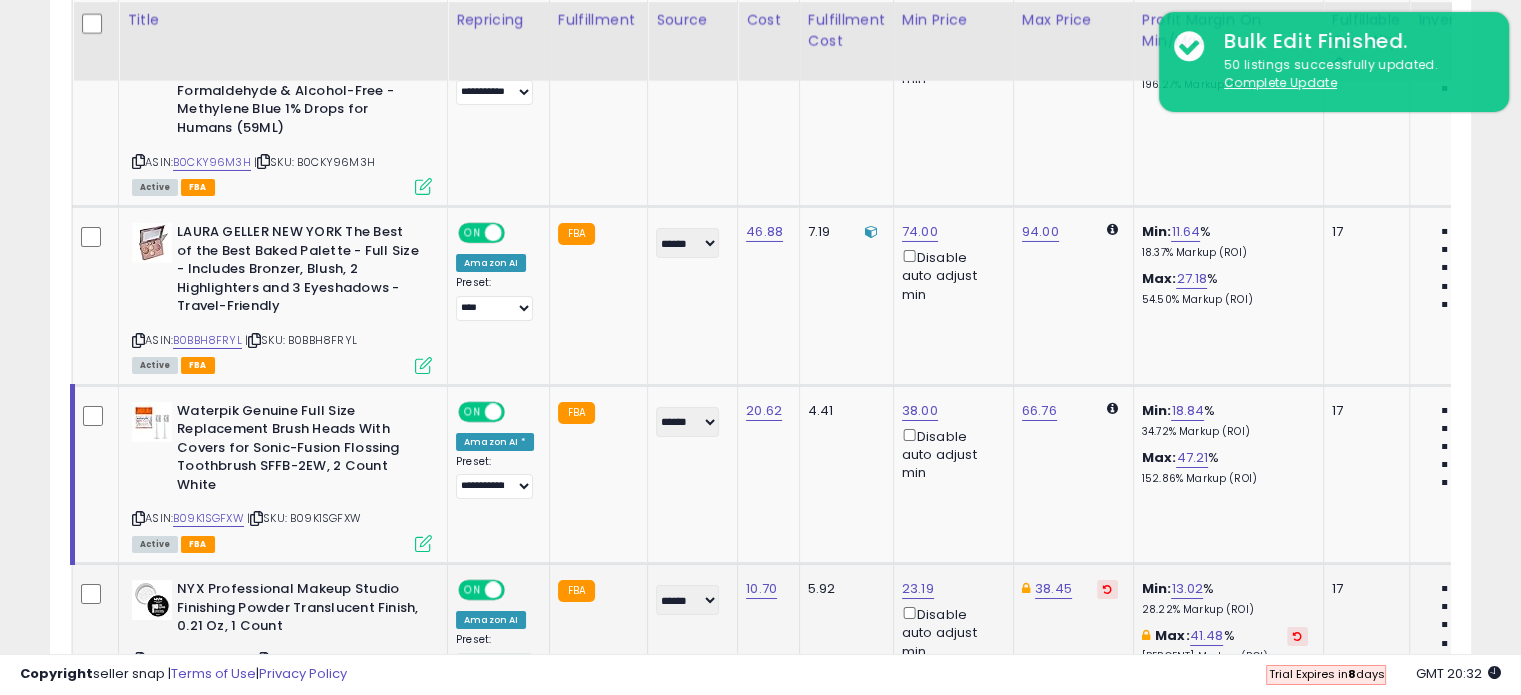click at bounding box center [1107, 589] 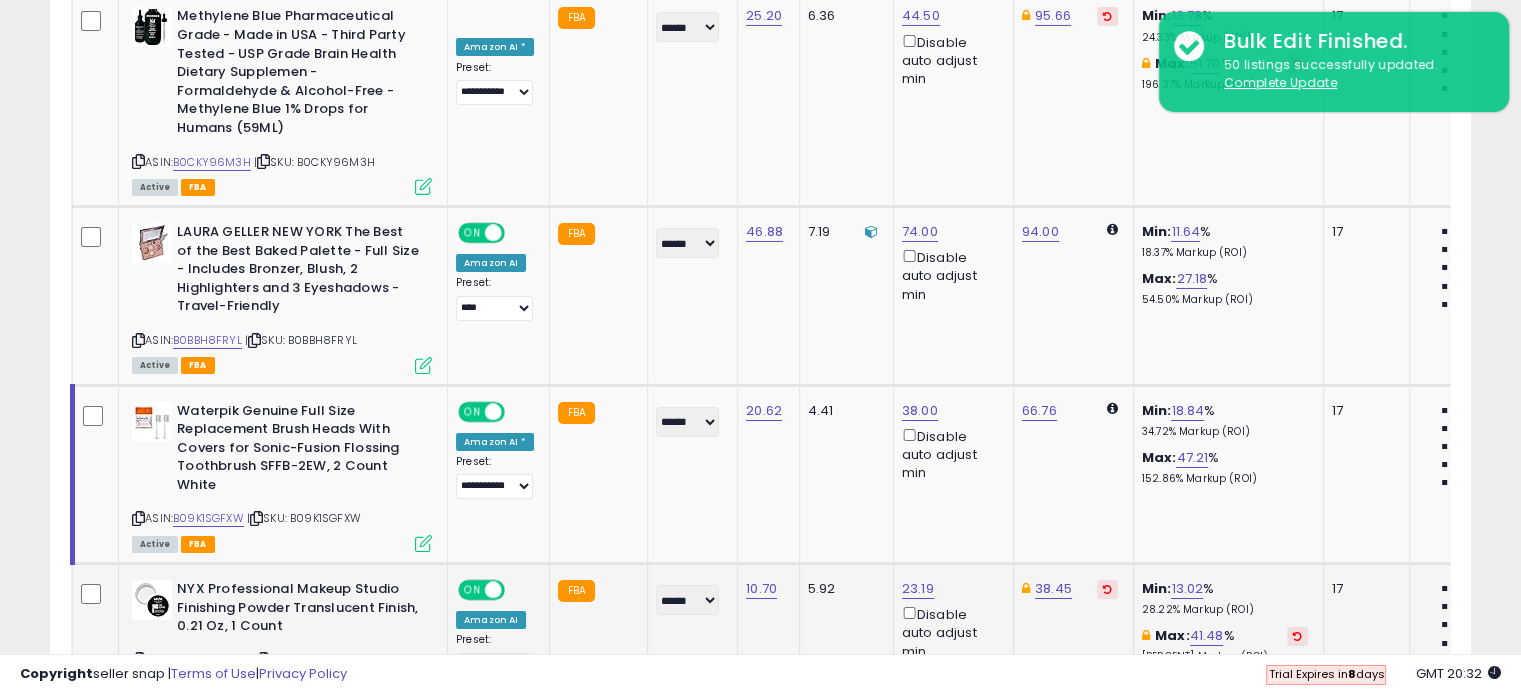 scroll, scrollTop: 6309, scrollLeft: 0, axis: vertical 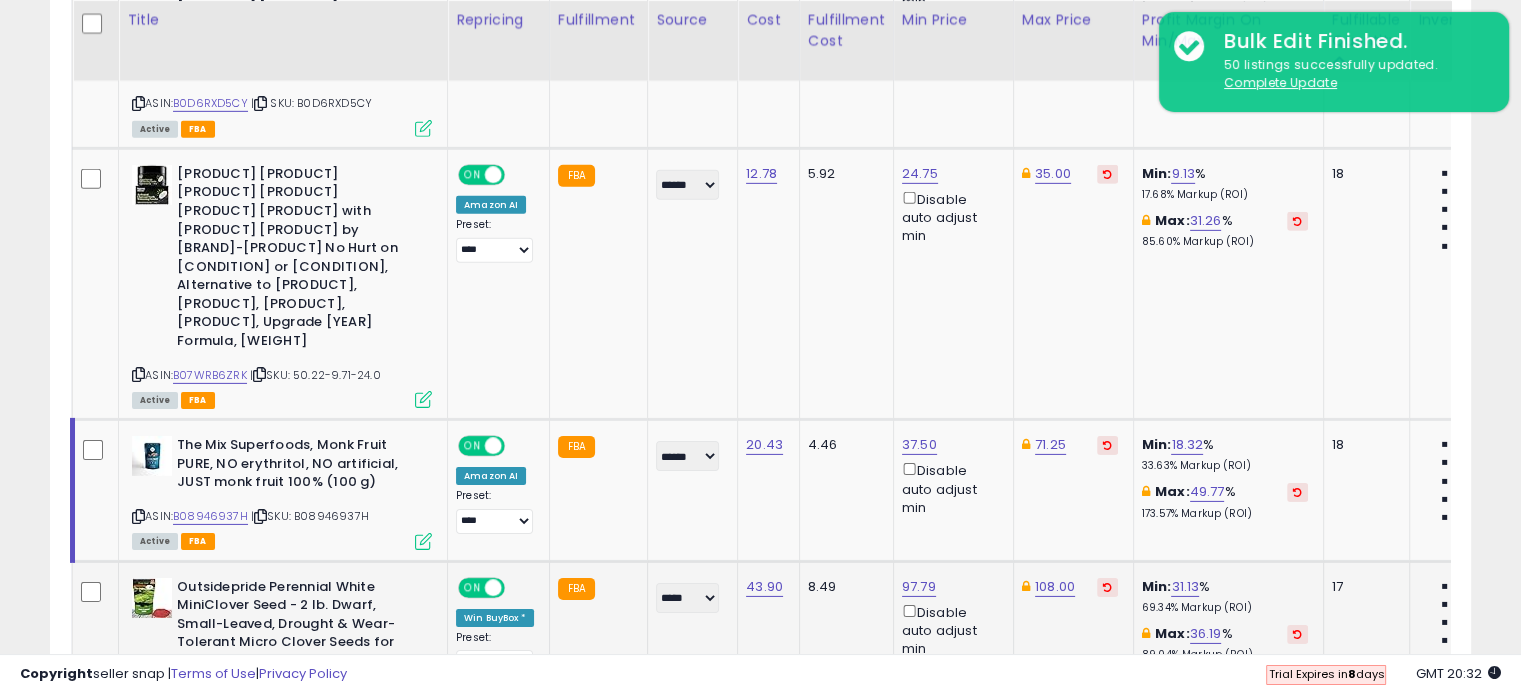 click at bounding box center (1107, 587) 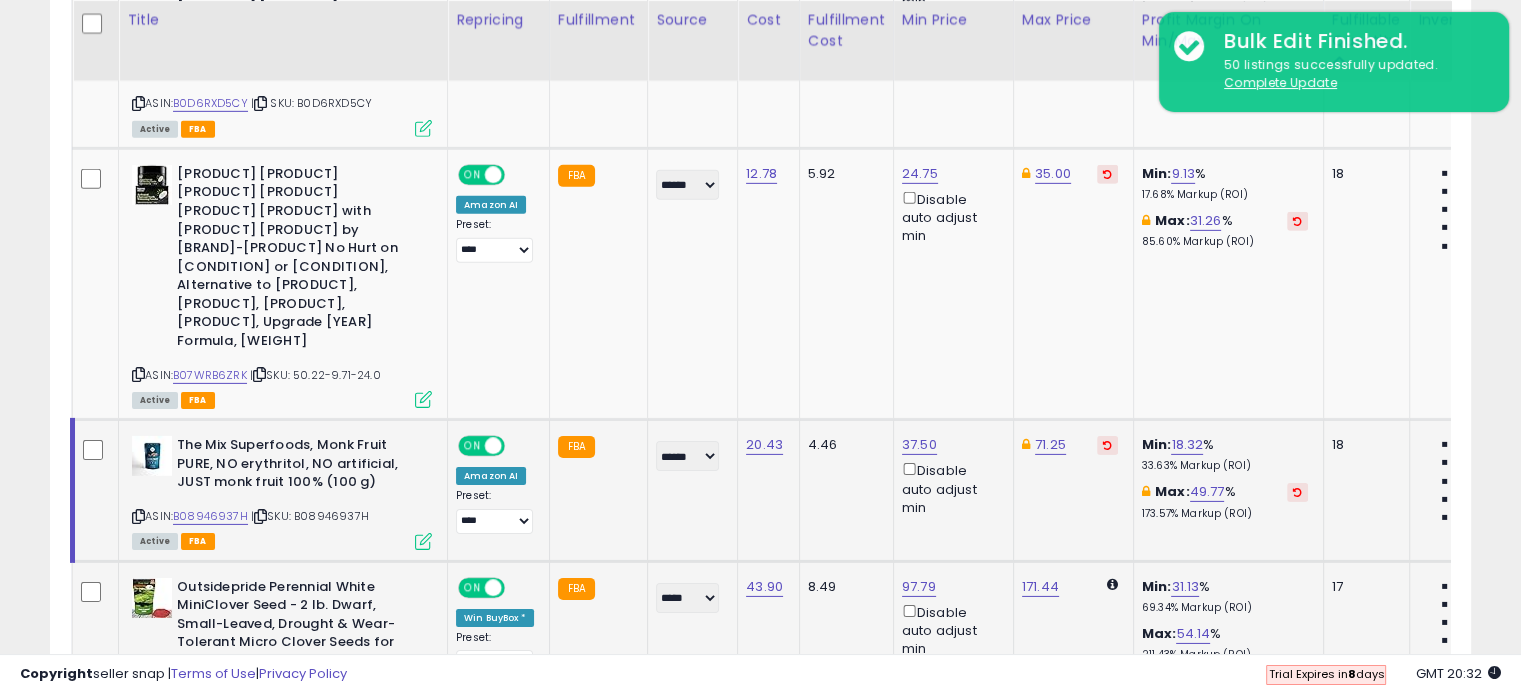 click at bounding box center [1107, 445] 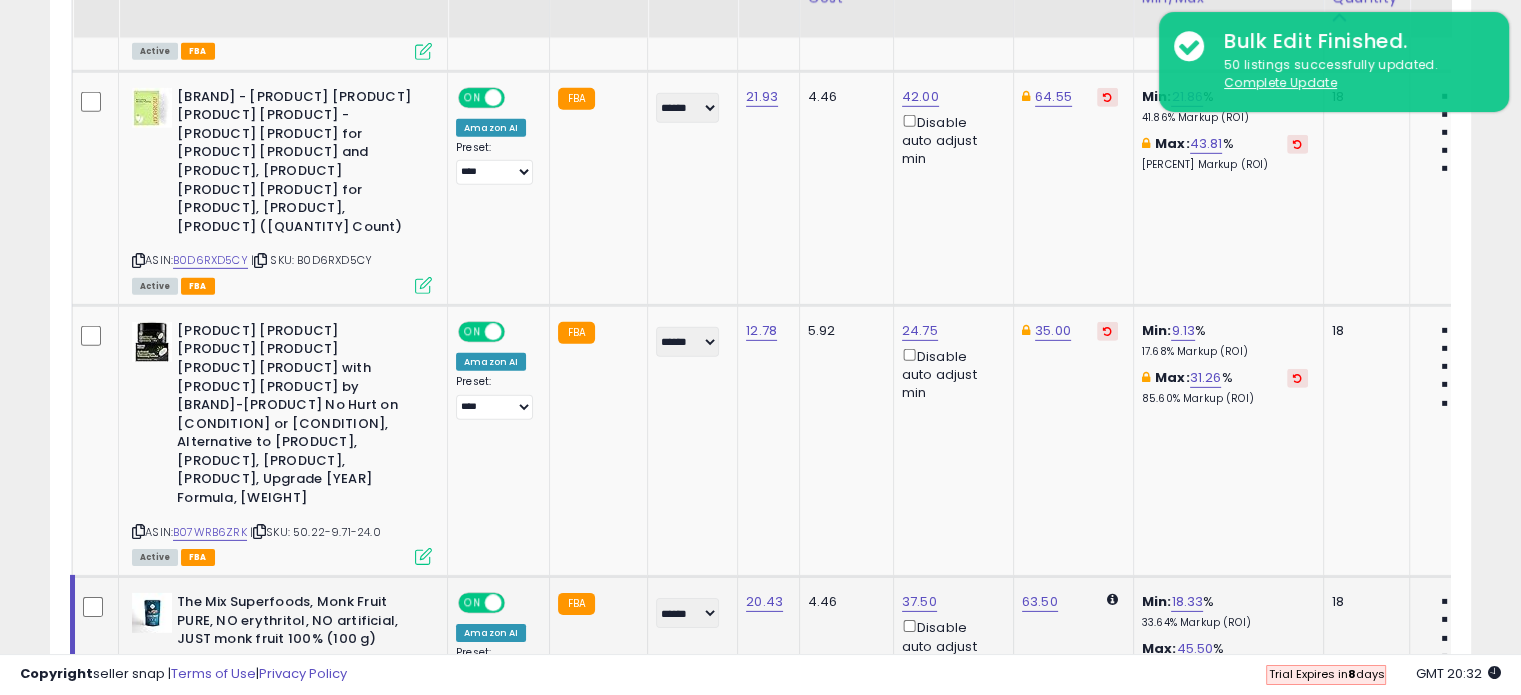 scroll, scrollTop: 6109, scrollLeft: 0, axis: vertical 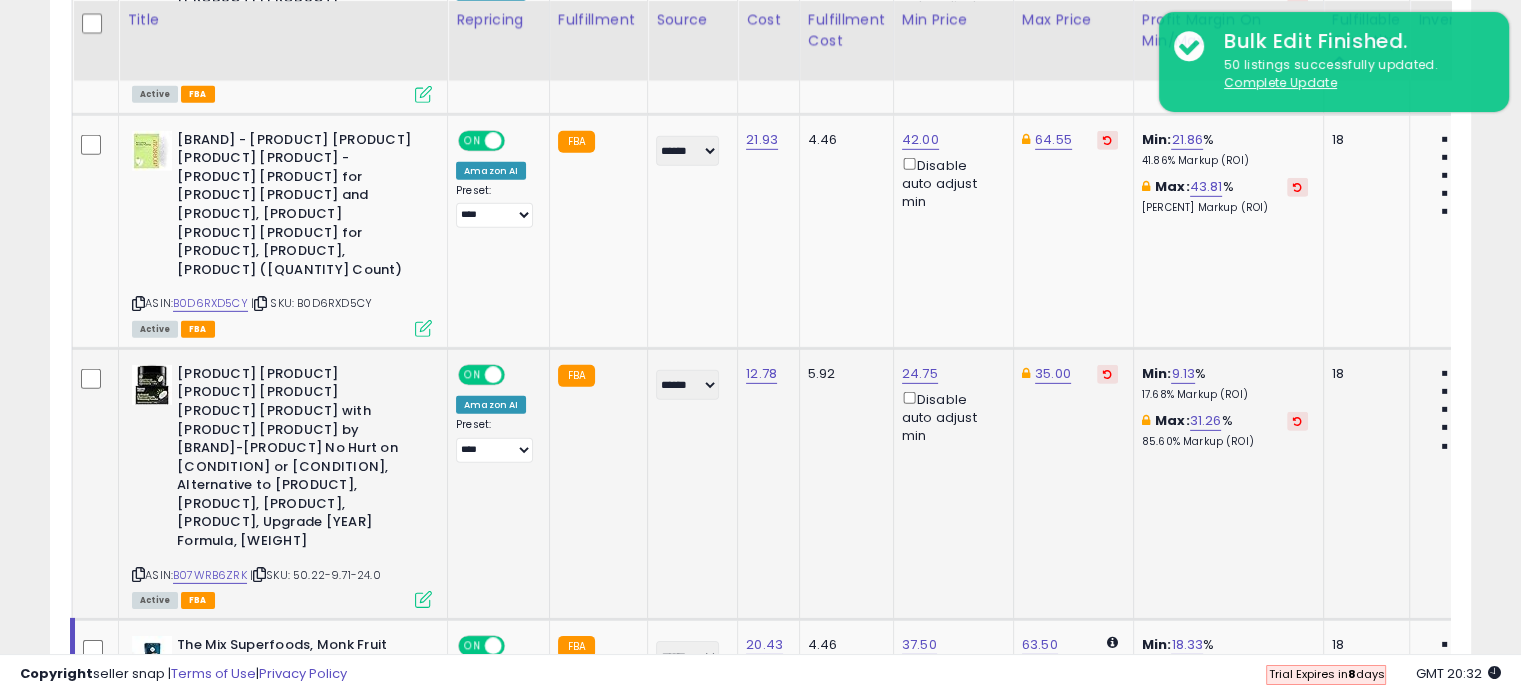 click at bounding box center (1107, 374) 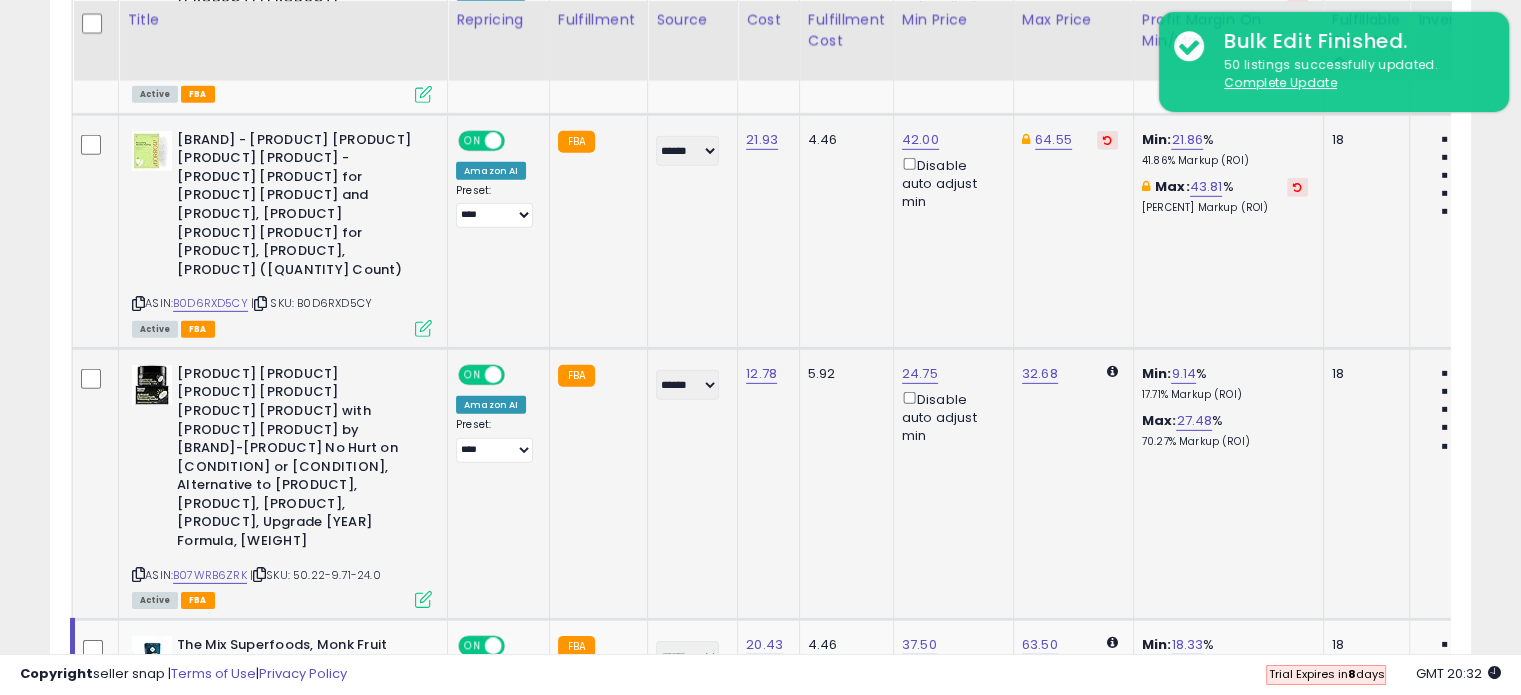 click at bounding box center (1107, 140) 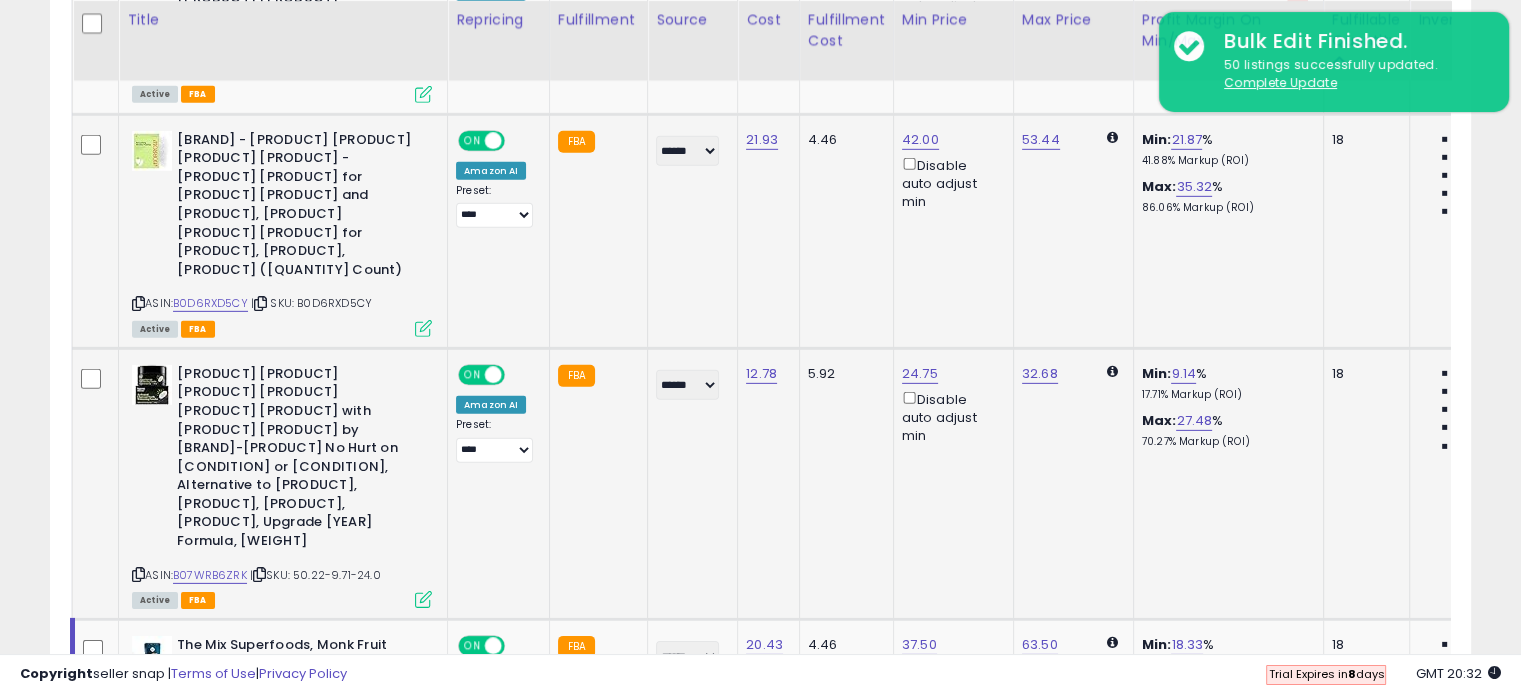 scroll, scrollTop: 5909, scrollLeft: 0, axis: vertical 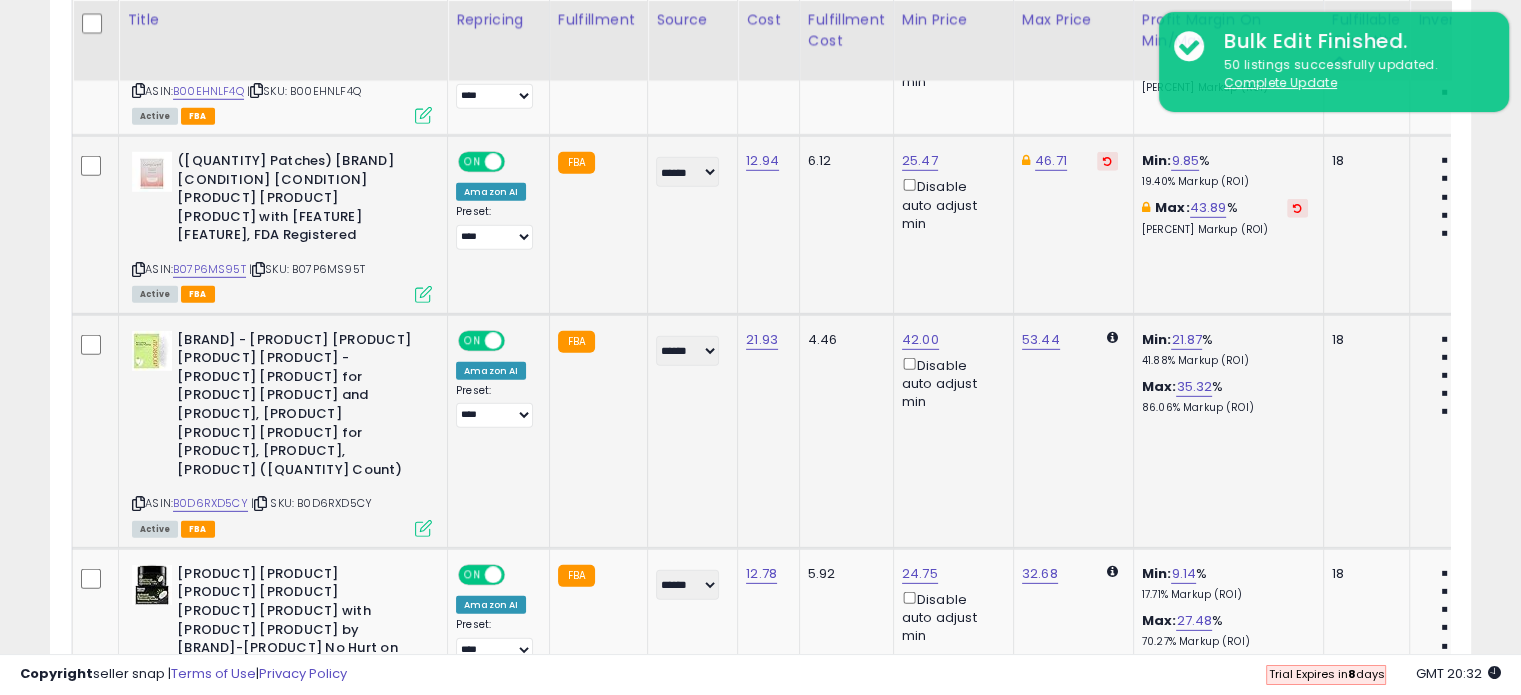 click at bounding box center [1107, 161] 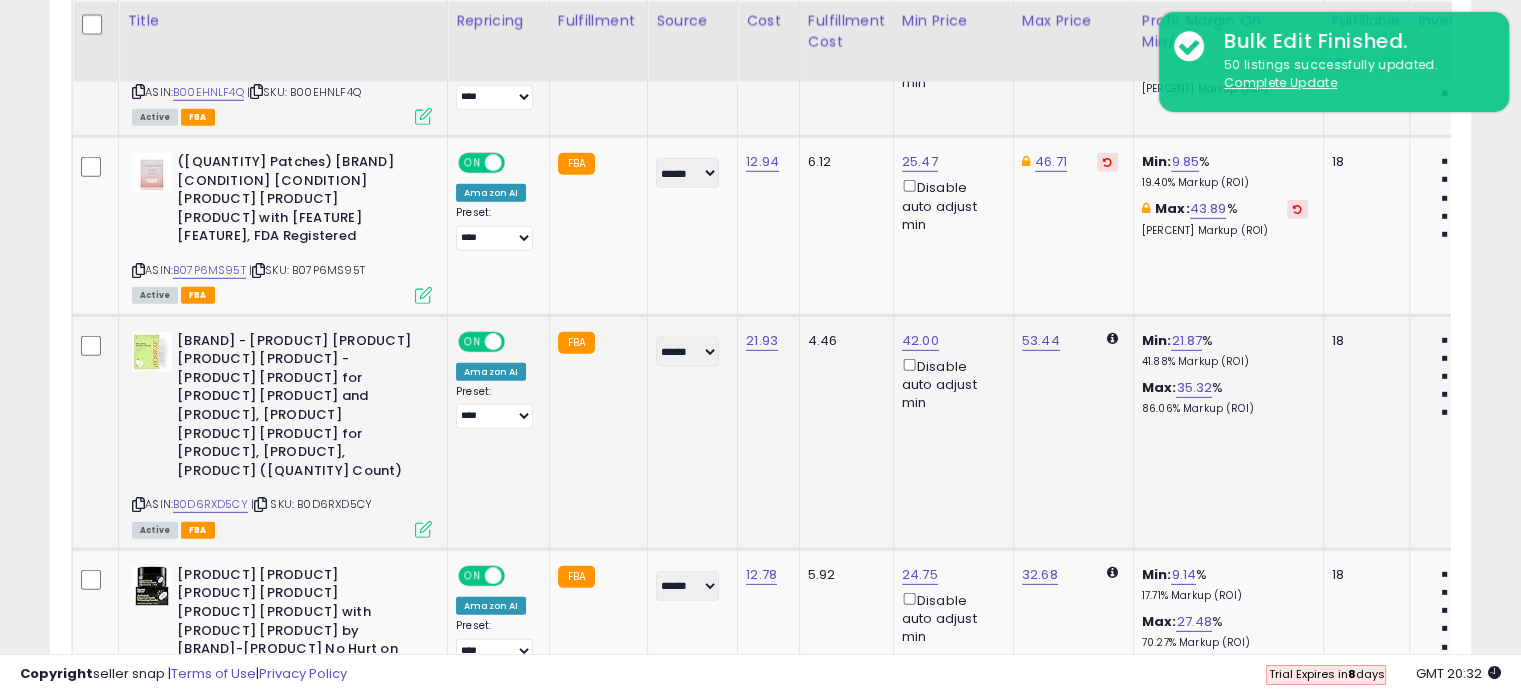 scroll, scrollTop: 5609, scrollLeft: 0, axis: vertical 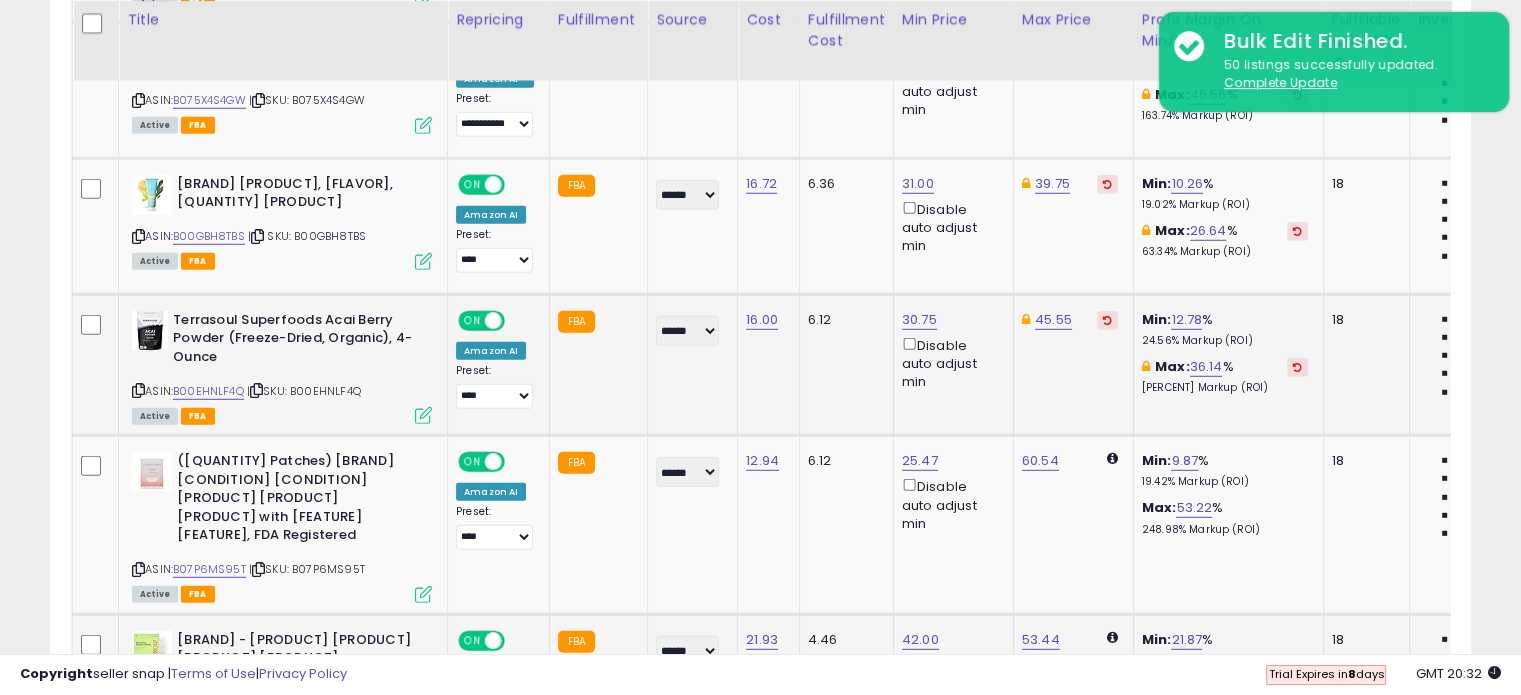 click at bounding box center (1107, 320) 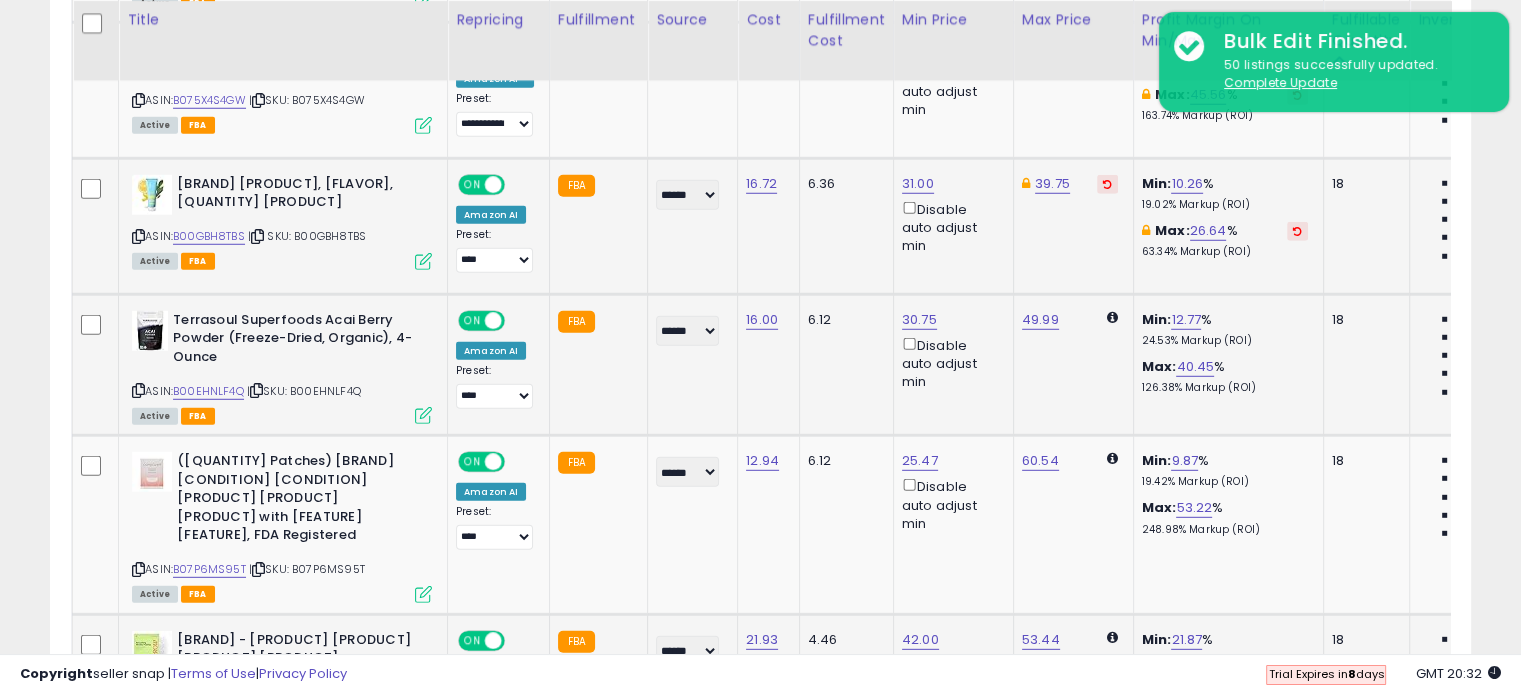 click at bounding box center (1107, 184) 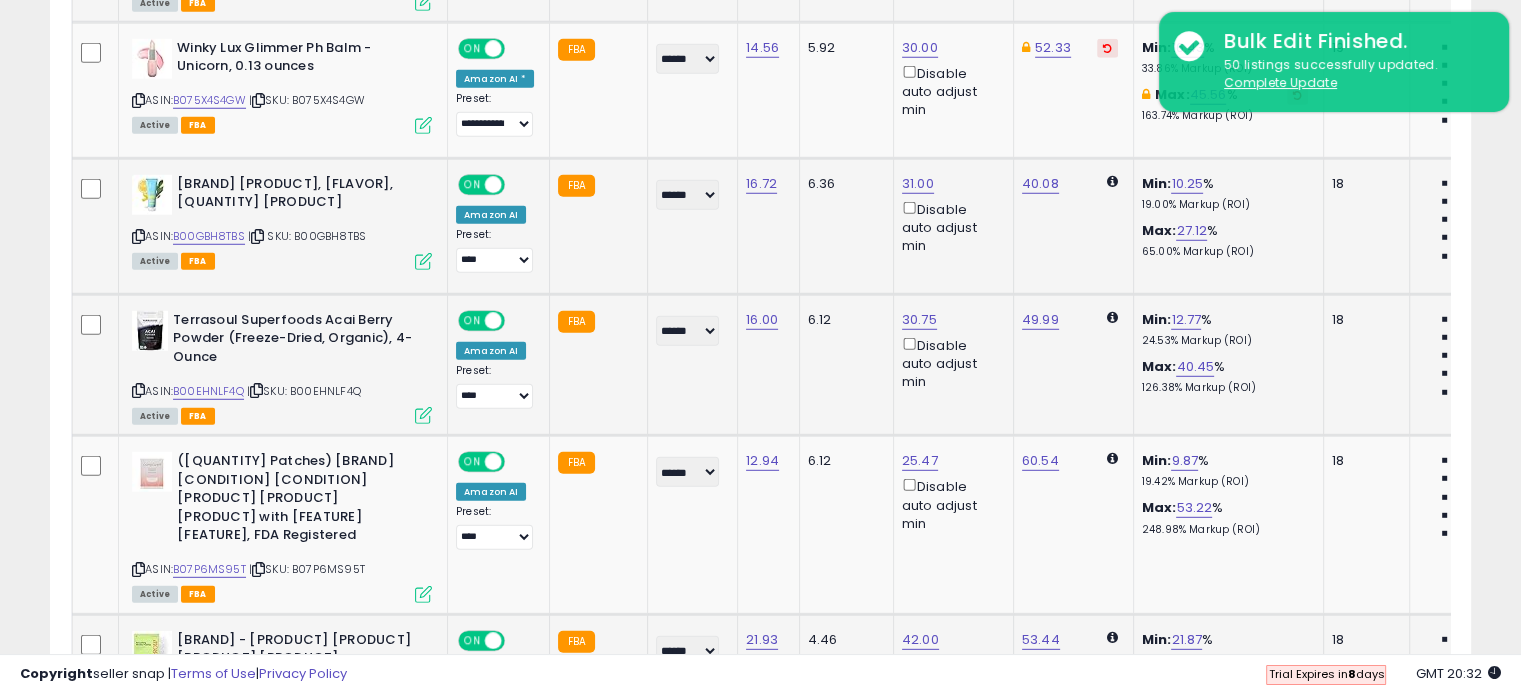 scroll, scrollTop: 5209, scrollLeft: 0, axis: vertical 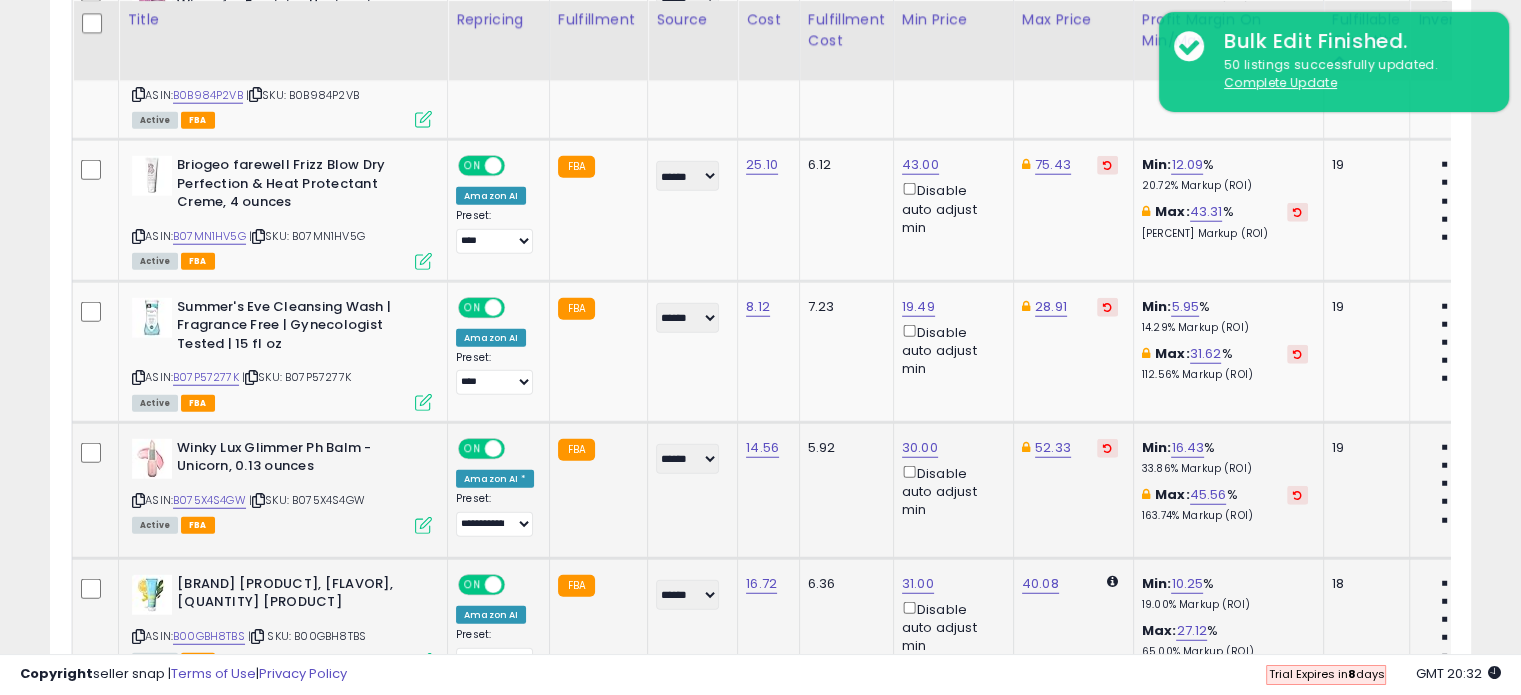click at bounding box center (1107, 448) 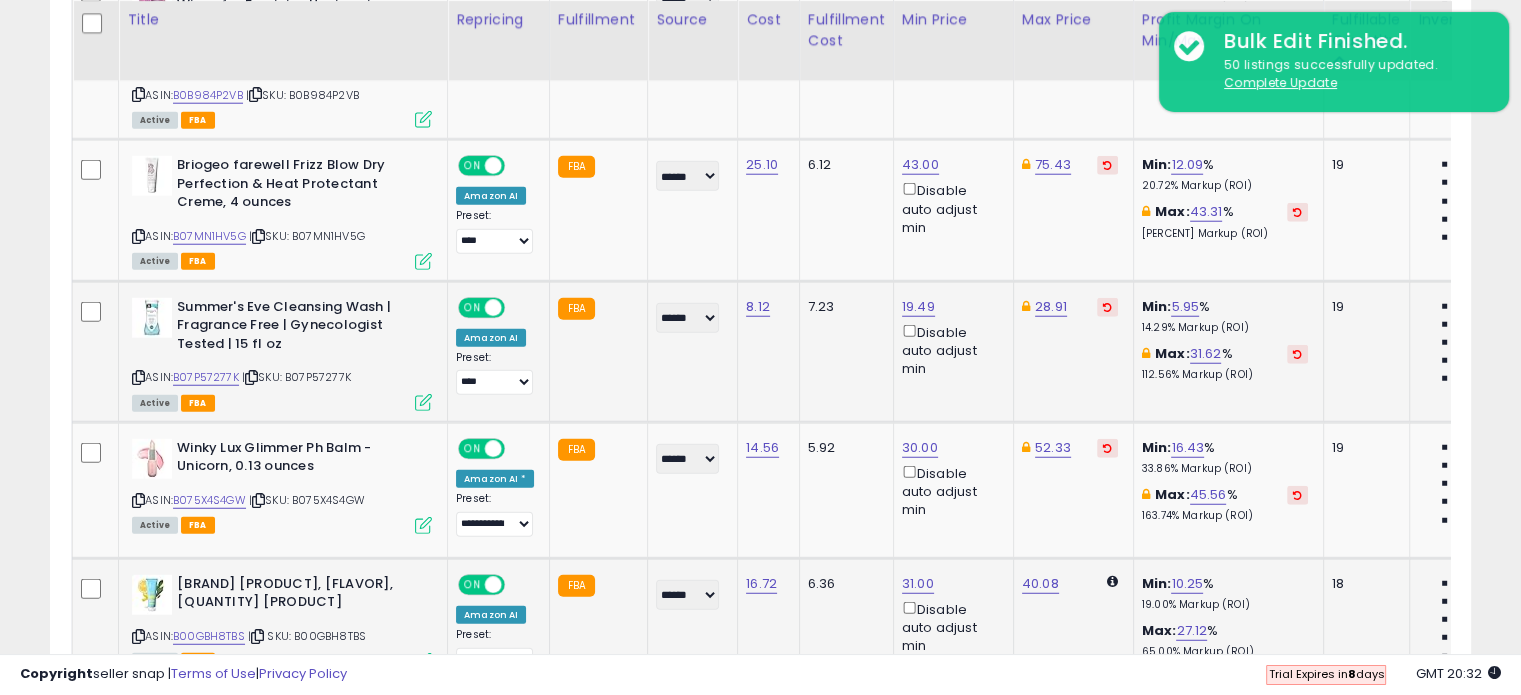 click at bounding box center [1107, 307] 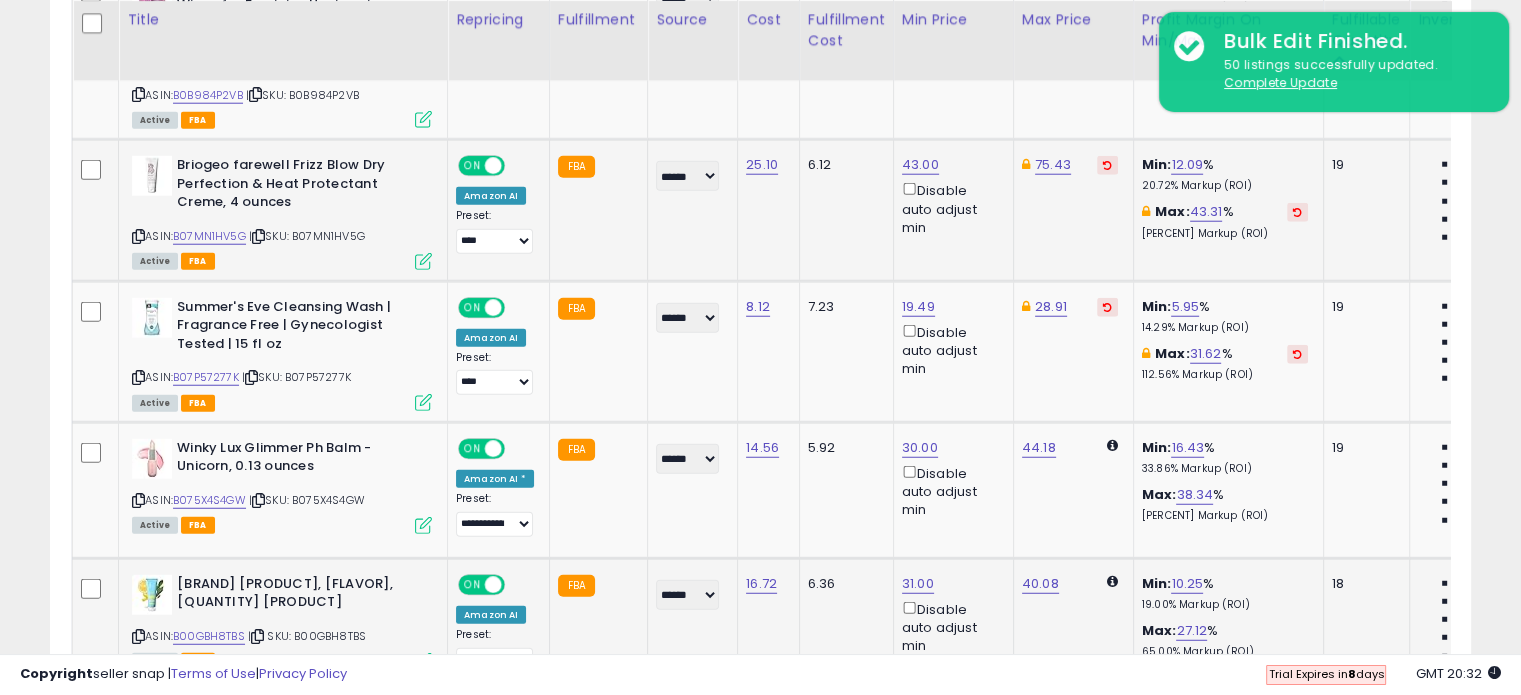 click at bounding box center [1107, 165] 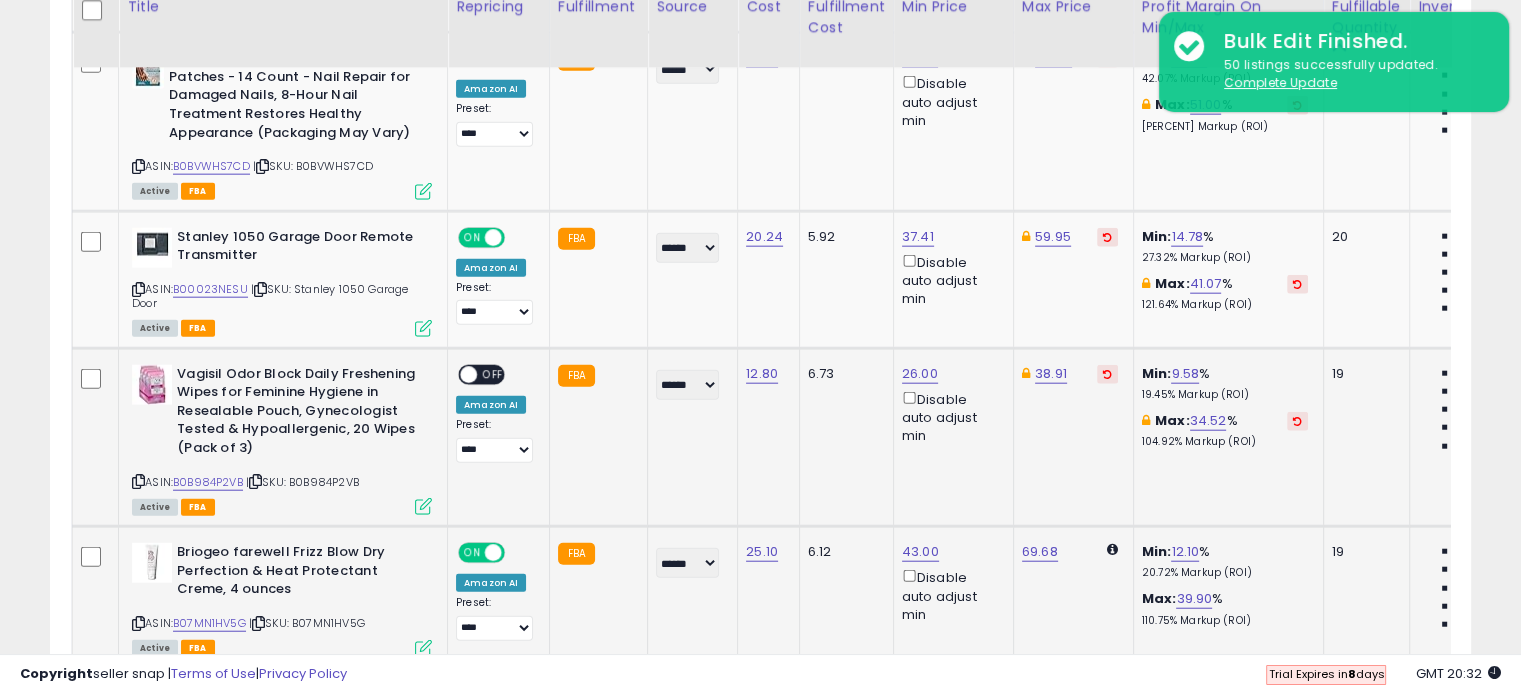 scroll, scrollTop: 4809, scrollLeft: 0, axis: vertical 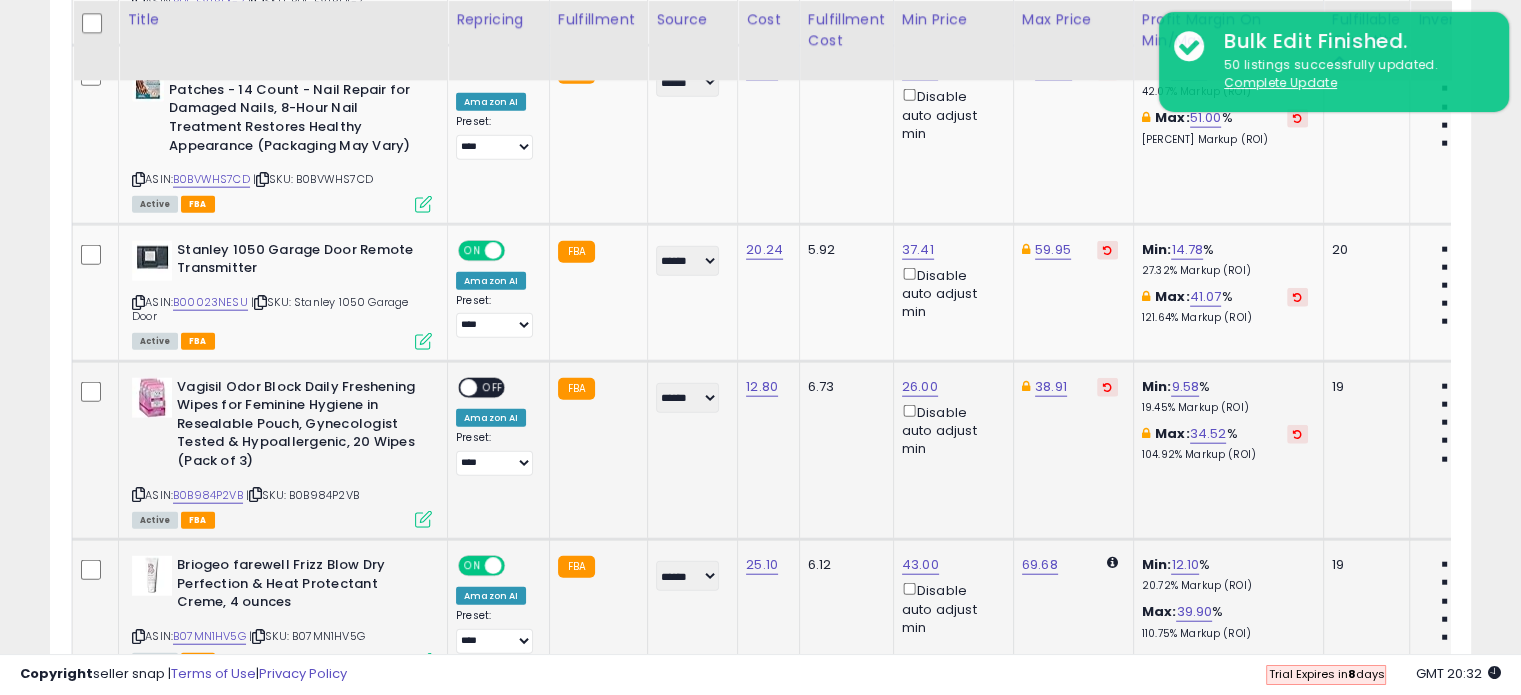click at bounding box center (1107, 387) 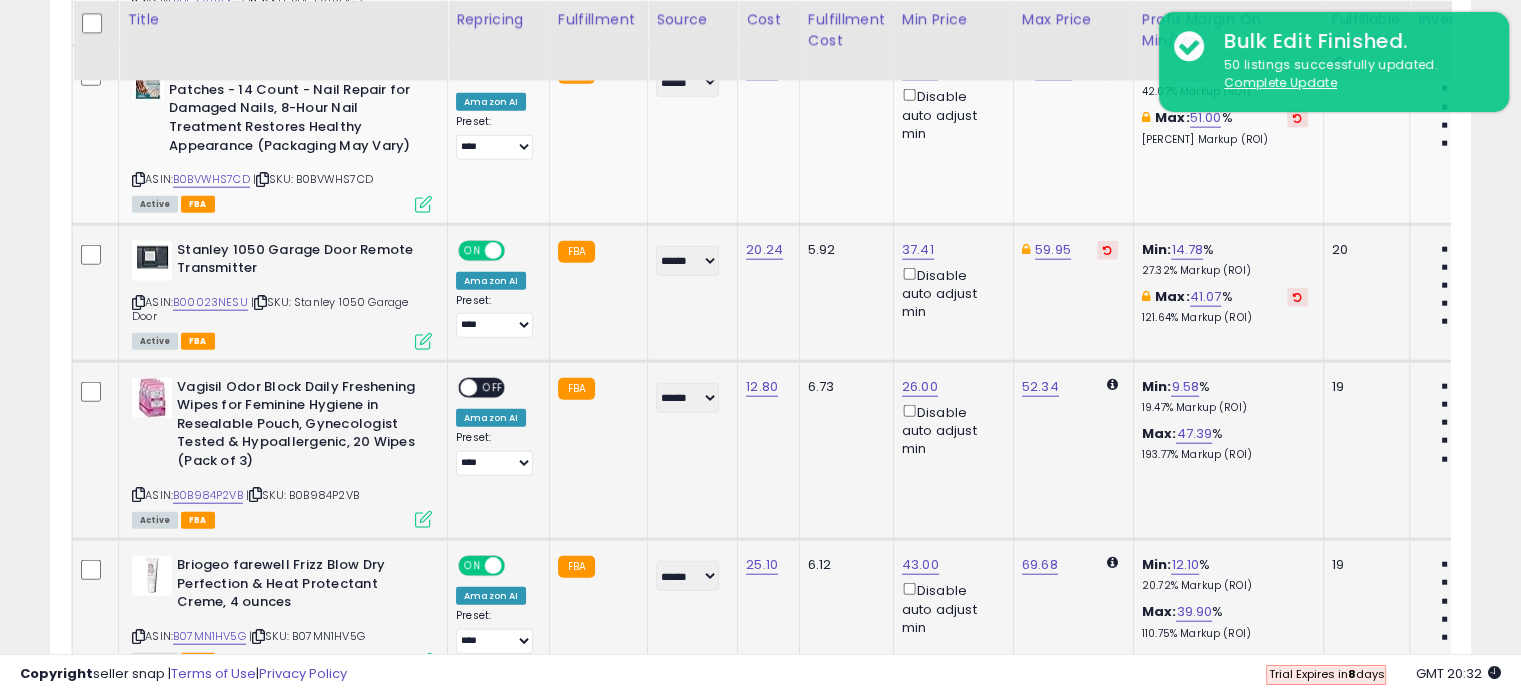 click at bounding box center (1107, 250) 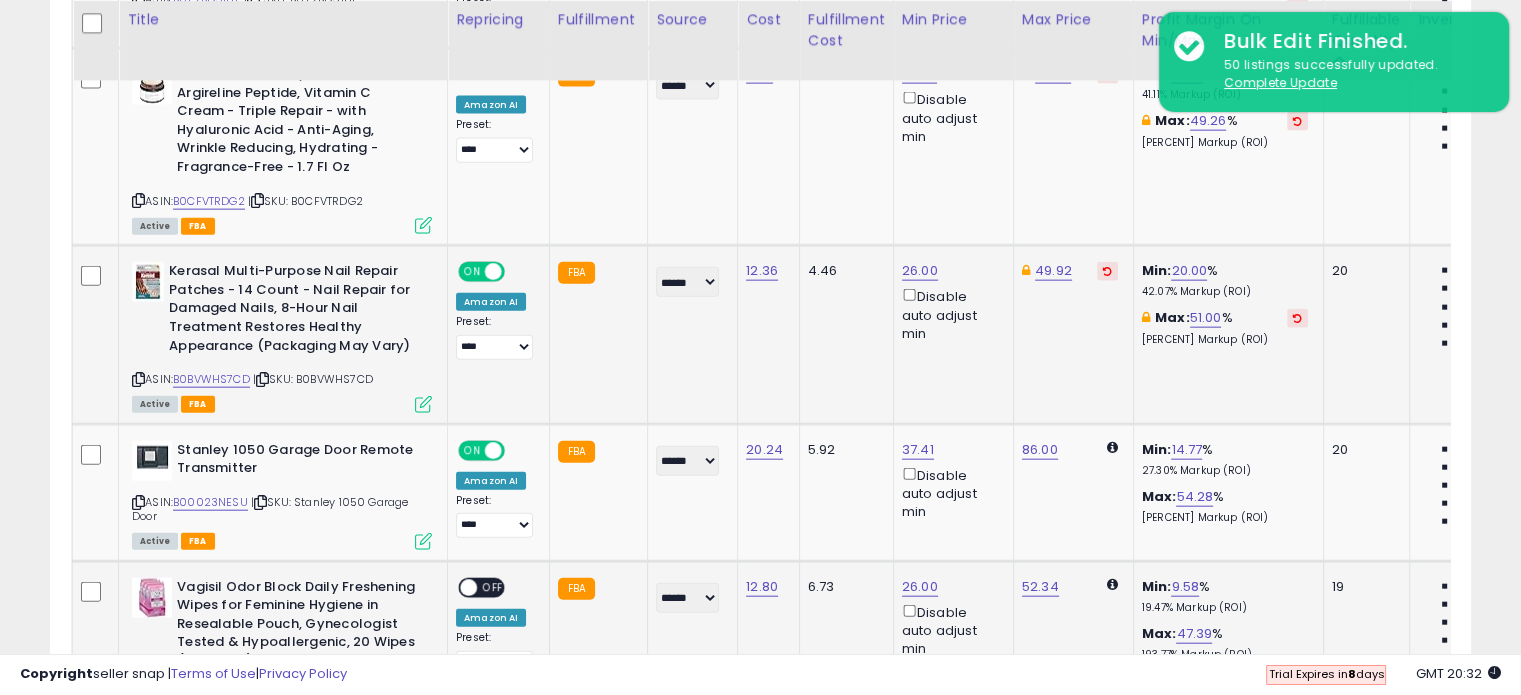 click at bounding box center [1107, 271] 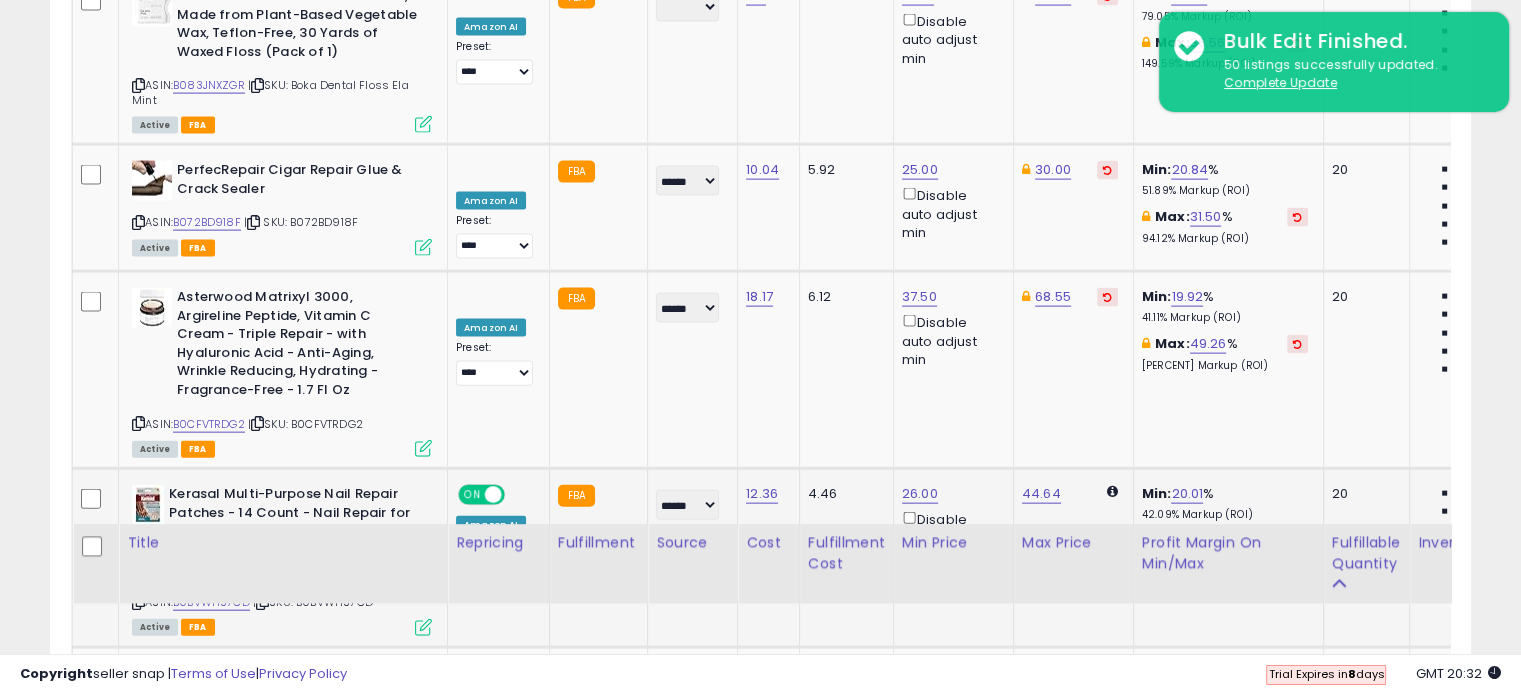 scroll, scrollTop: 4909, scrollLeft: 0, axis: vertical 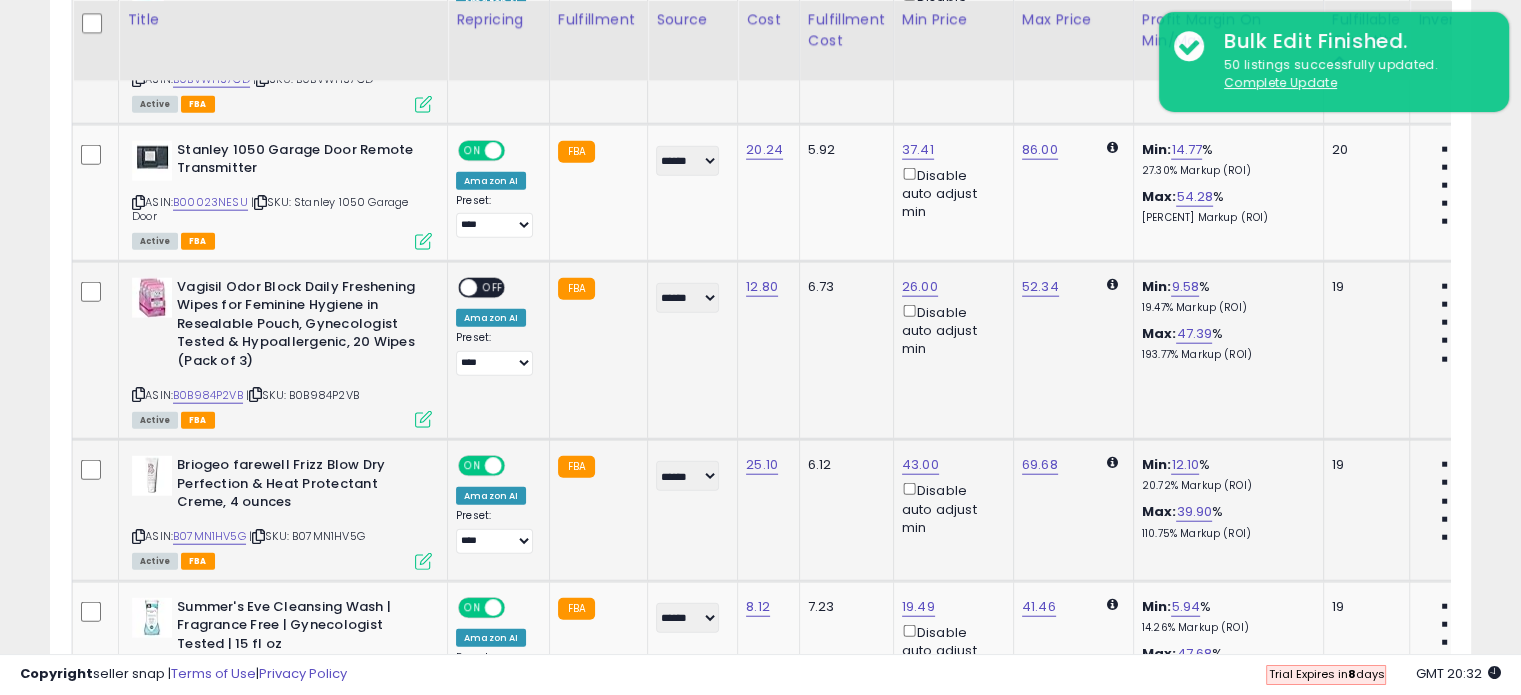 click on "ON   OFF" at bounding box center (481, 287) 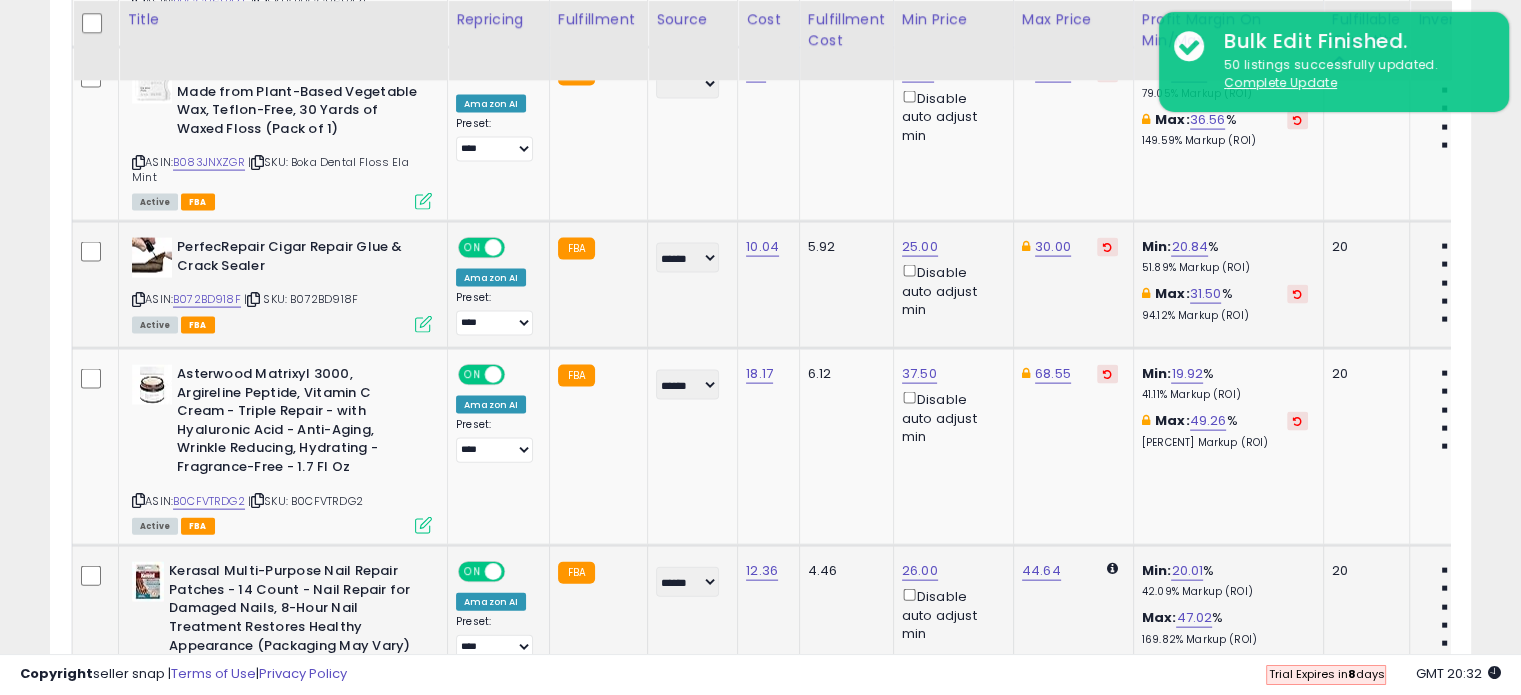 scroll, scrollTop: 4209, scrollLeft: 0, axis: vertical 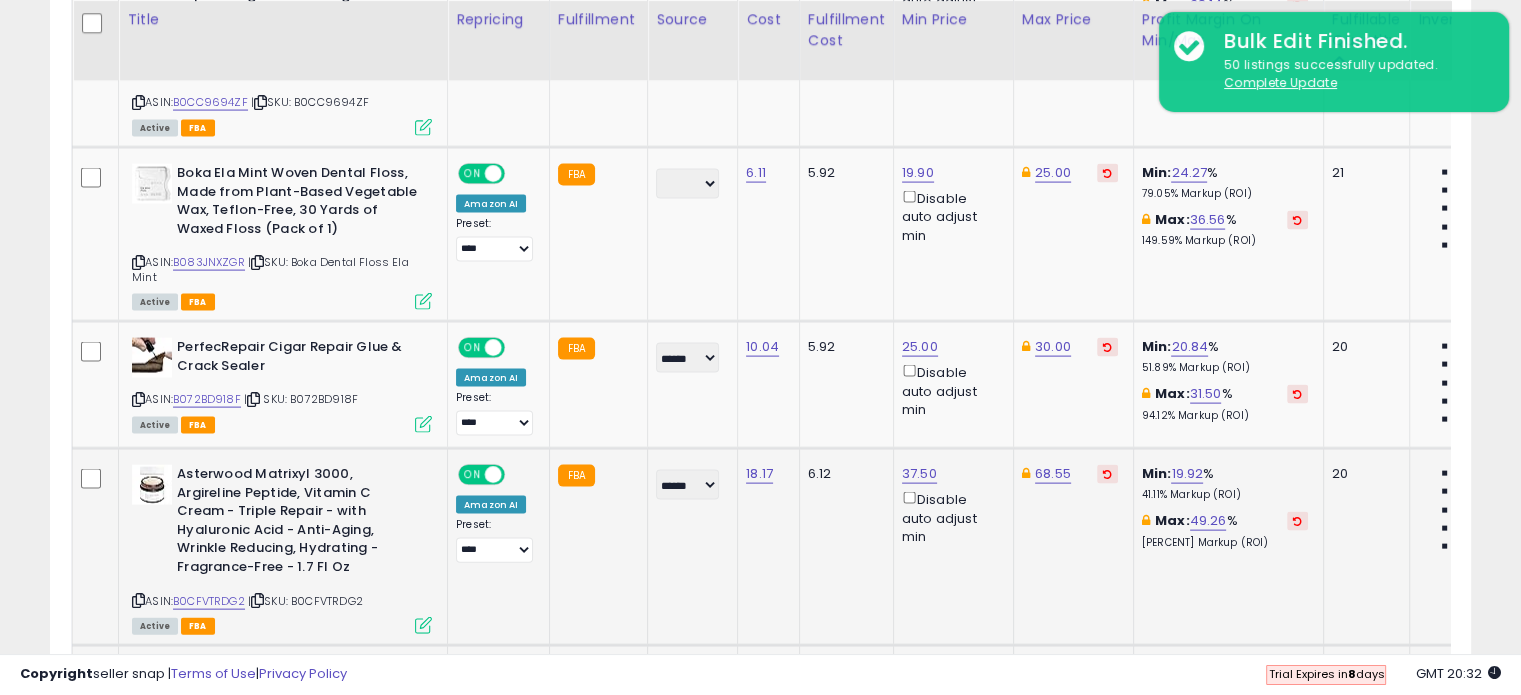 click at bounding box center [1107, 474] 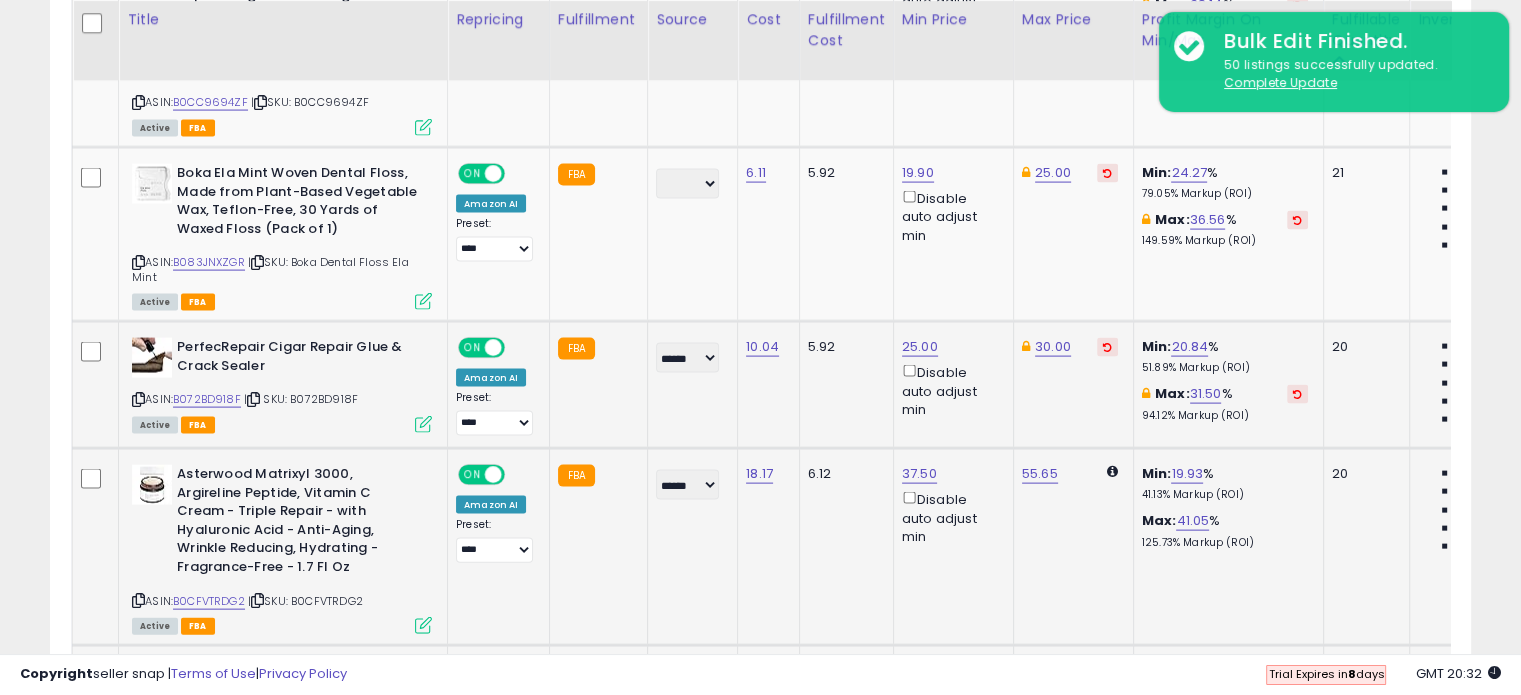 click at bounding box center (1107, 347) 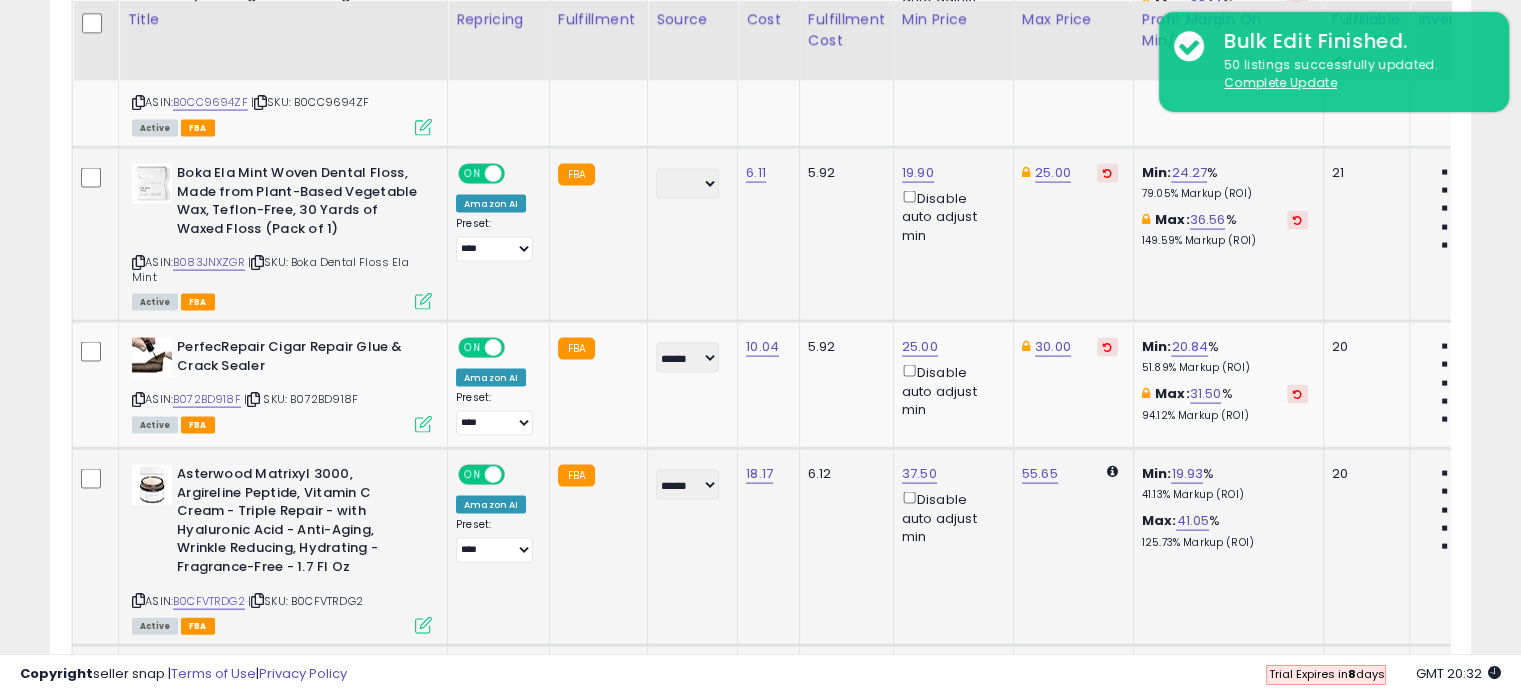 click at bounding box center (1107, 173) 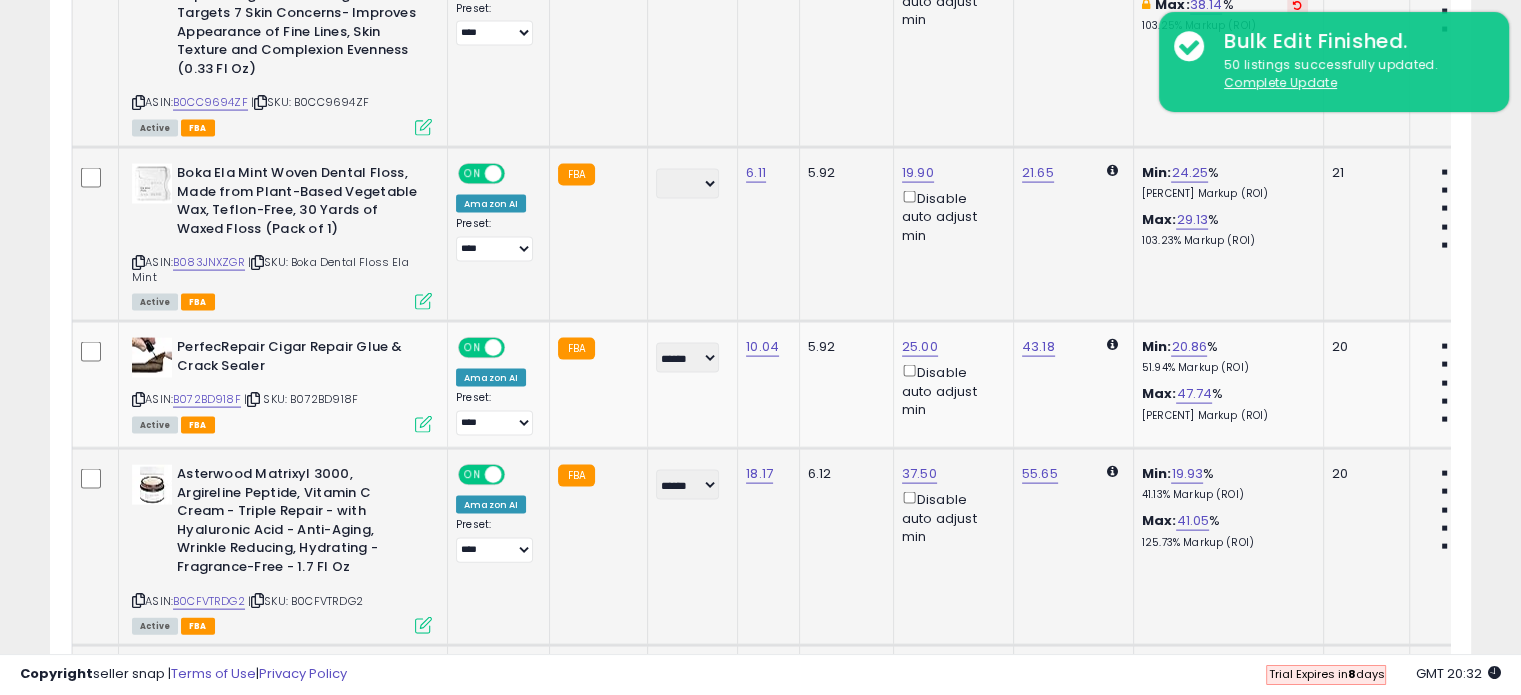 scroll, scrollTop: 3909, scrollLeft: 0, axis: vertical 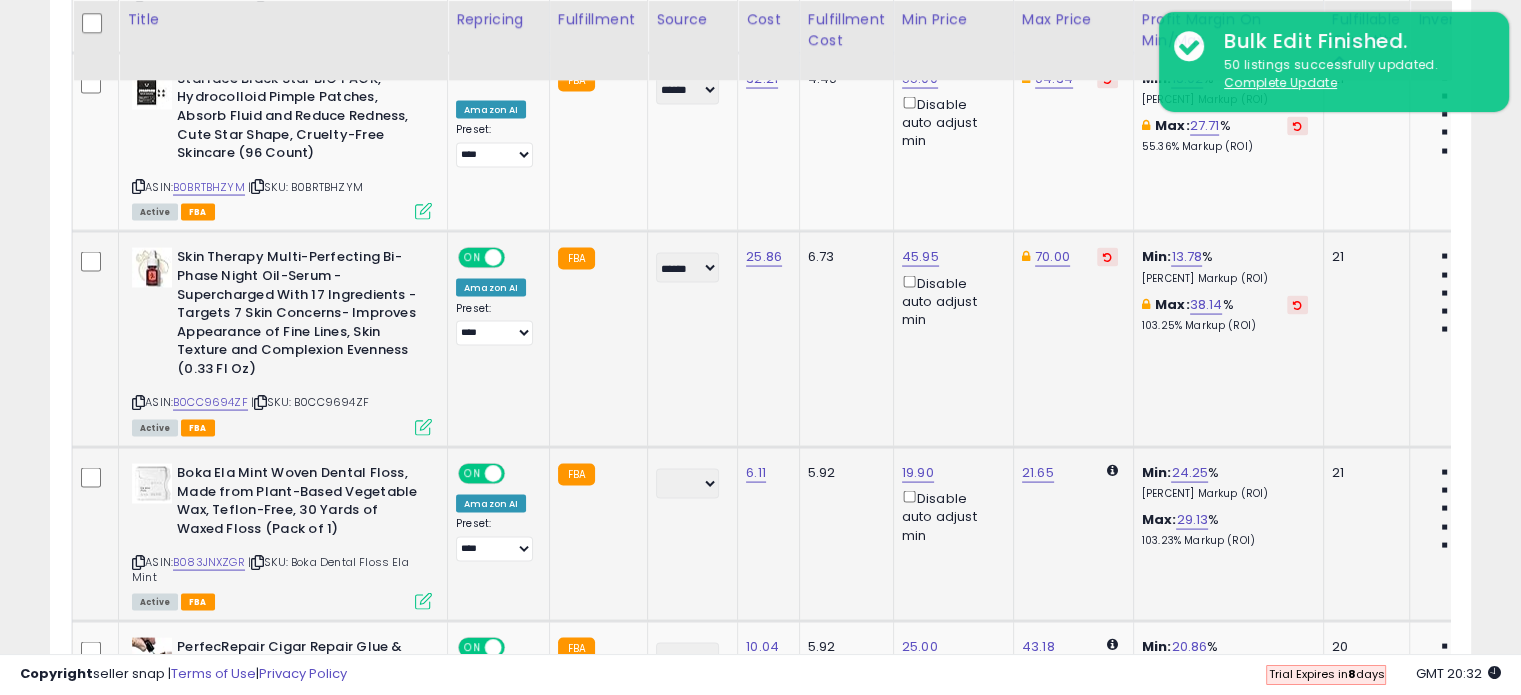 click on "70.00" 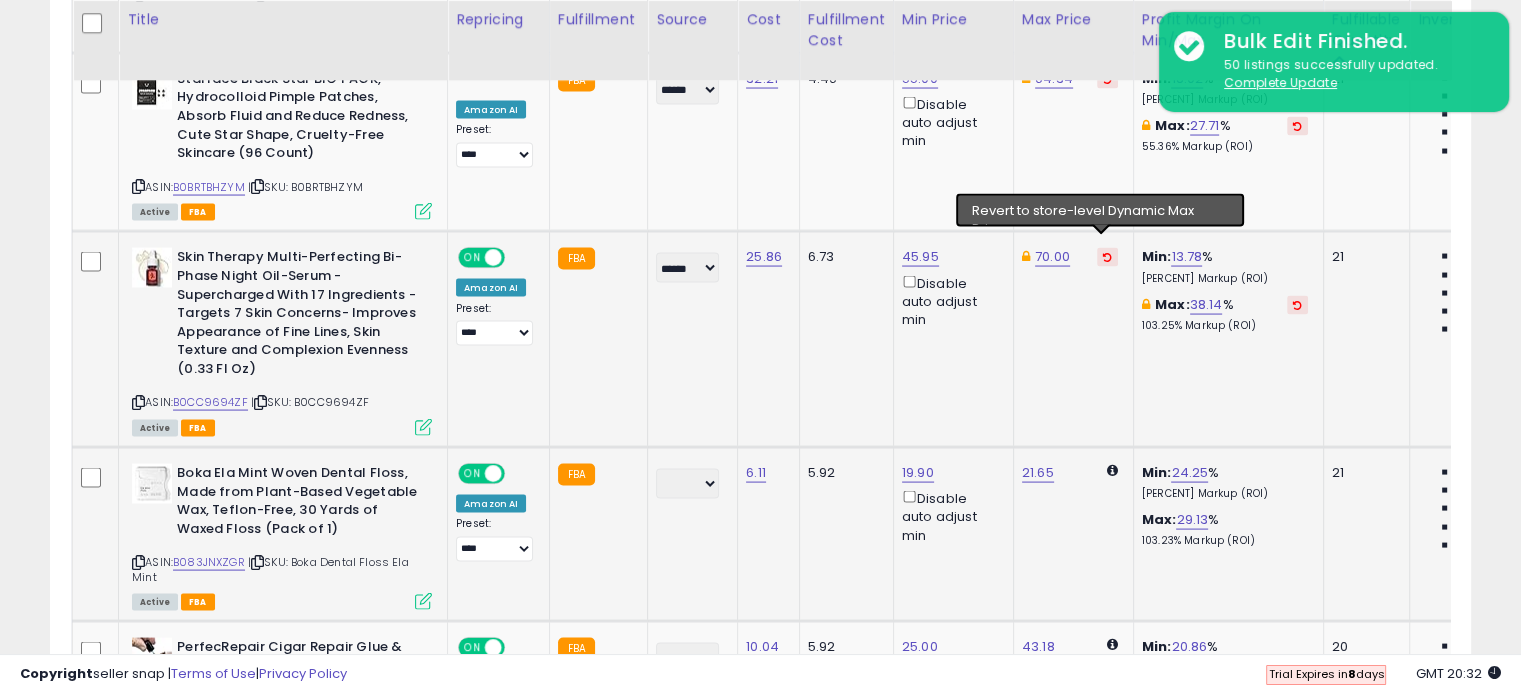 click at bounding box center [1107, 257] 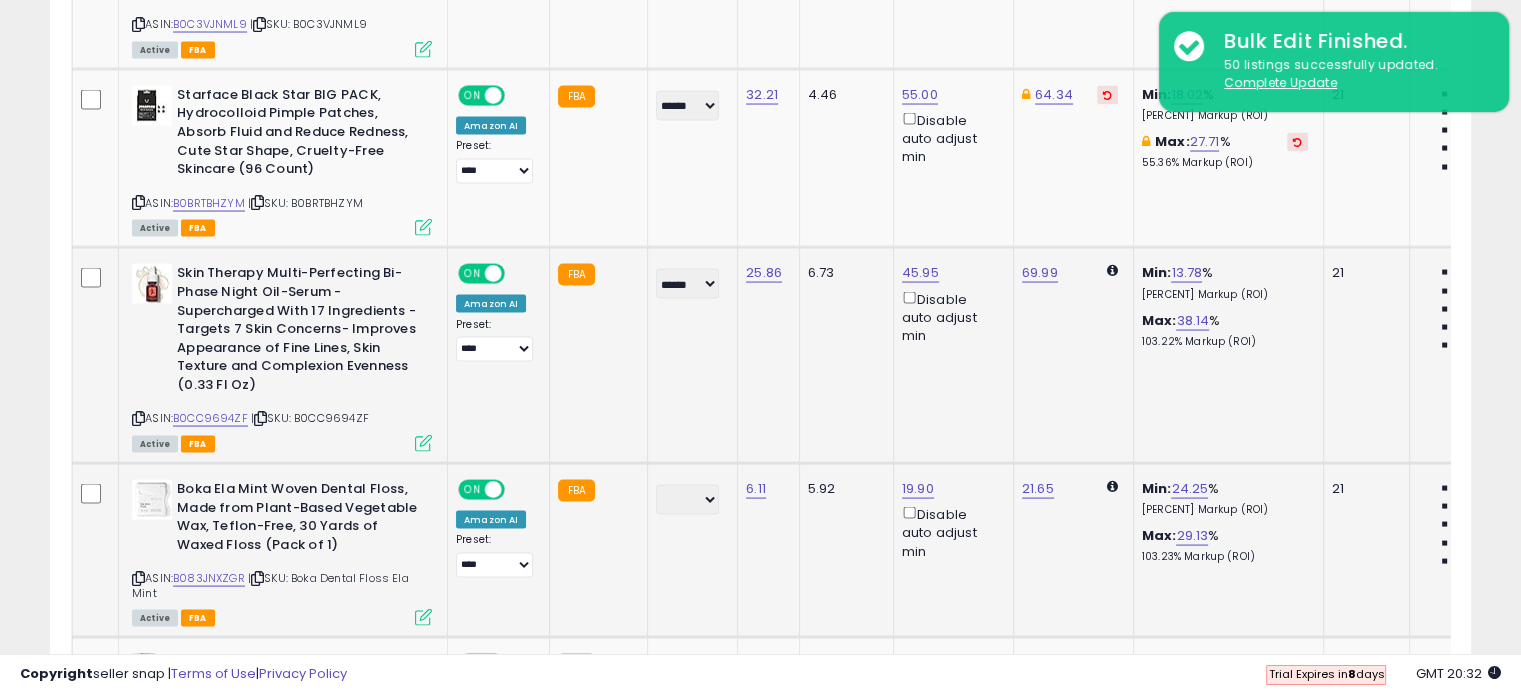 scroll, scrollTop: 3509, scrollLeft: 0, axis: vertical 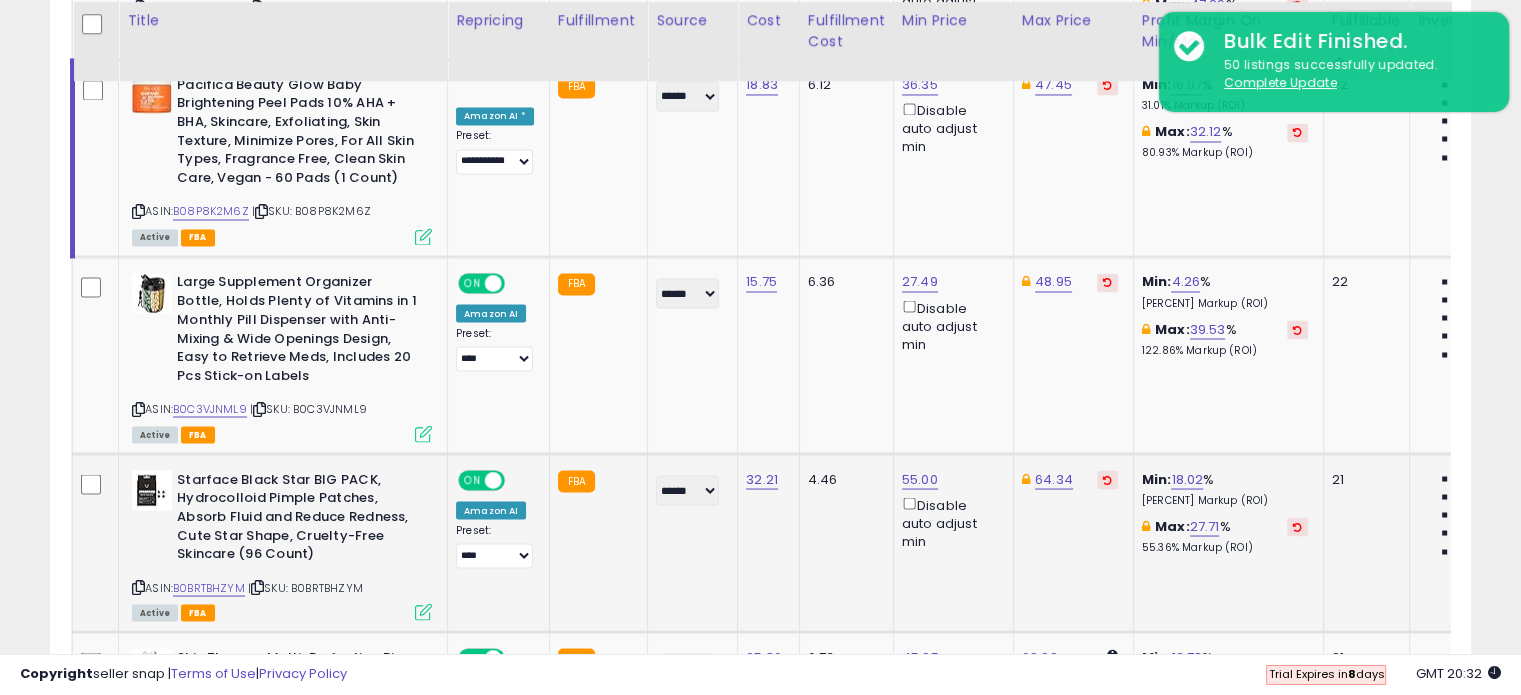 click at bounding box center (1107, 479) 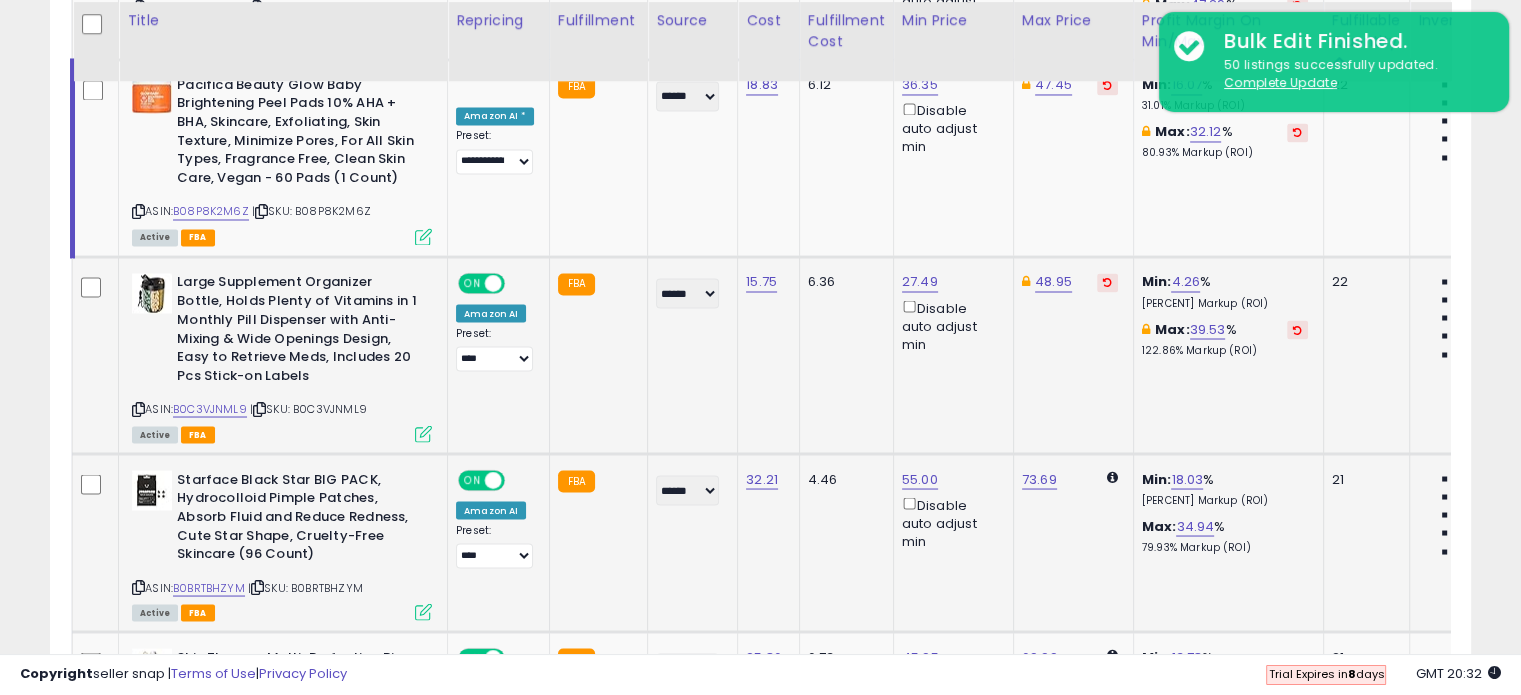click at bounding box center [1107, 282] 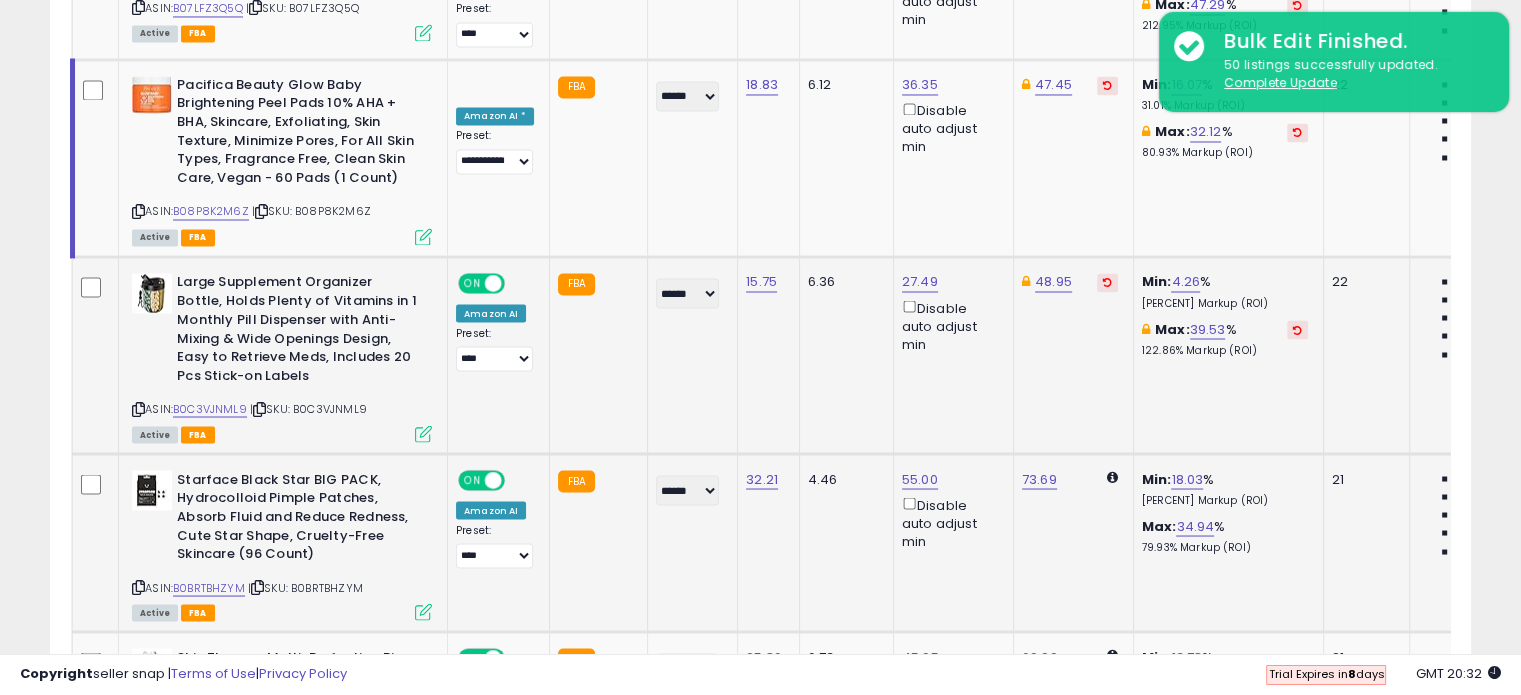 scroll, scrollTop: 3209, scrollLeft: 0, axis: vertical 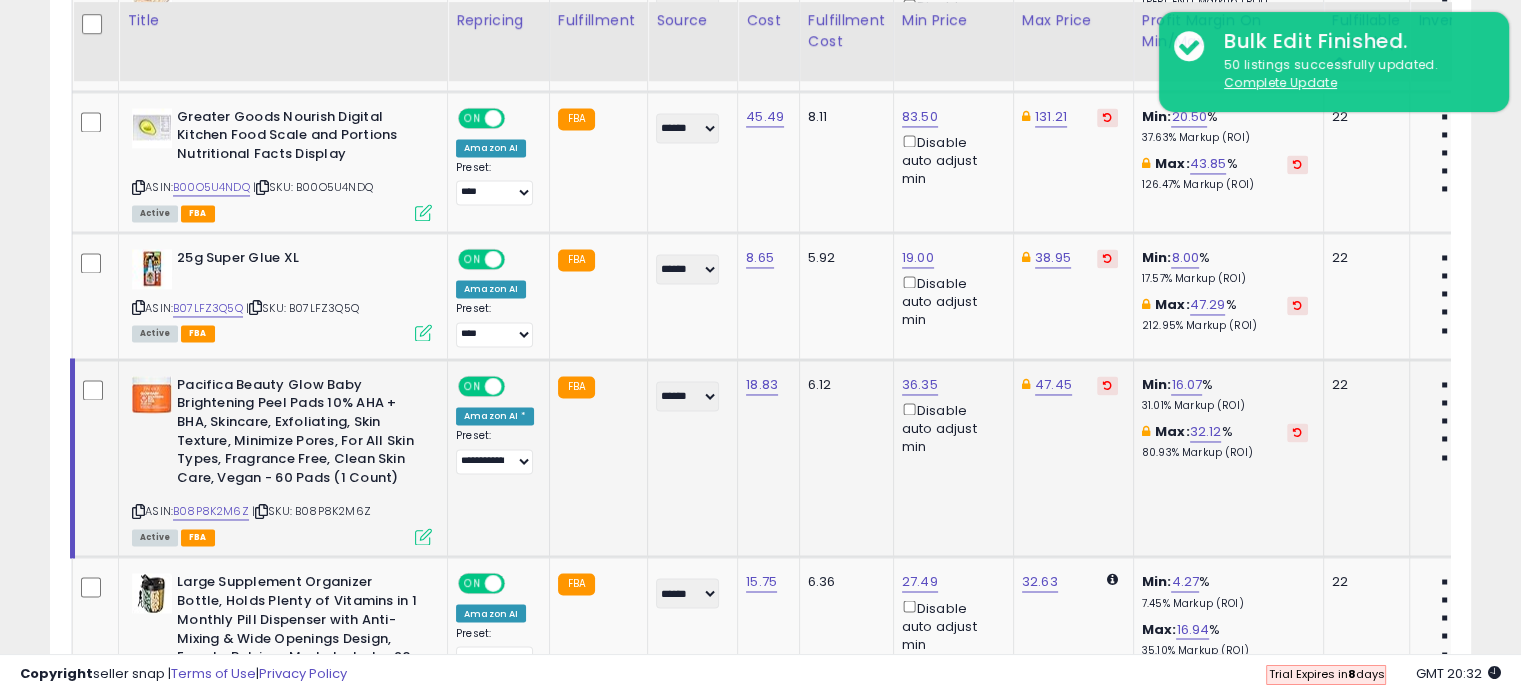click at bounding box center [1107, 385] 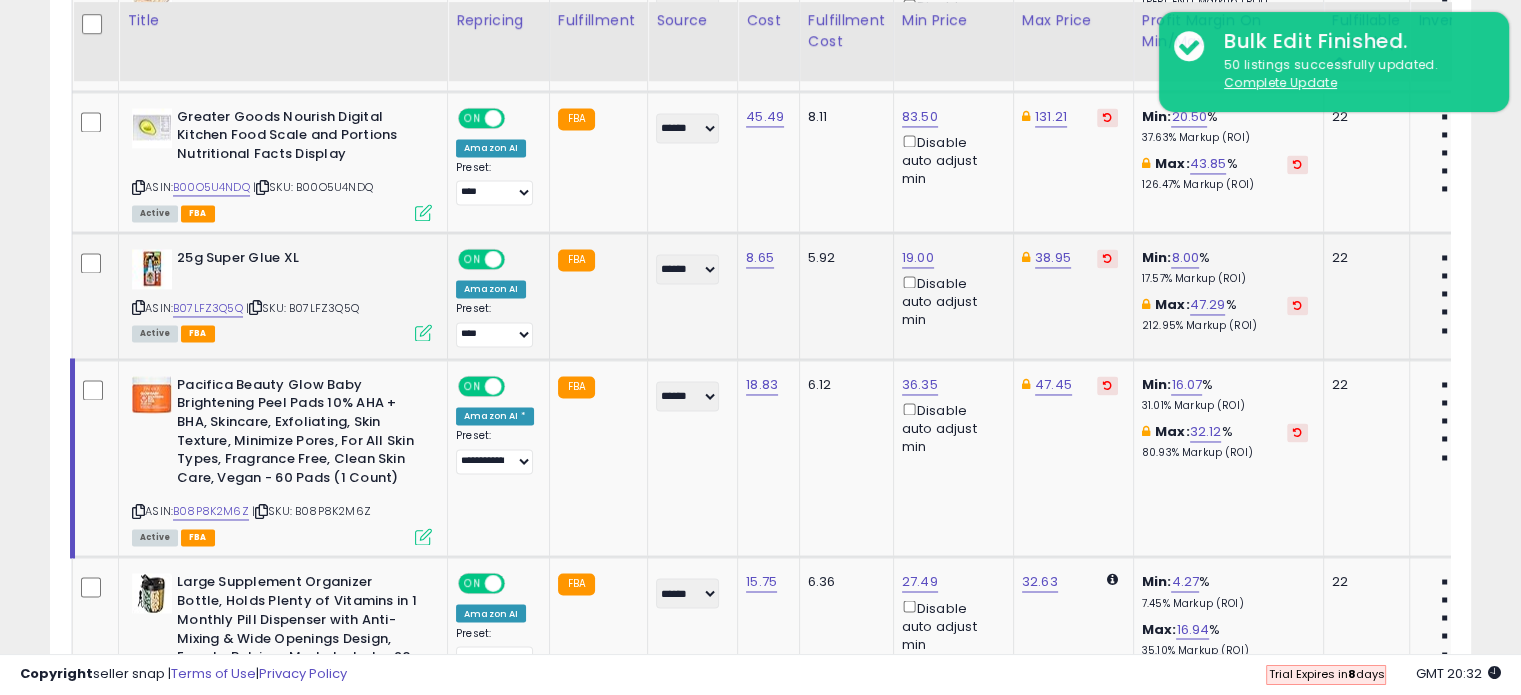 click at bounding box center [1107, 258] 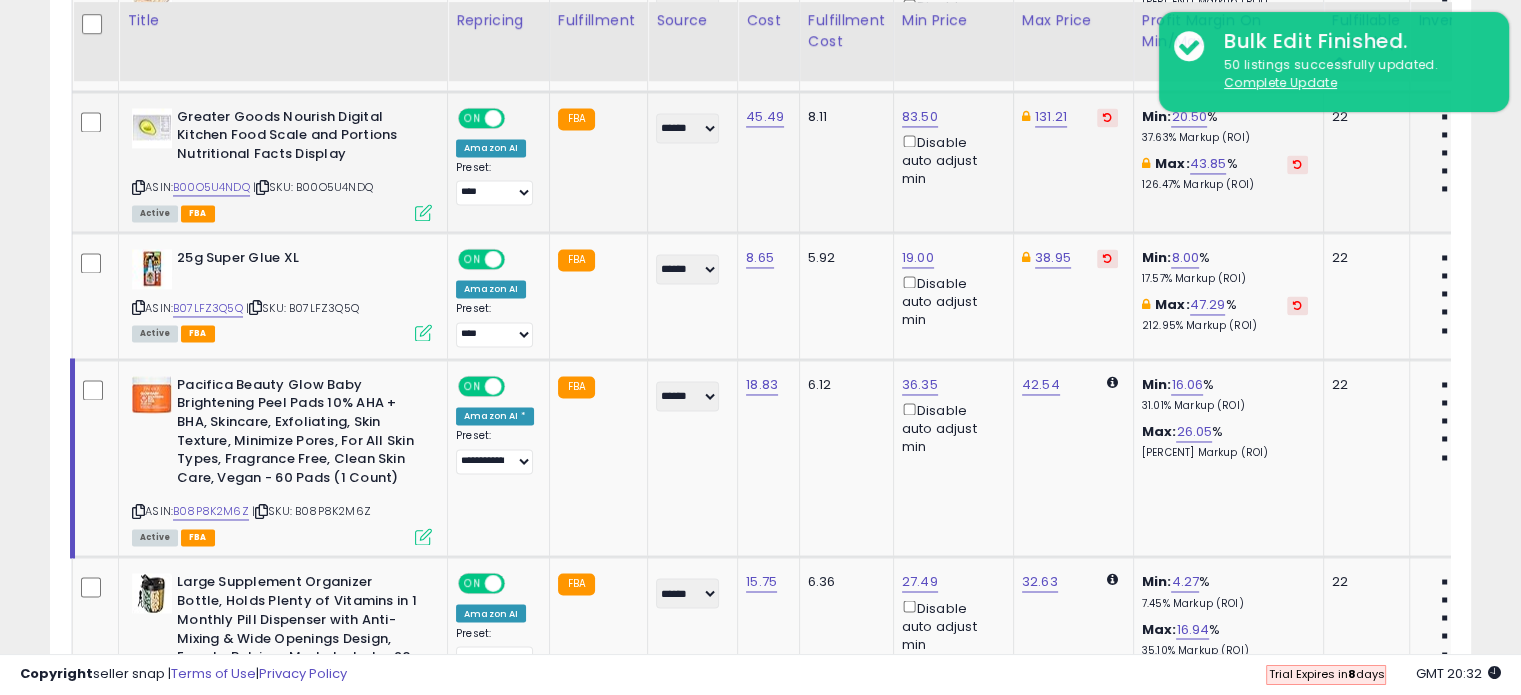 click on "131.21" 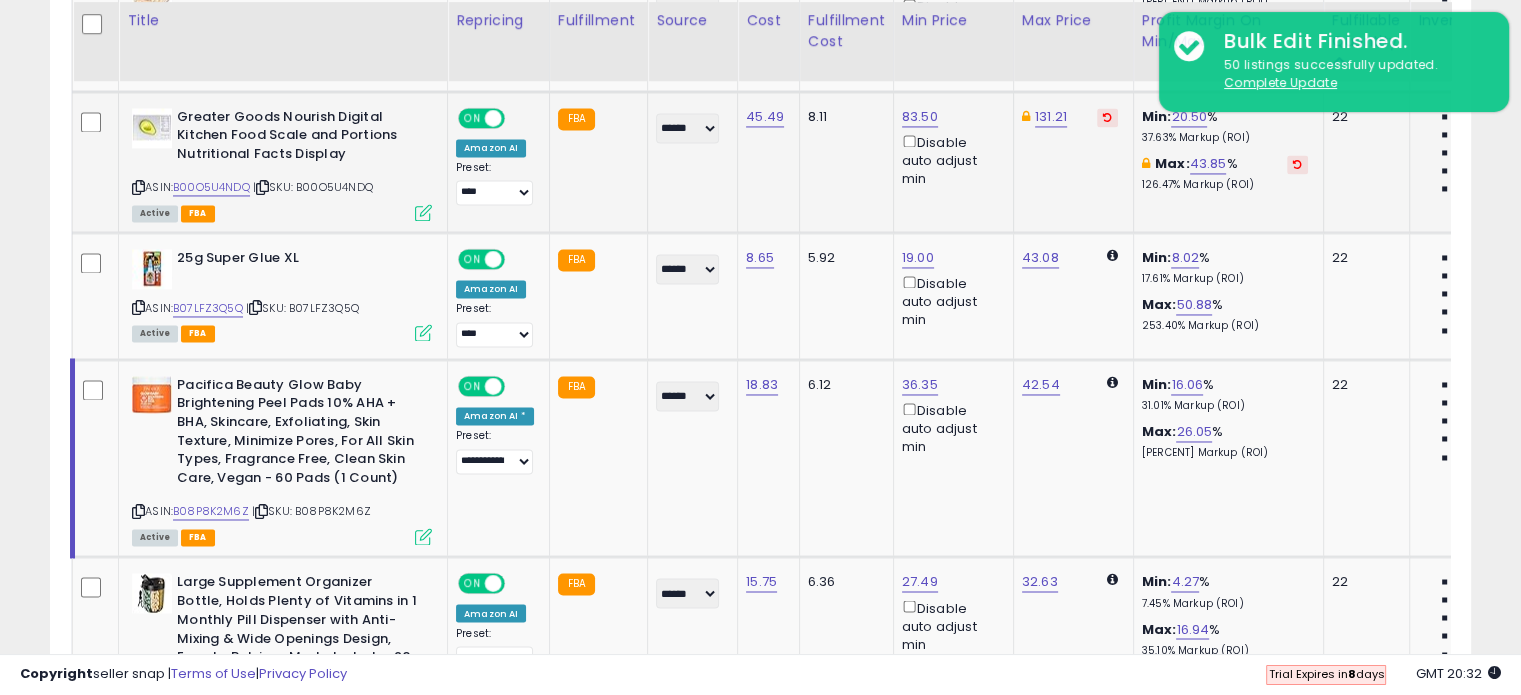 click on "131.21" 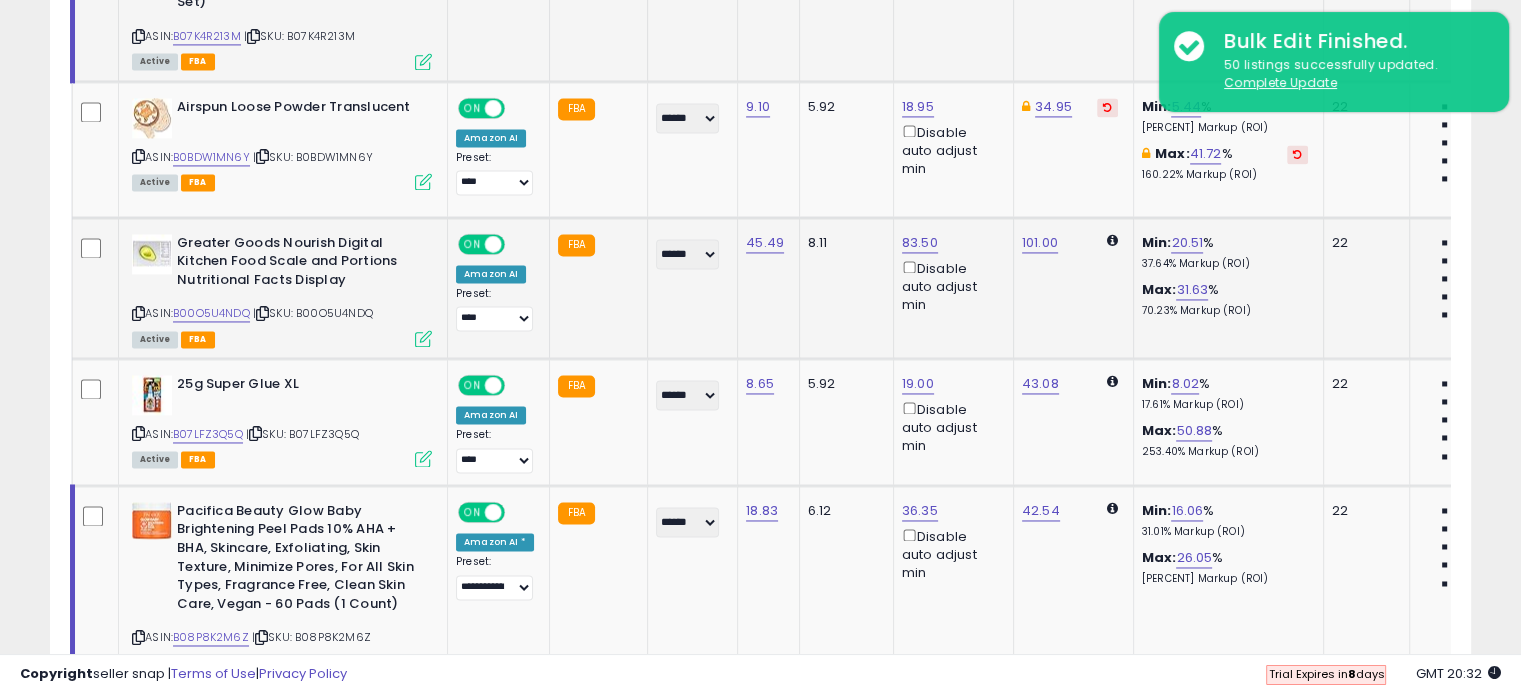 scroll, scrollTop: 2809, scrollLeft: 0, axis: vertical 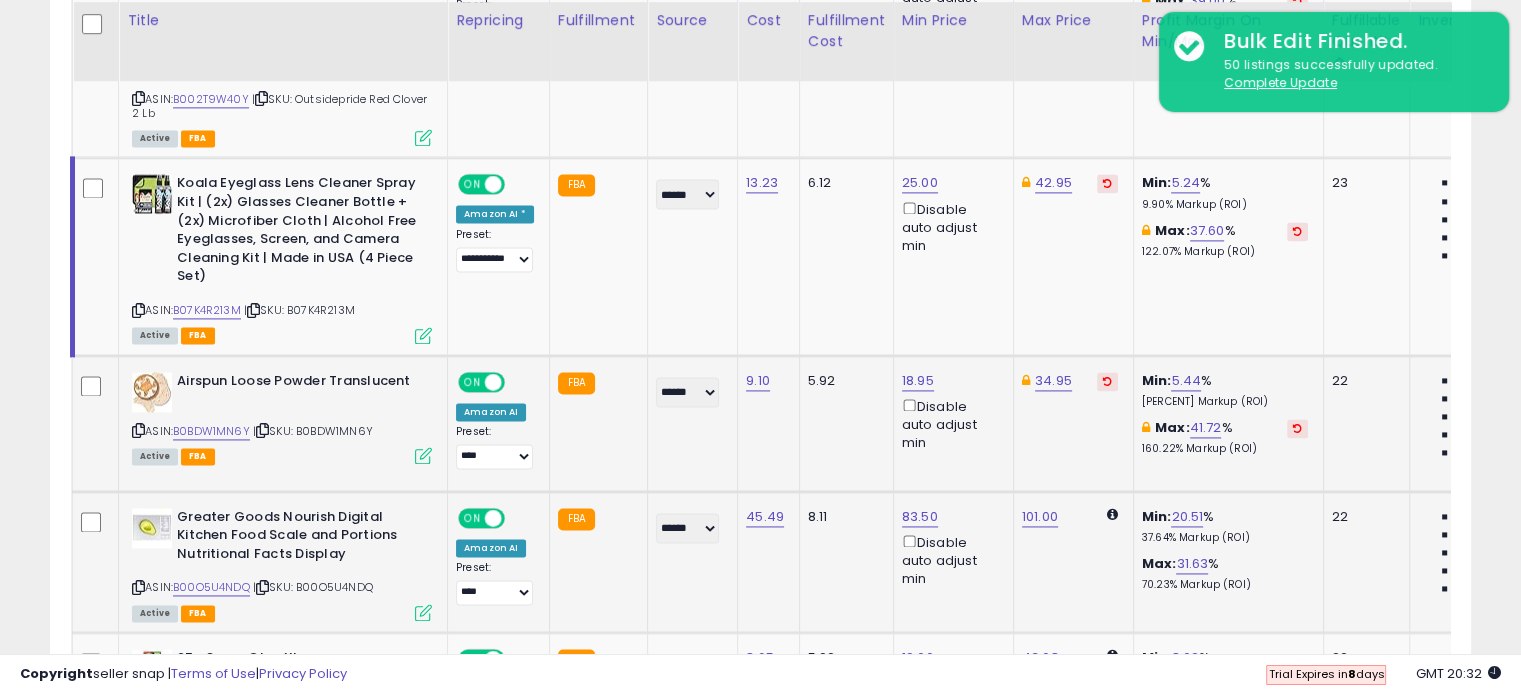click at bounding box center (1107, 381) 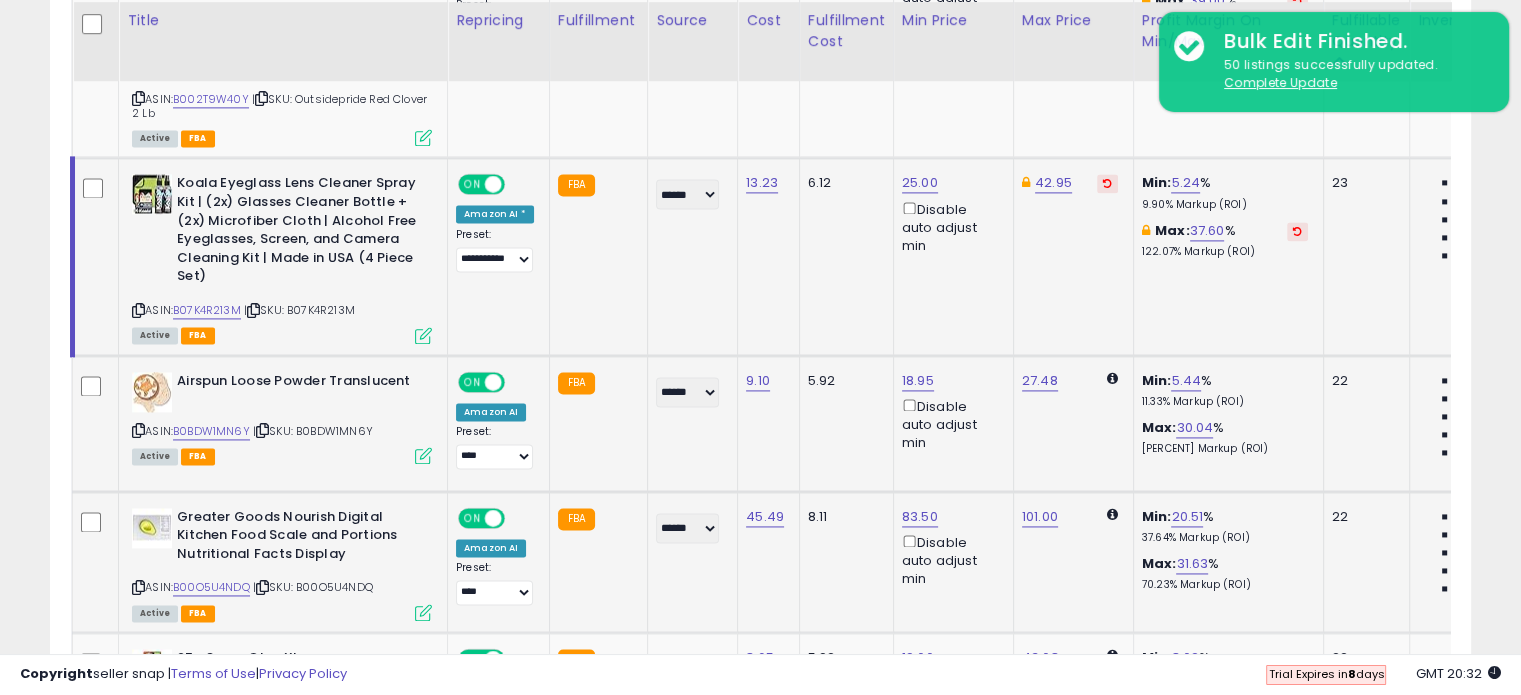 click at bounding box center [1107, 183] 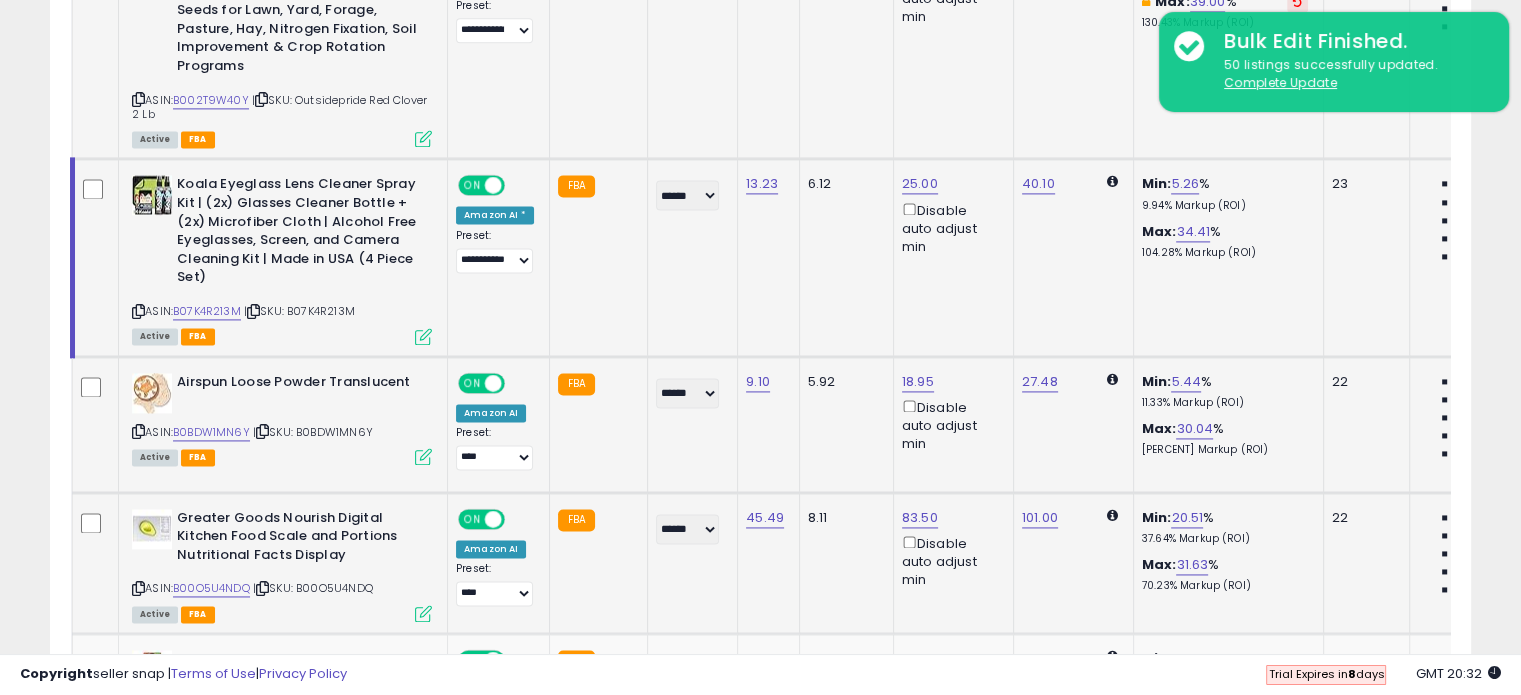 scroll, scrollTop: 2609, scrollLeft: 0, axis: vertical 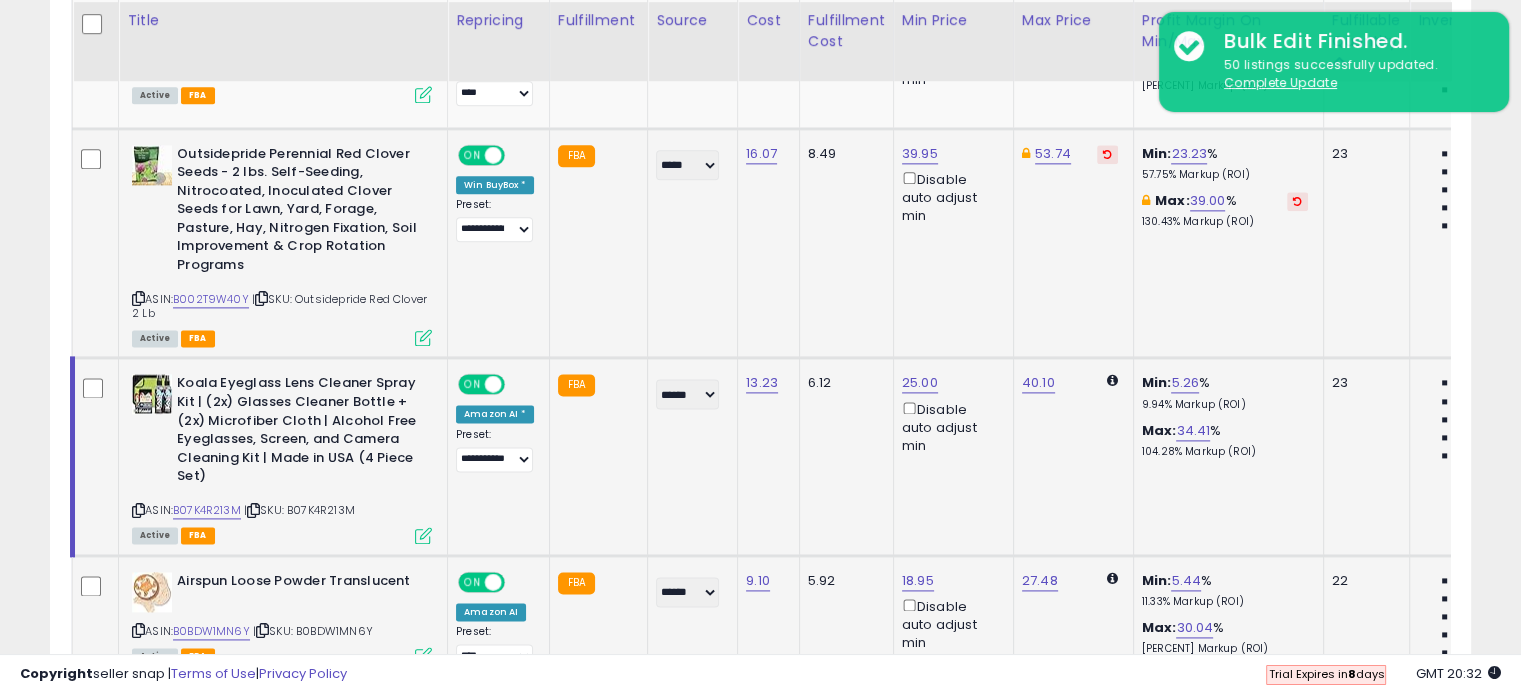 click at bounding box center (1107, 154) 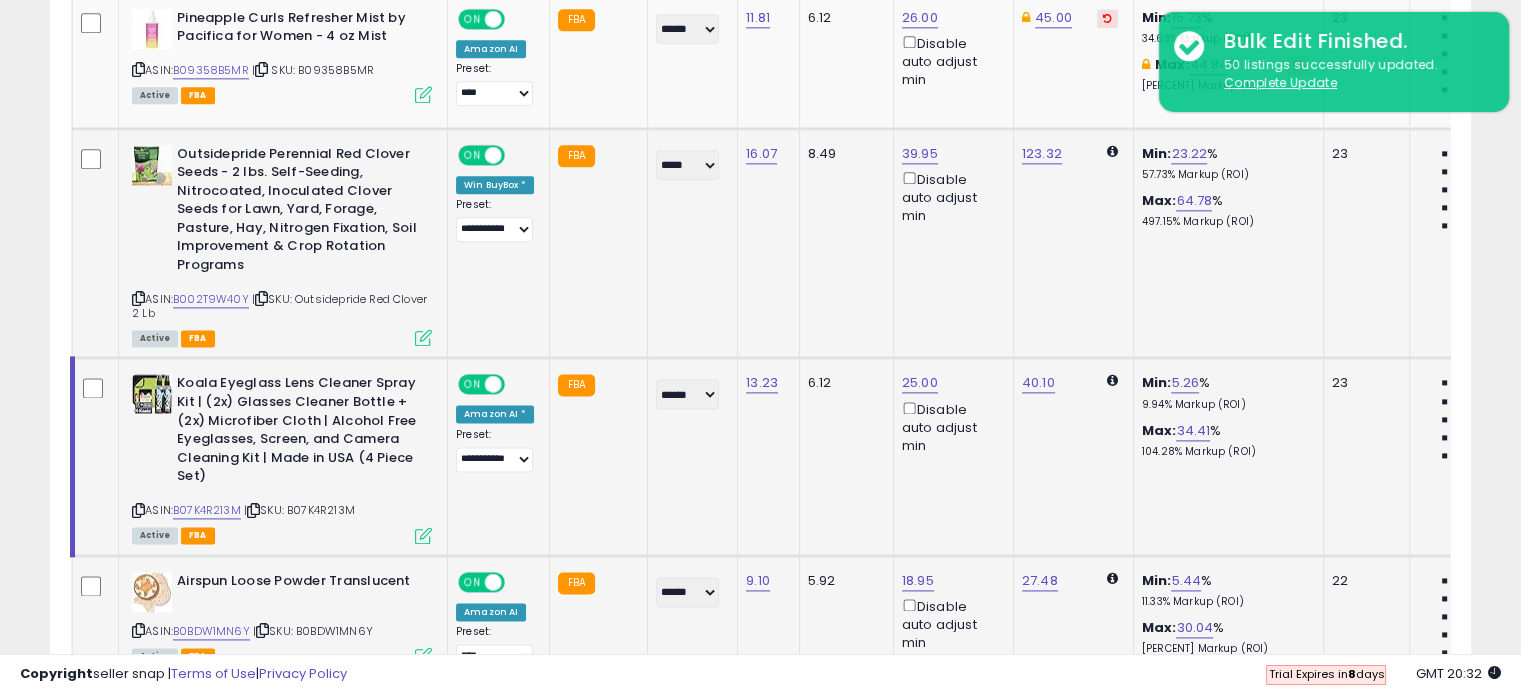 scroll, scrollTop: 2109, scrollLeft: 0, axis: vertical 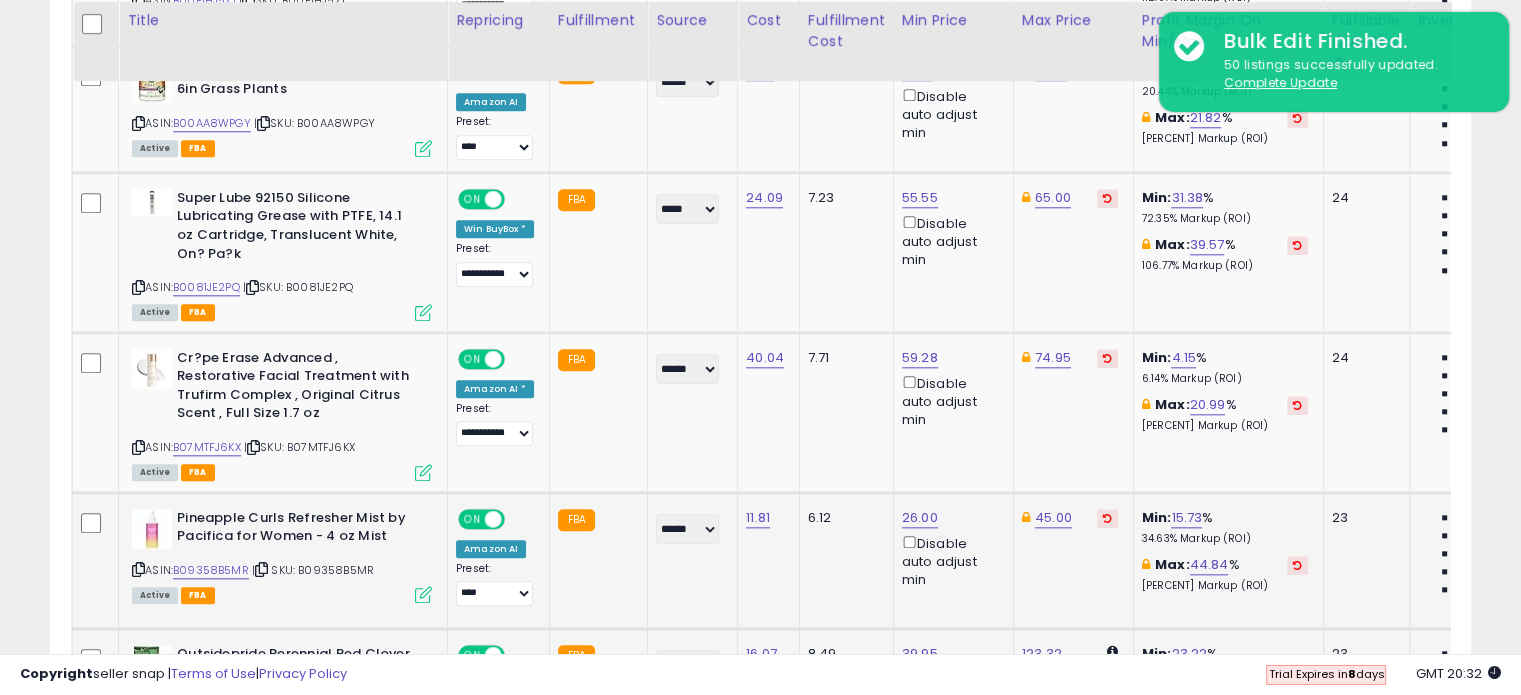 click at bounding box center [1107, 518] 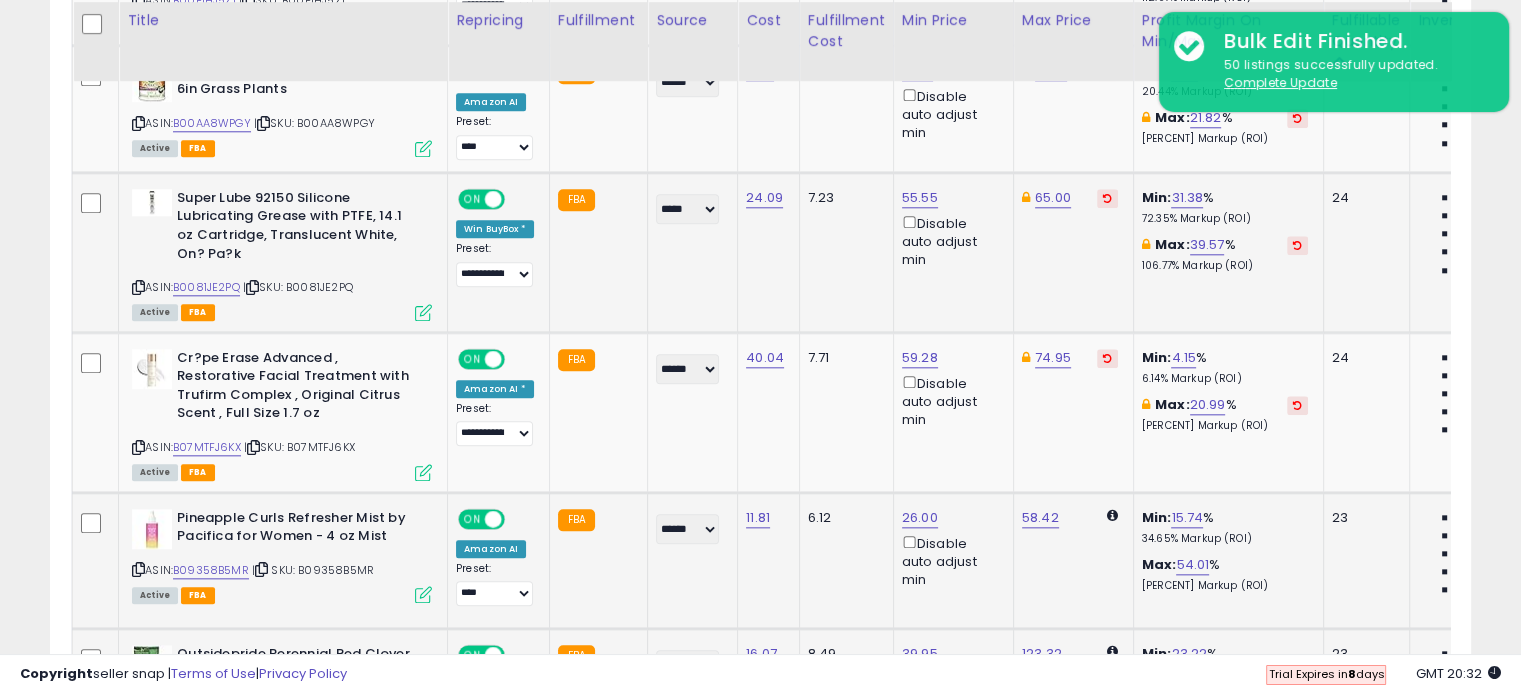 click at bounding box center (1107, 358) 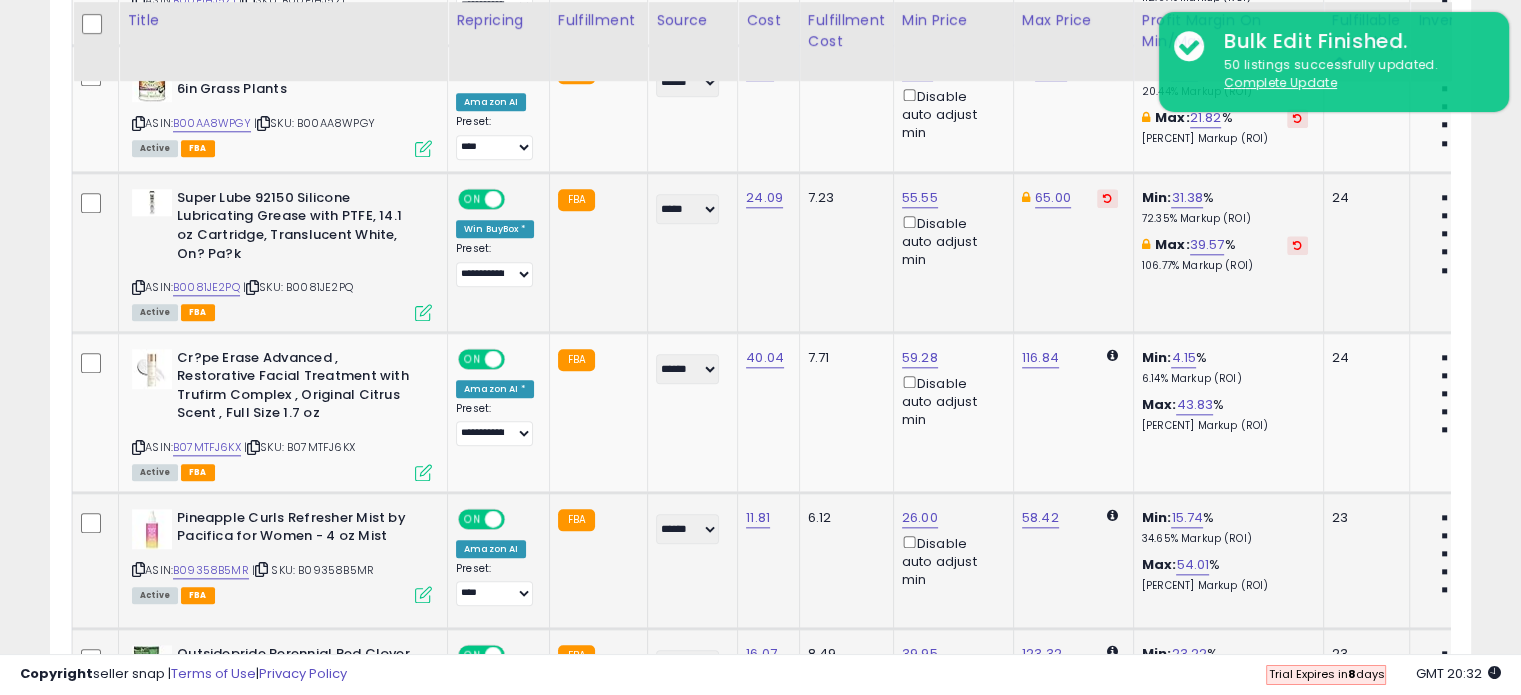 click at bounding box center [1107, 198] 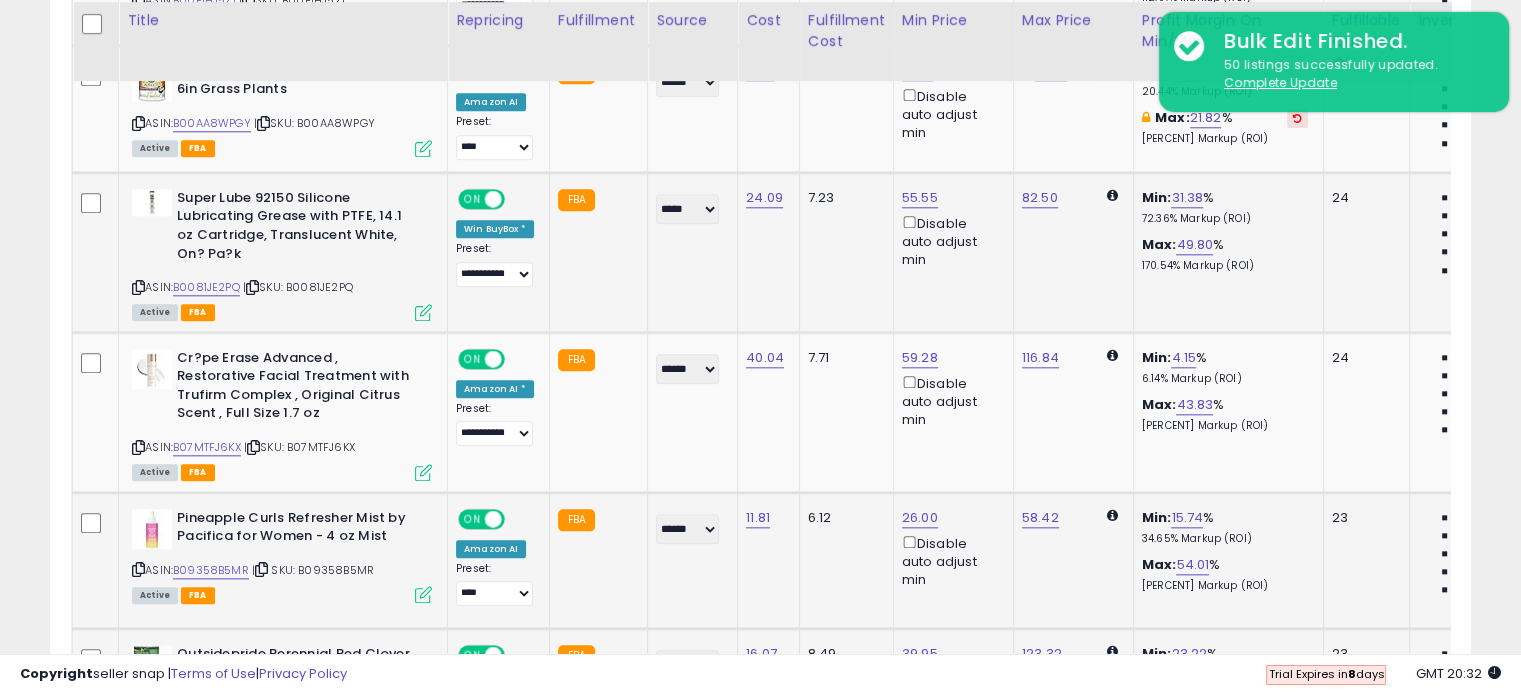 scroll, scrollTop: 2009, scrollLeft: 0, axis: vertical 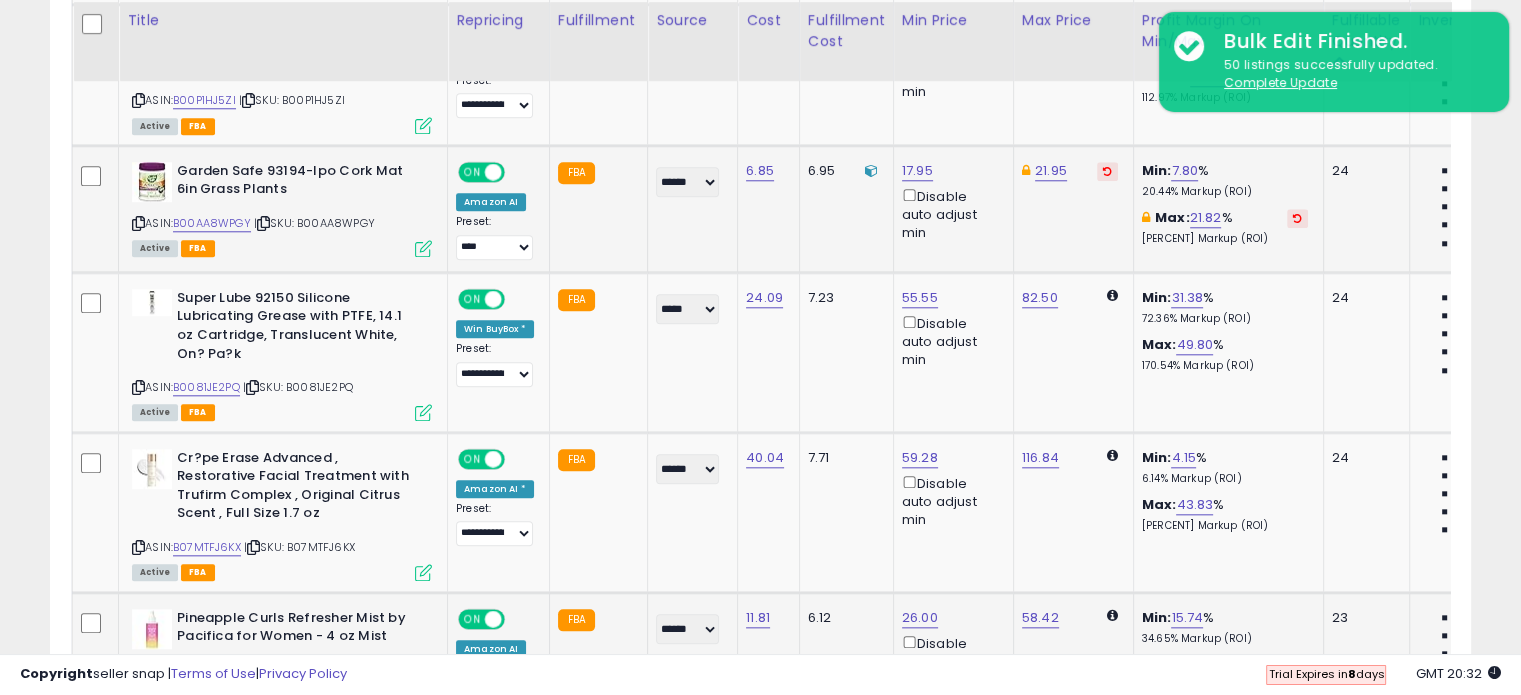 click at bounding box center [1107, 171] 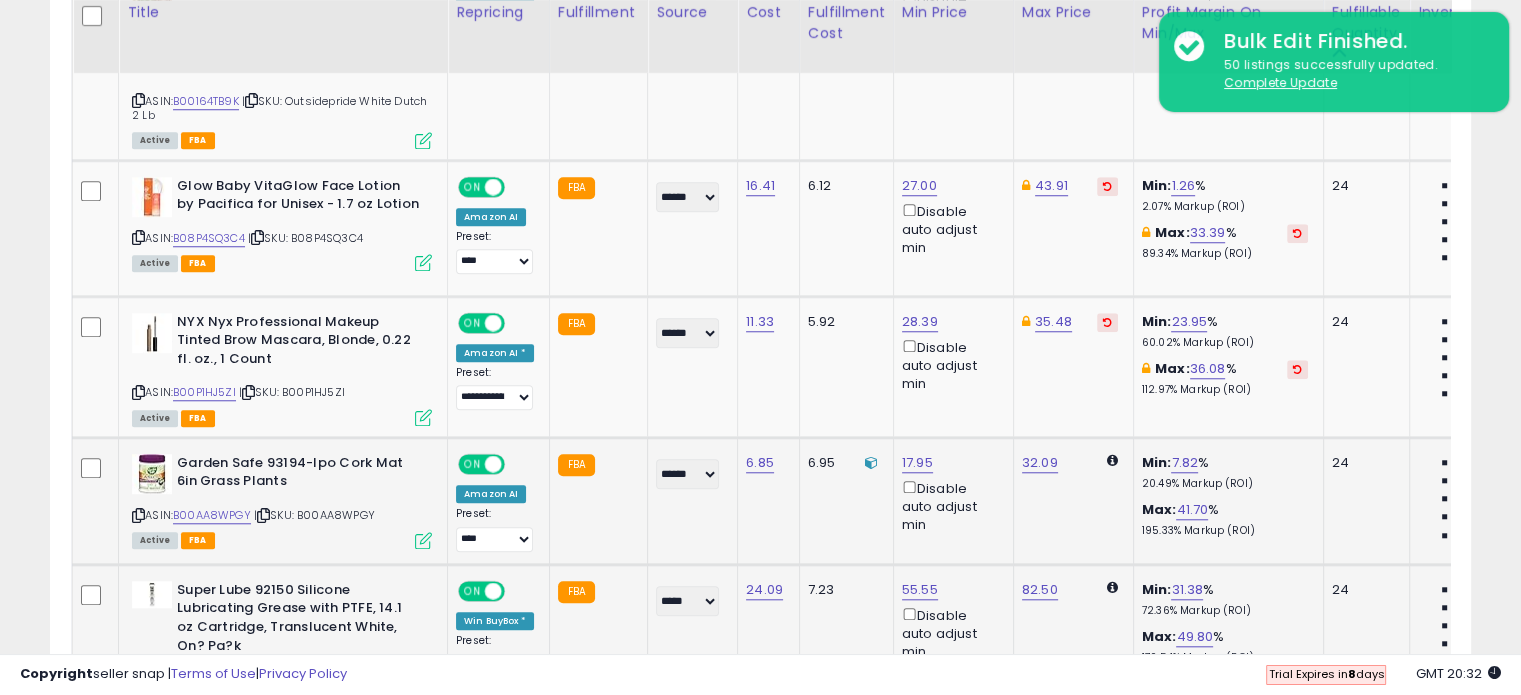 scroll, scrollTop: 1709, scrollLeft: 0, axis: vertical 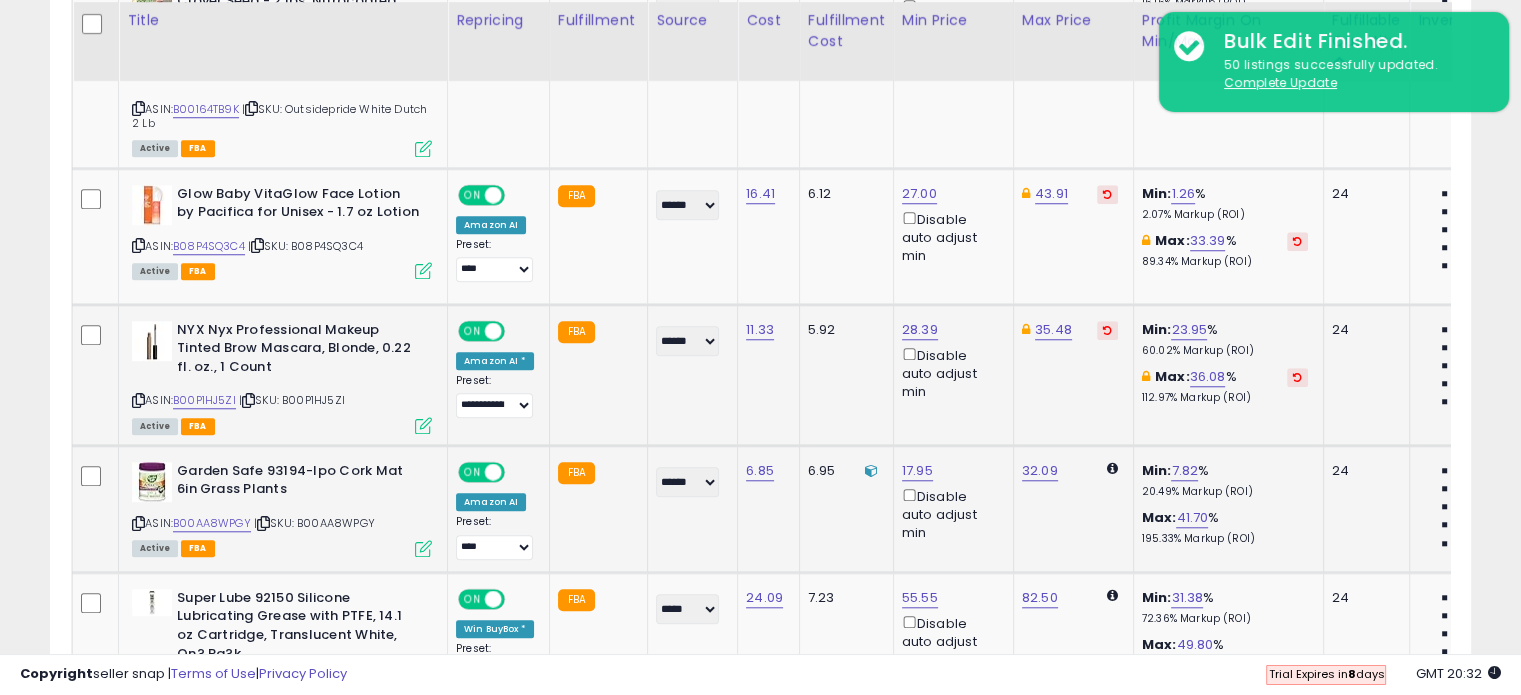 click at bounding box center [1107, 330] 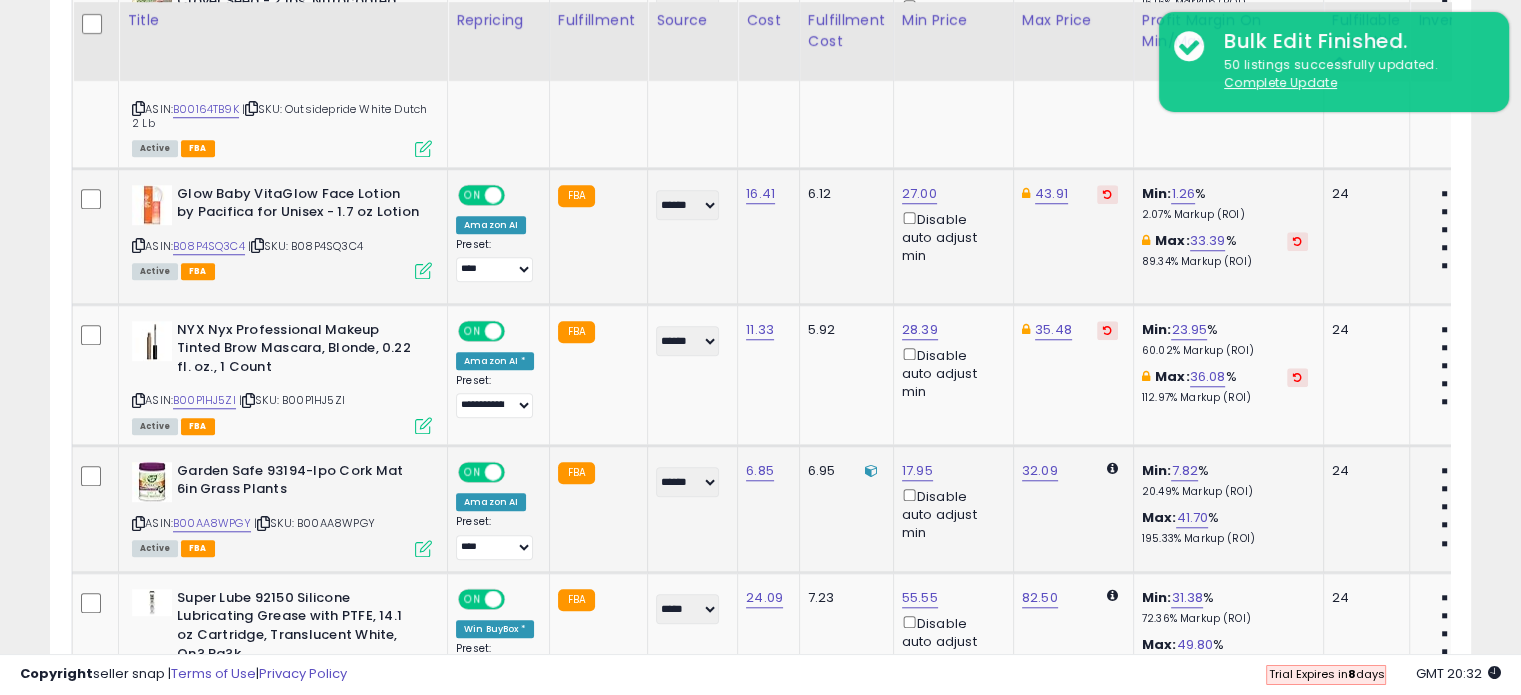 click at bounding box center (1107, 194) 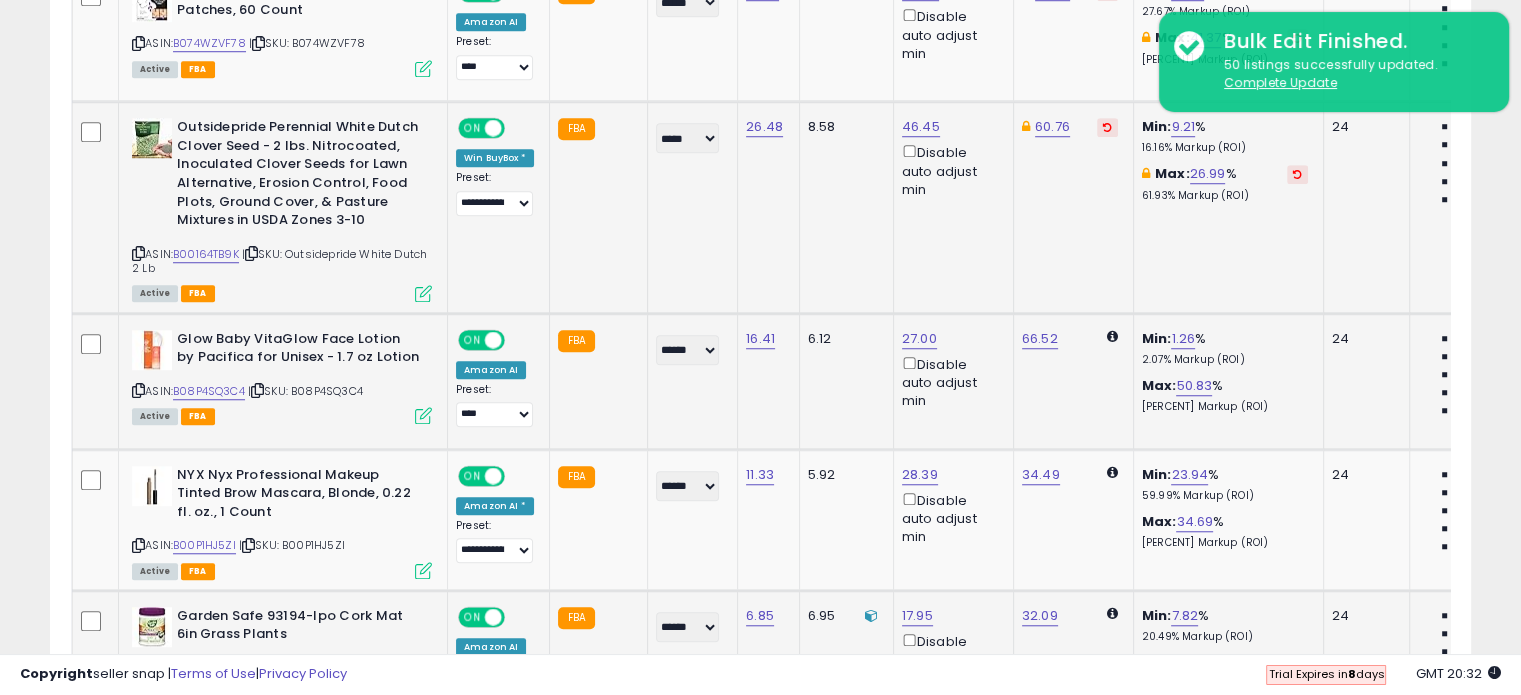 scroll, scrollTop: 1409, scrollLeft: 0, axis: vertical 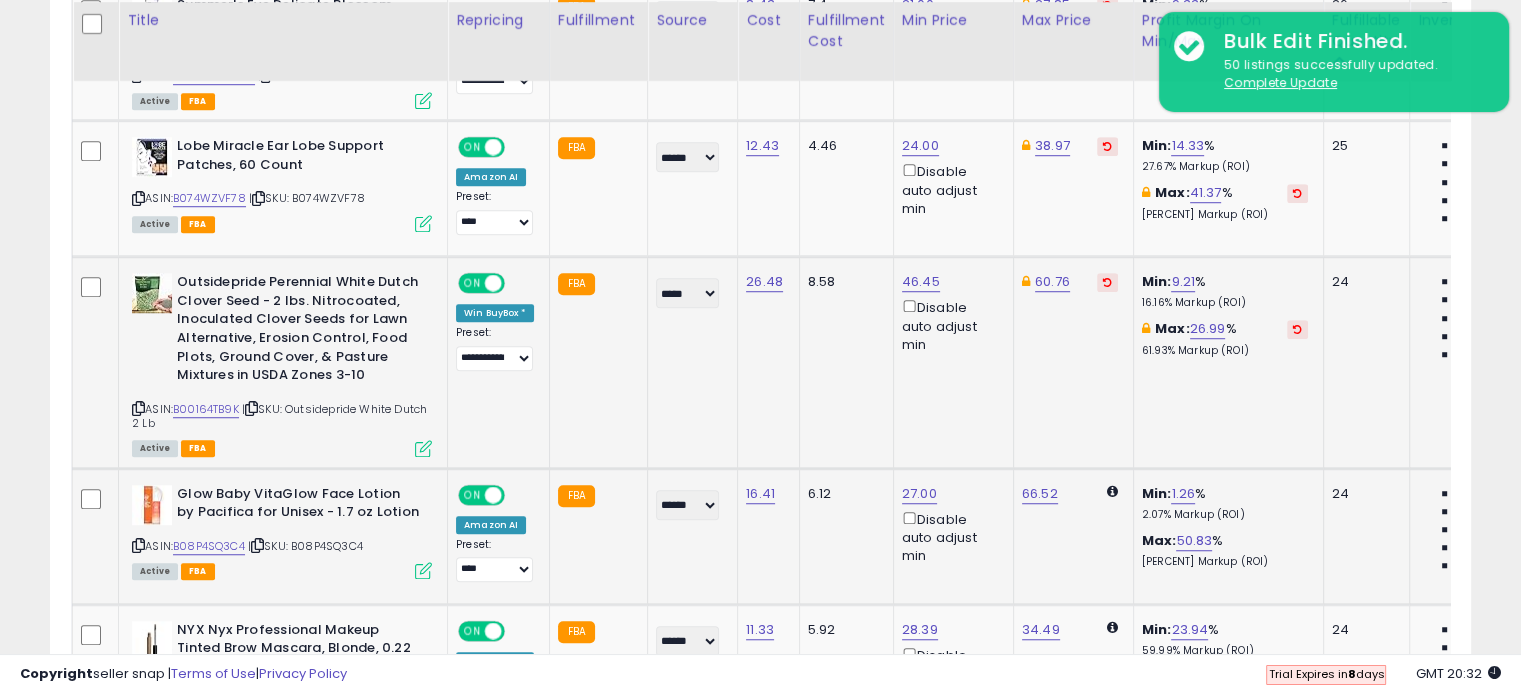 click at bounding box center (1107, 282) 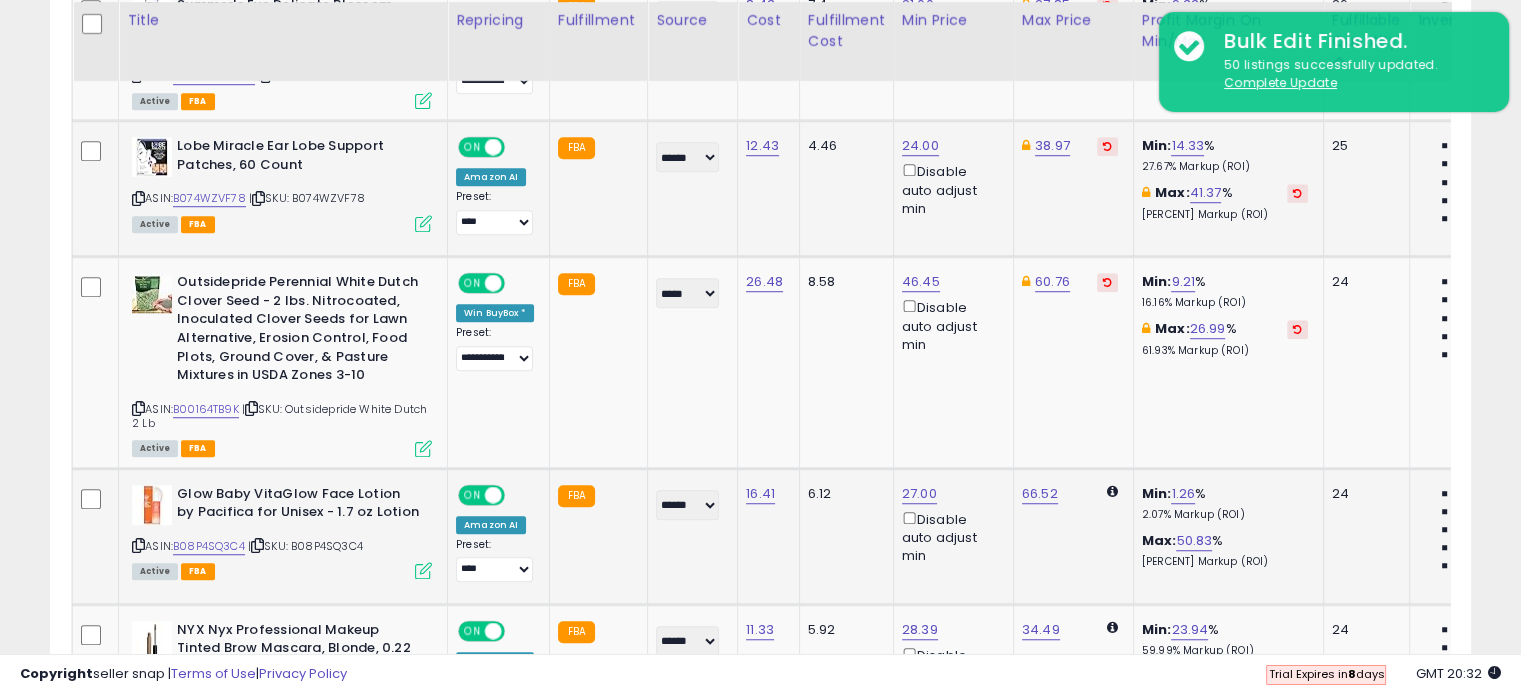 click at bounding box center [1107, 146] 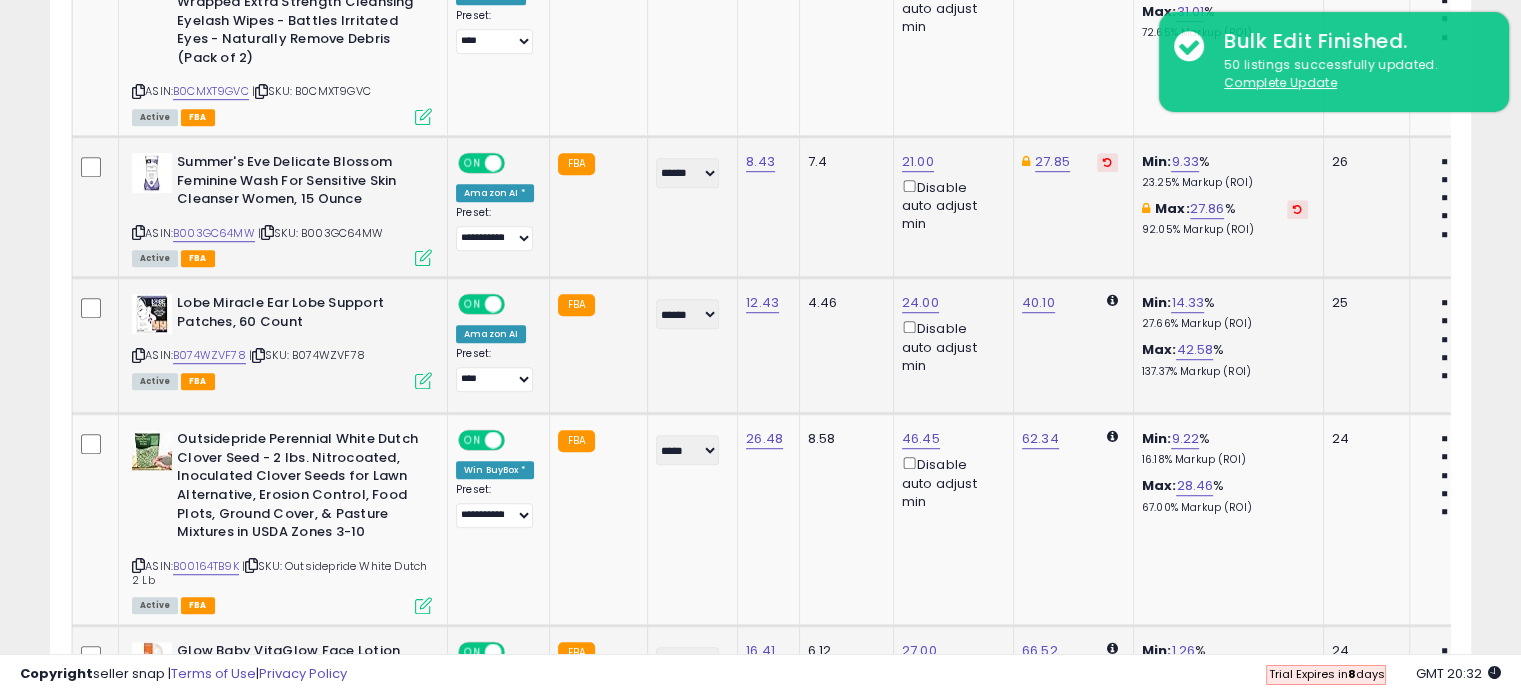 scroll, scrollTop: 1109, scrollLeft: 0, axis: vertical 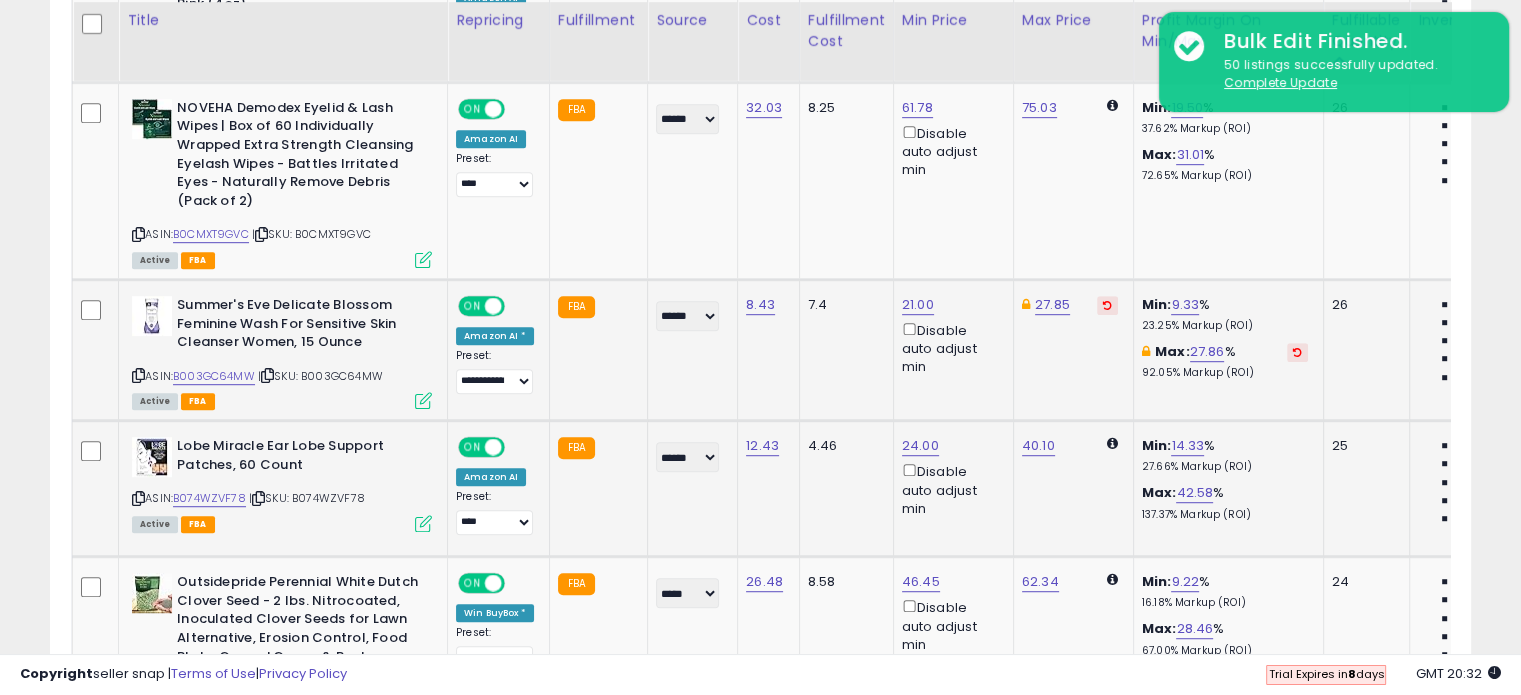 click at bounding box center (1107, 305) 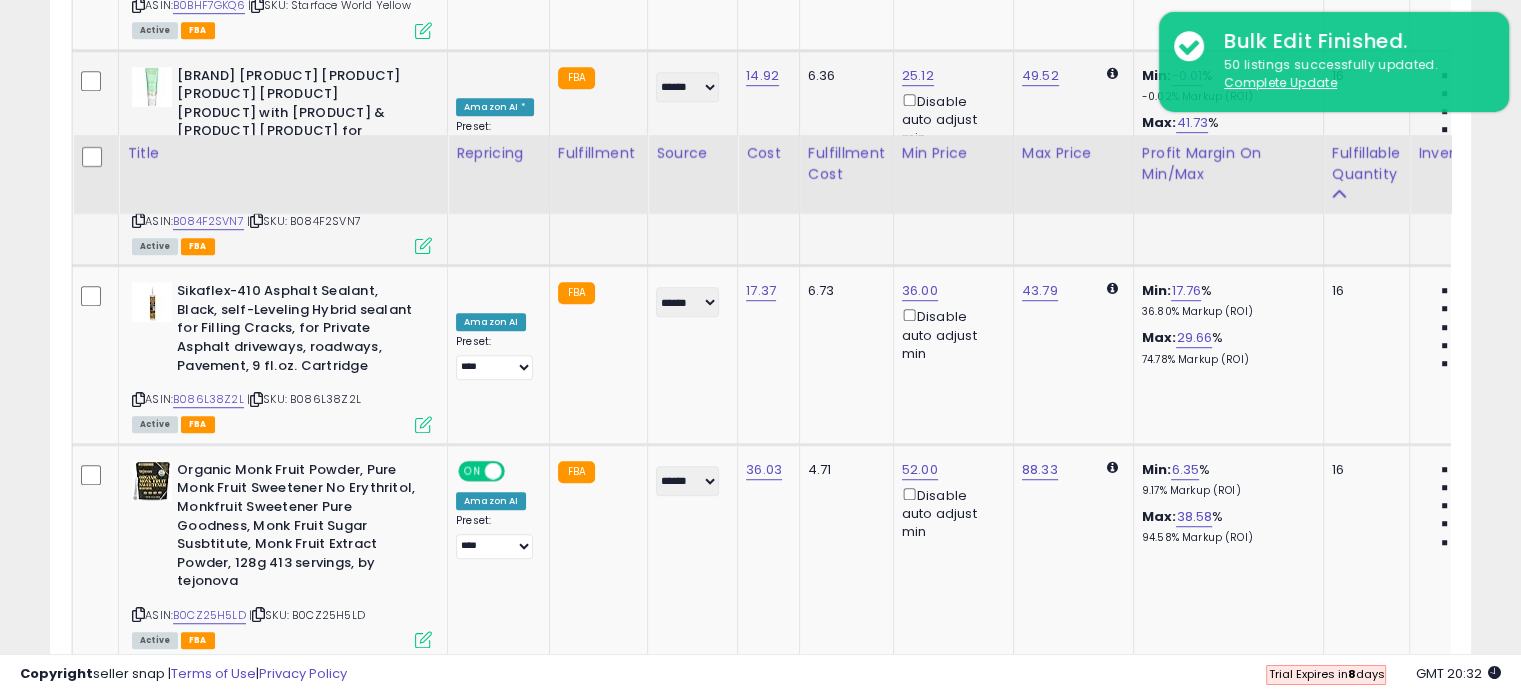 scroll, scrollTop: 9009, scrollLeft: 0, axis: vertical 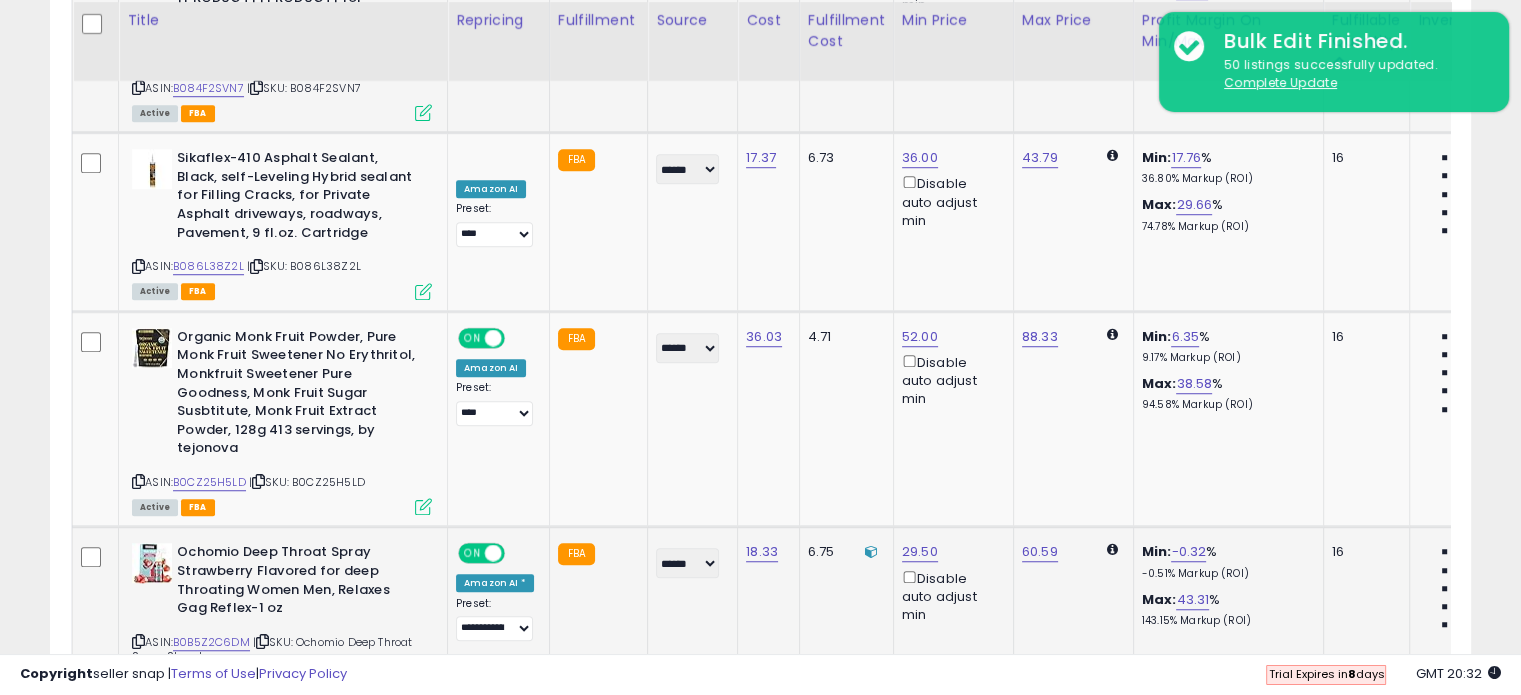 click on "3" 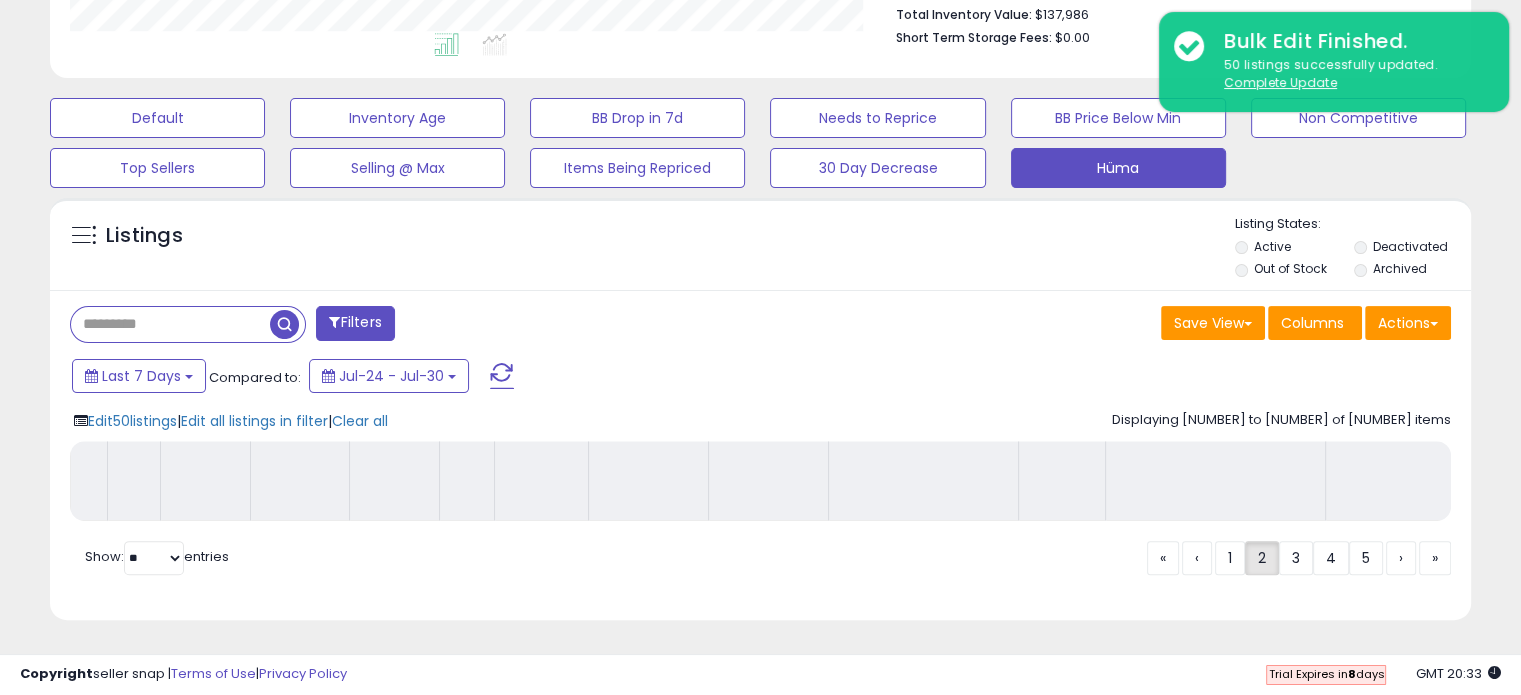 scroll, scrollTop: 544, scrollLeft: 0, axis: vertical 